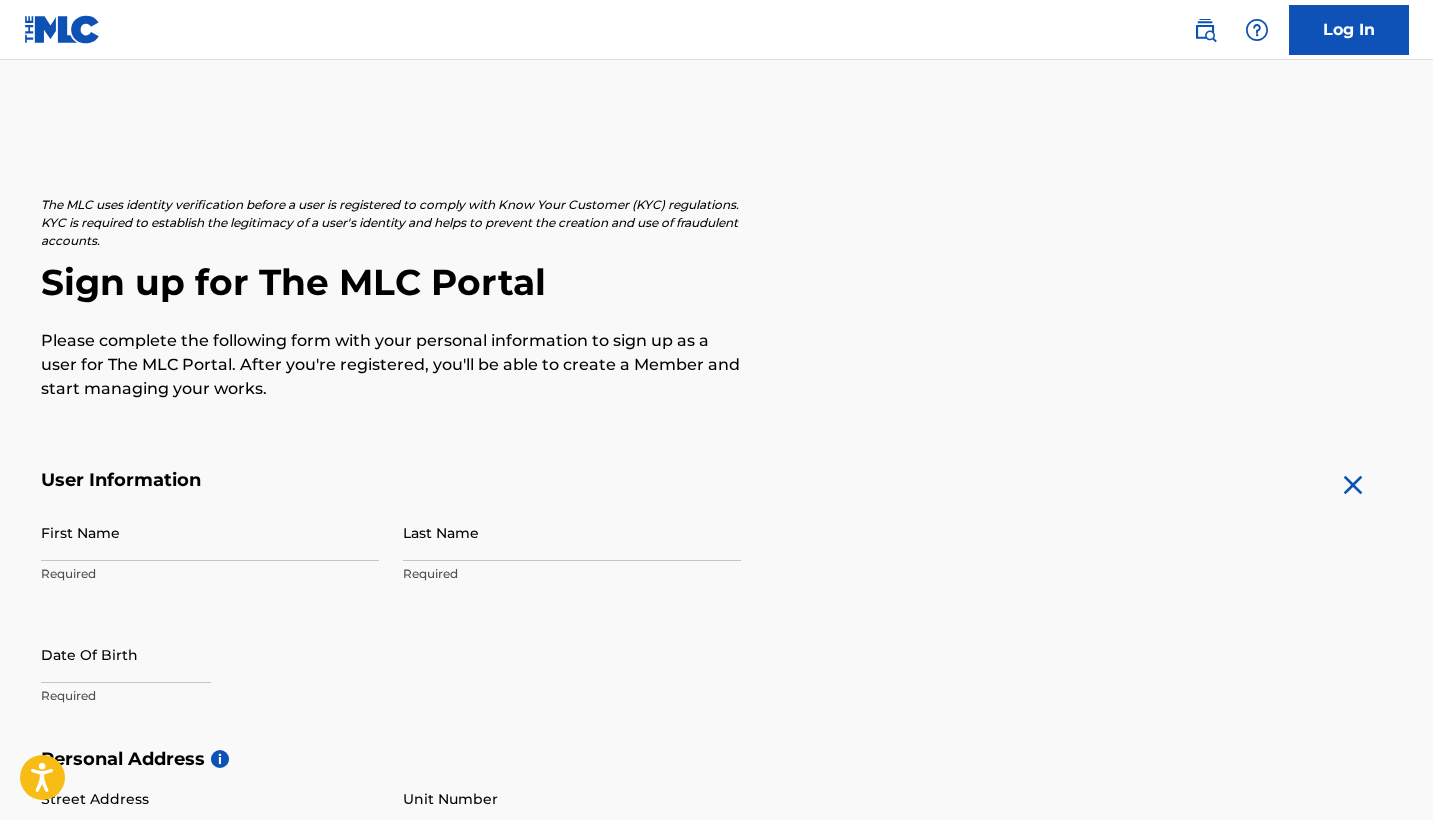 scroll, scrollTop: 0, scrollLeft: 0, axis: both 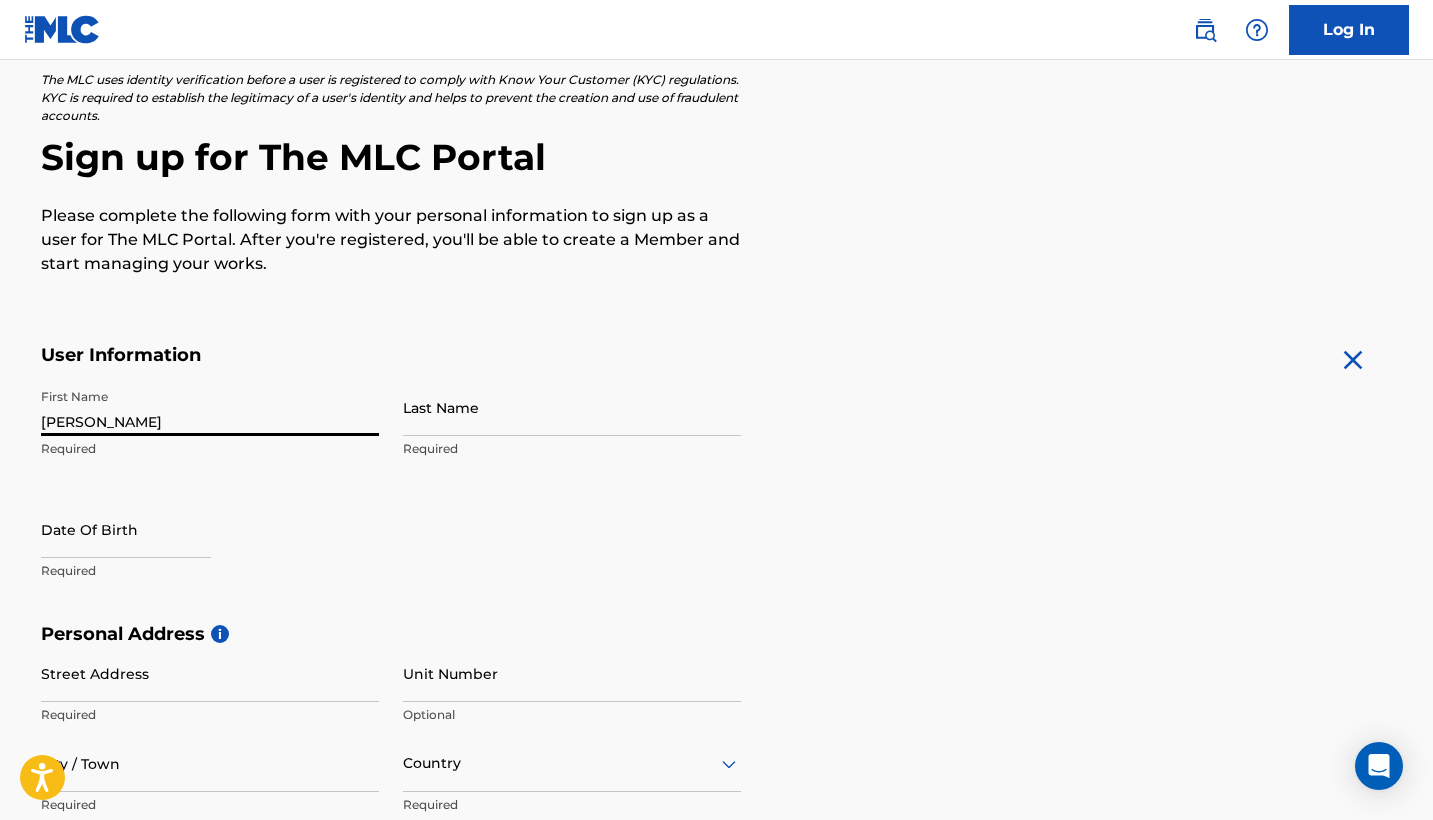type on "[PERSON_NAME]" 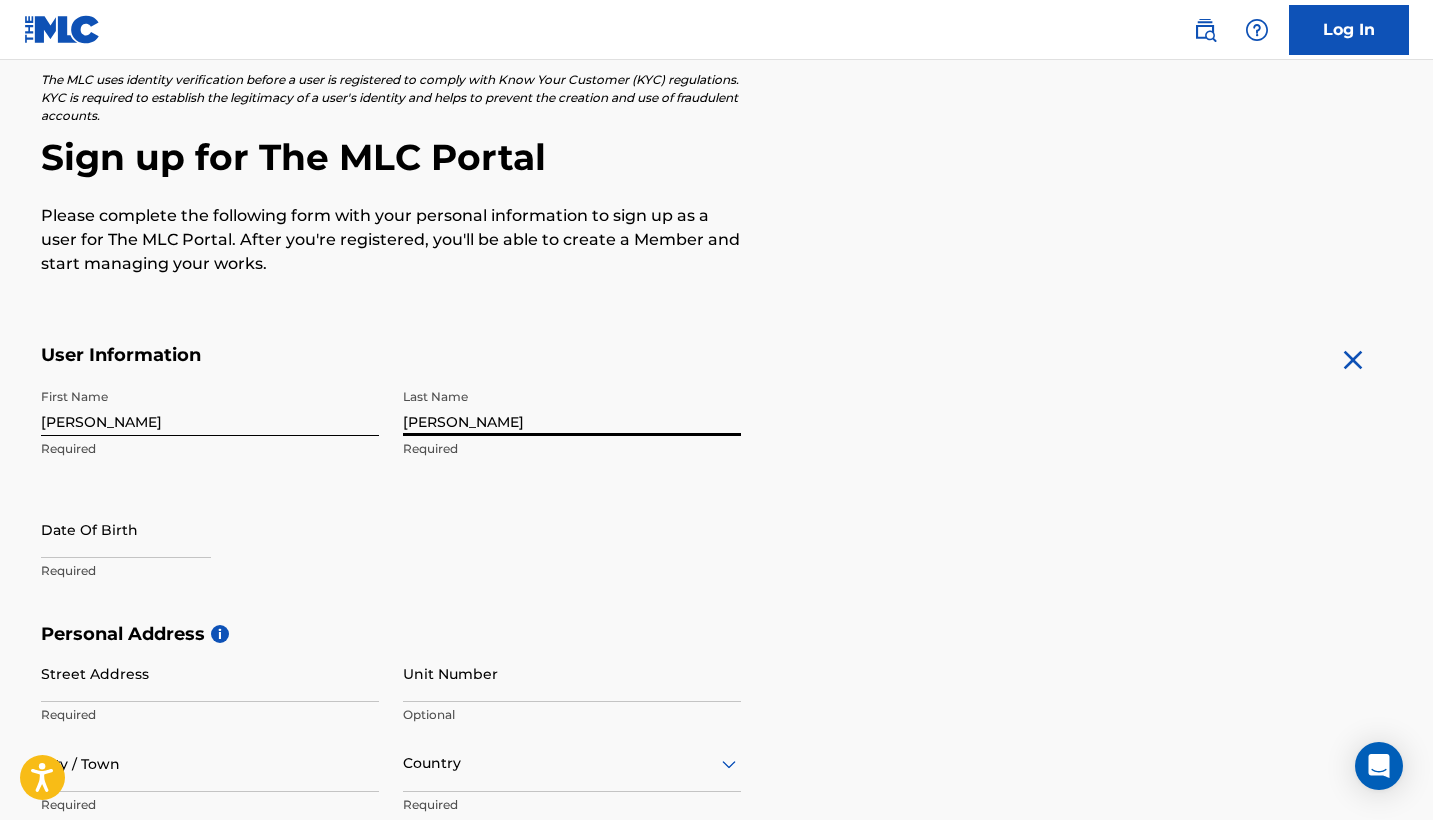 scroll, scrollTop: 393, scrollLeft: 0, axis: vertical 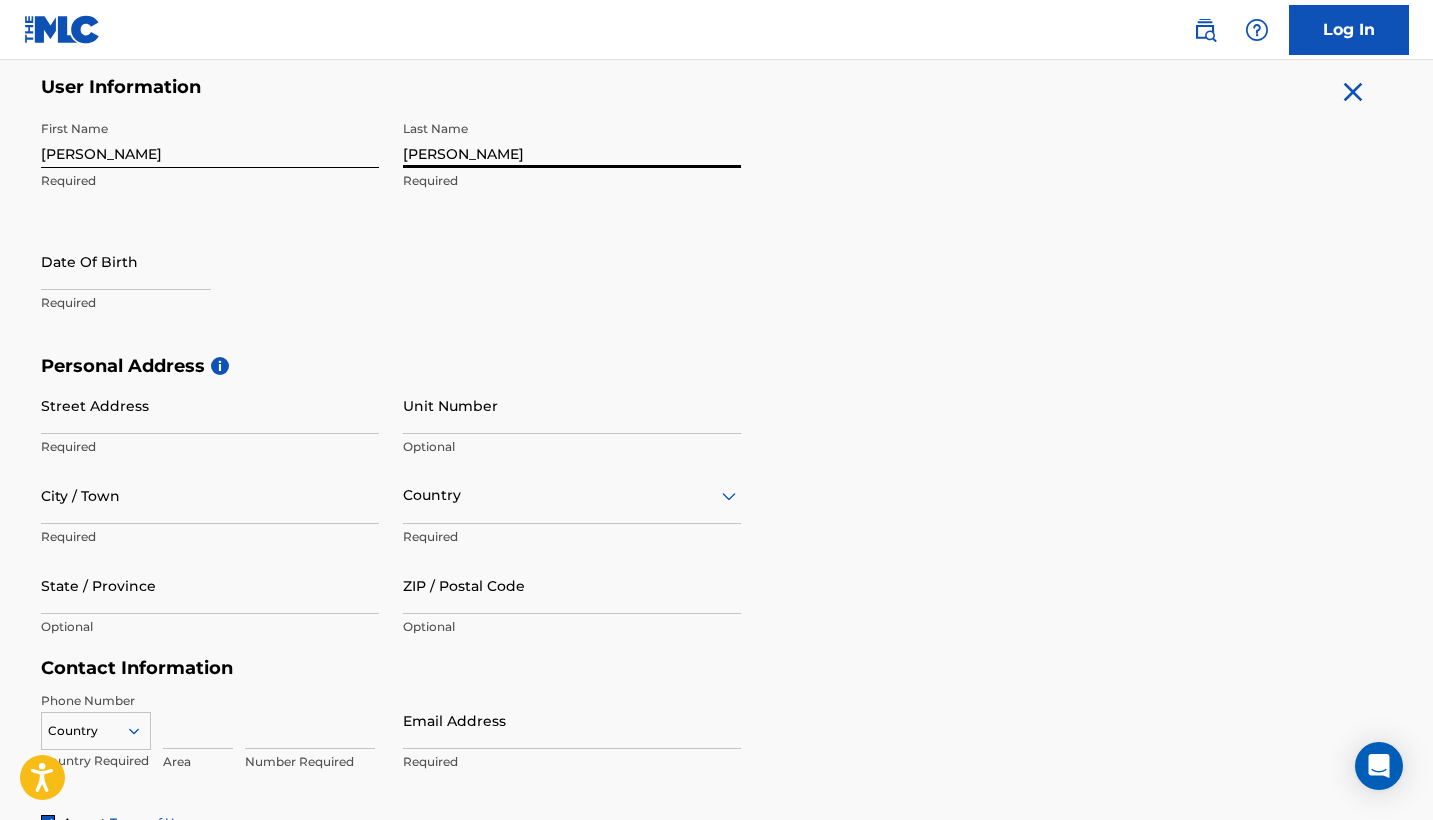 type on "[PERSON_NAME]" 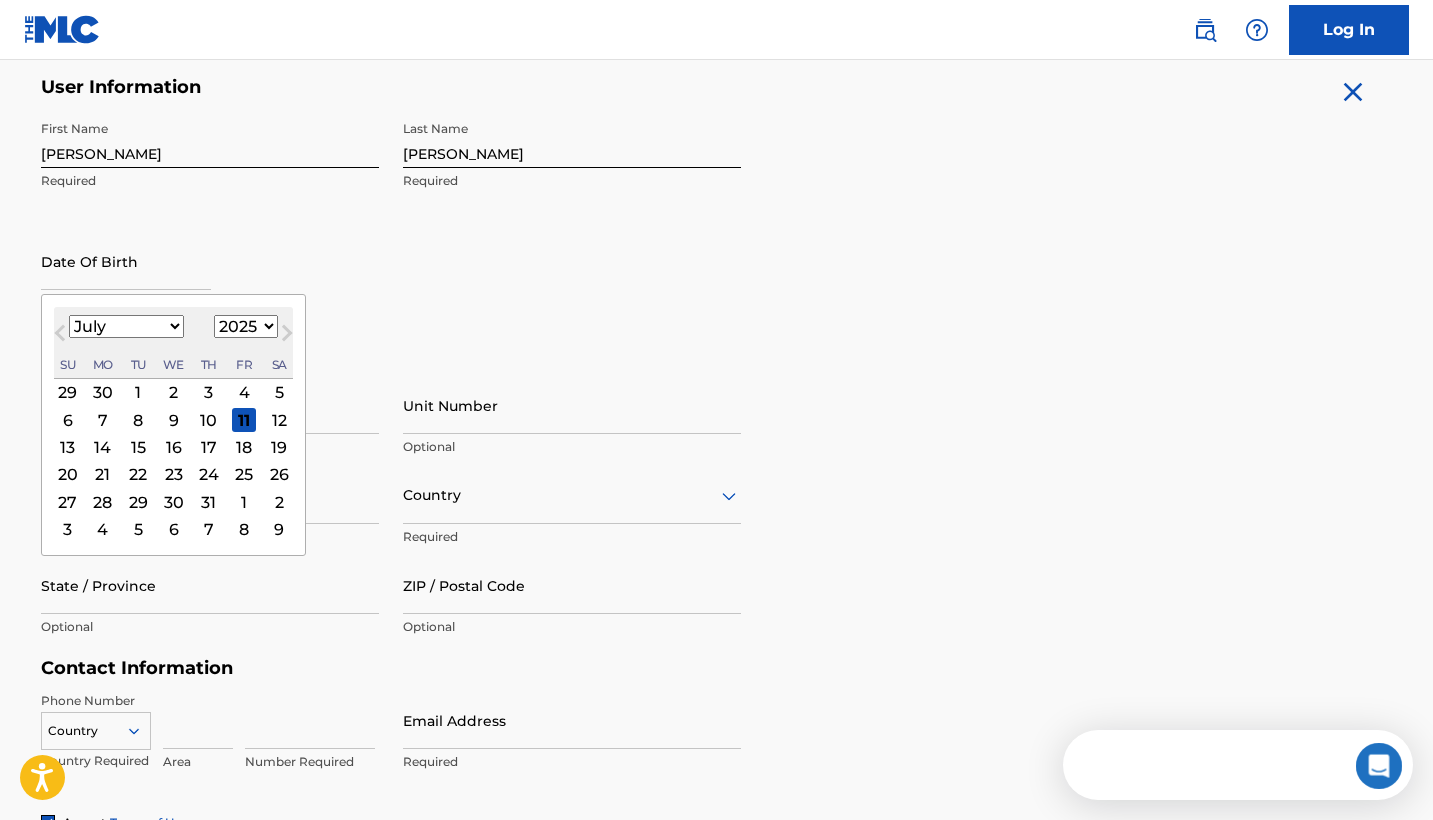 scroll, scrollTop: 0, scrollLeft: 0, axis: both 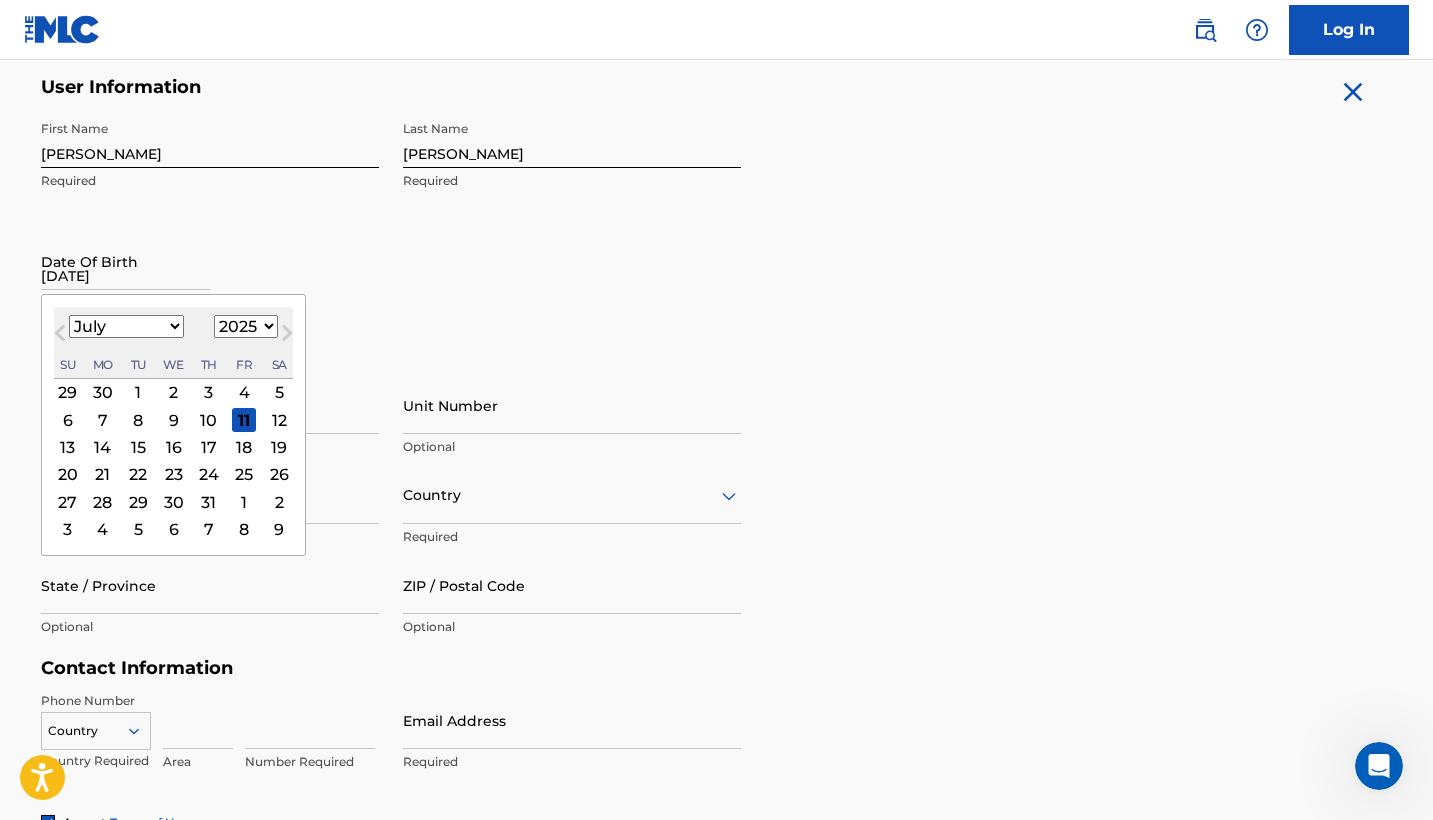 type on "[DATE]" 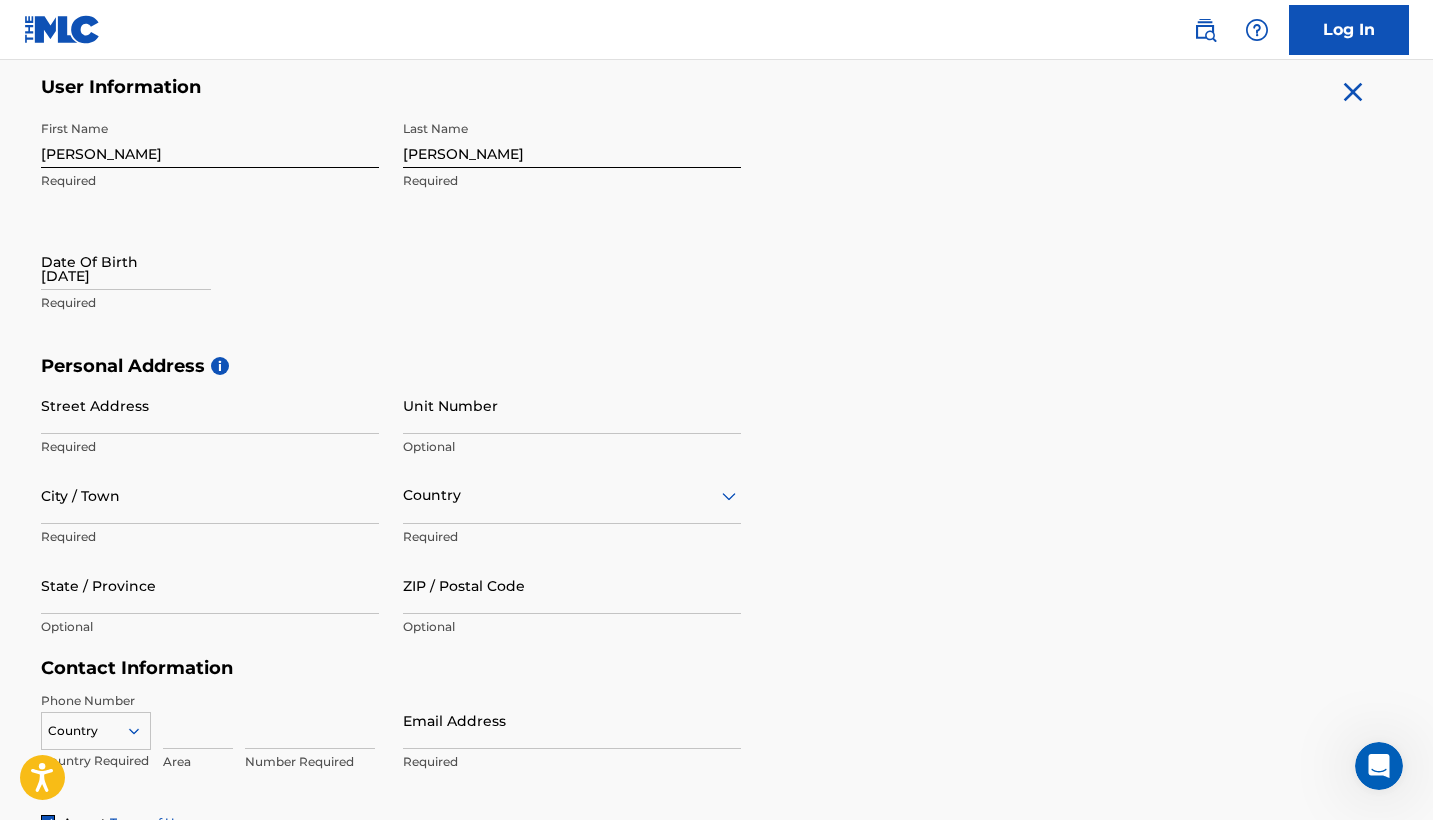 select on "6" 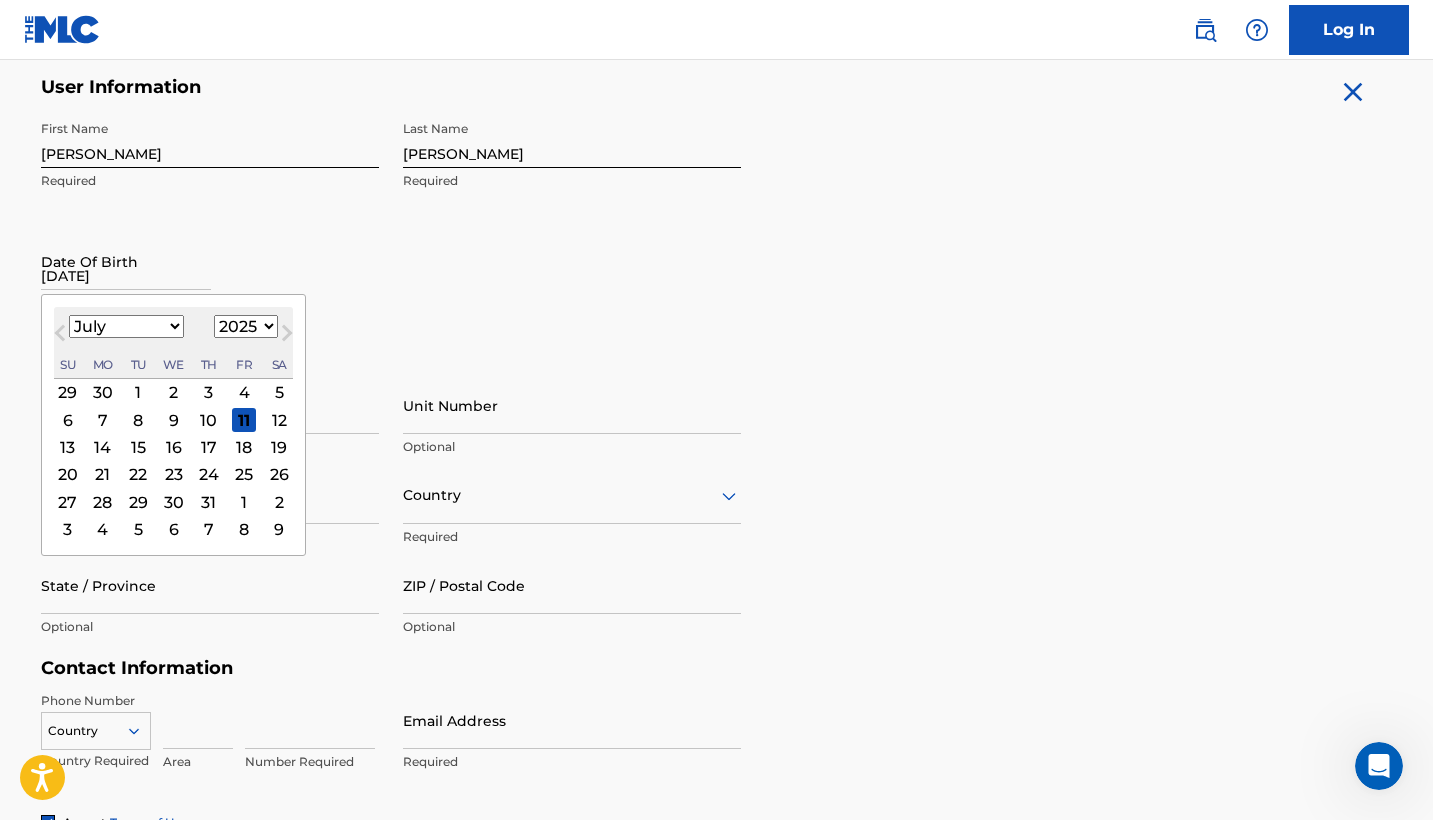 click on "[DATE]" at bounding box center [126, 261] 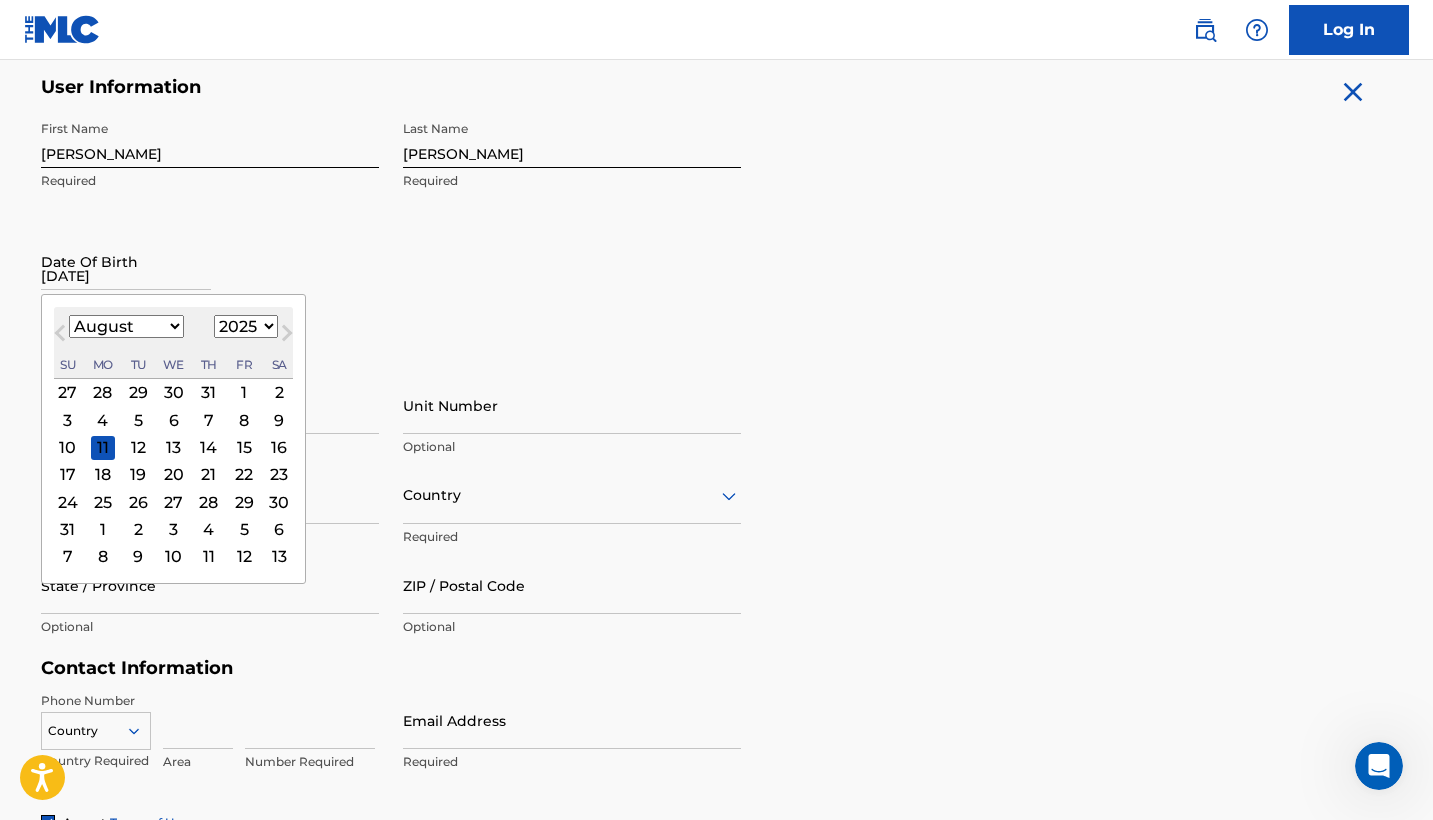 select on "1996" 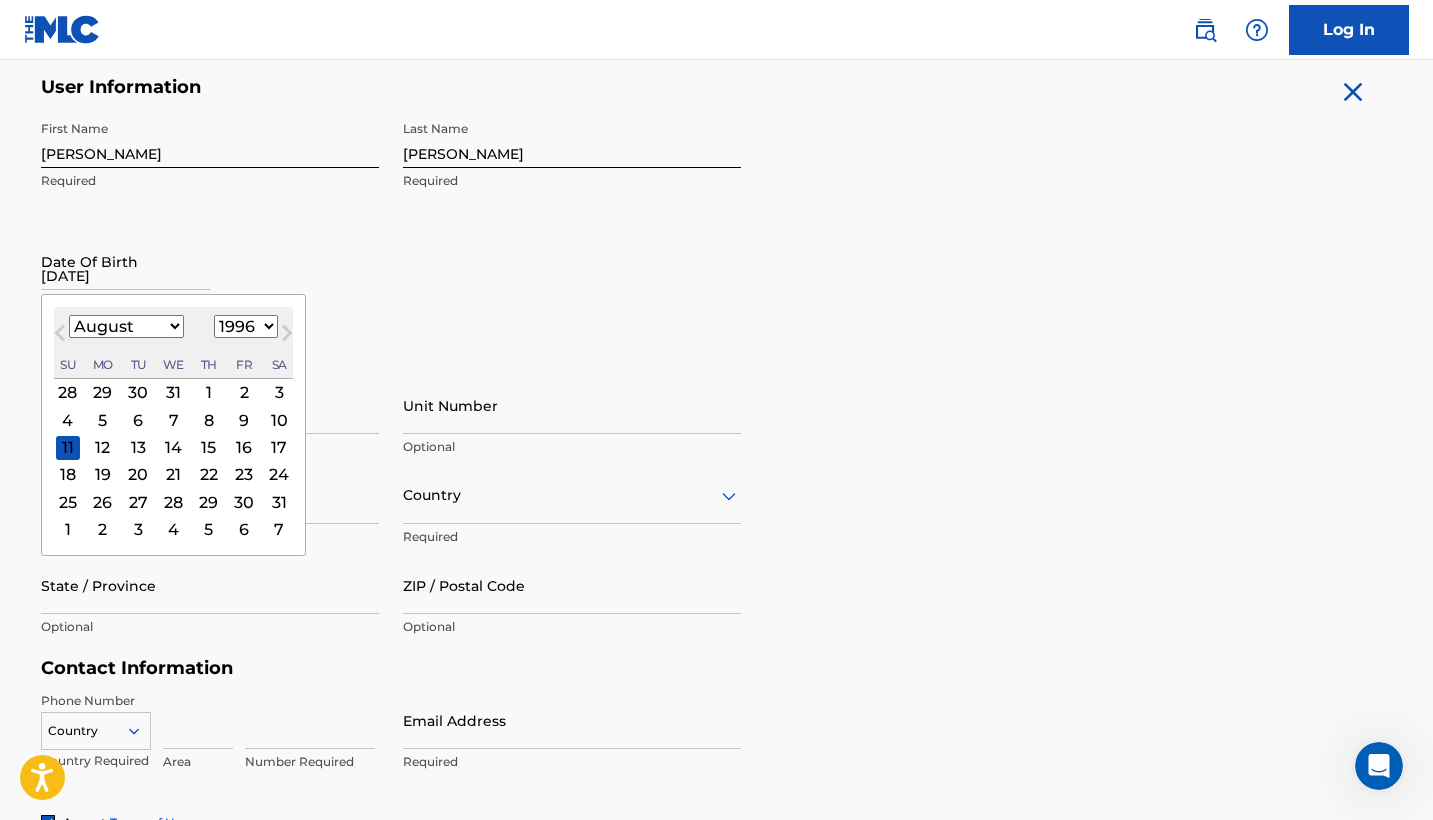 select on "1" 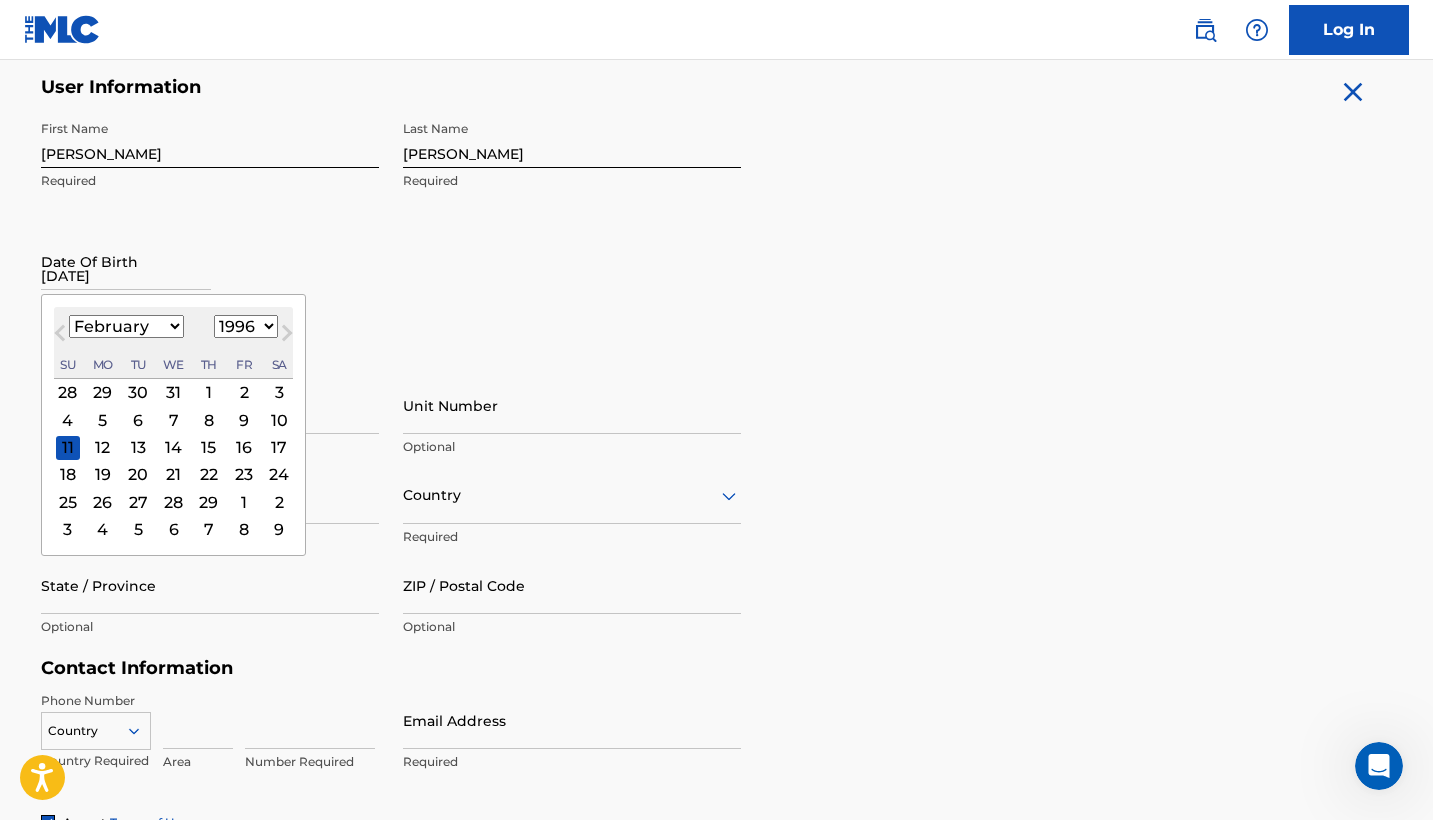 click on "11" at bounding box center (67, 447) 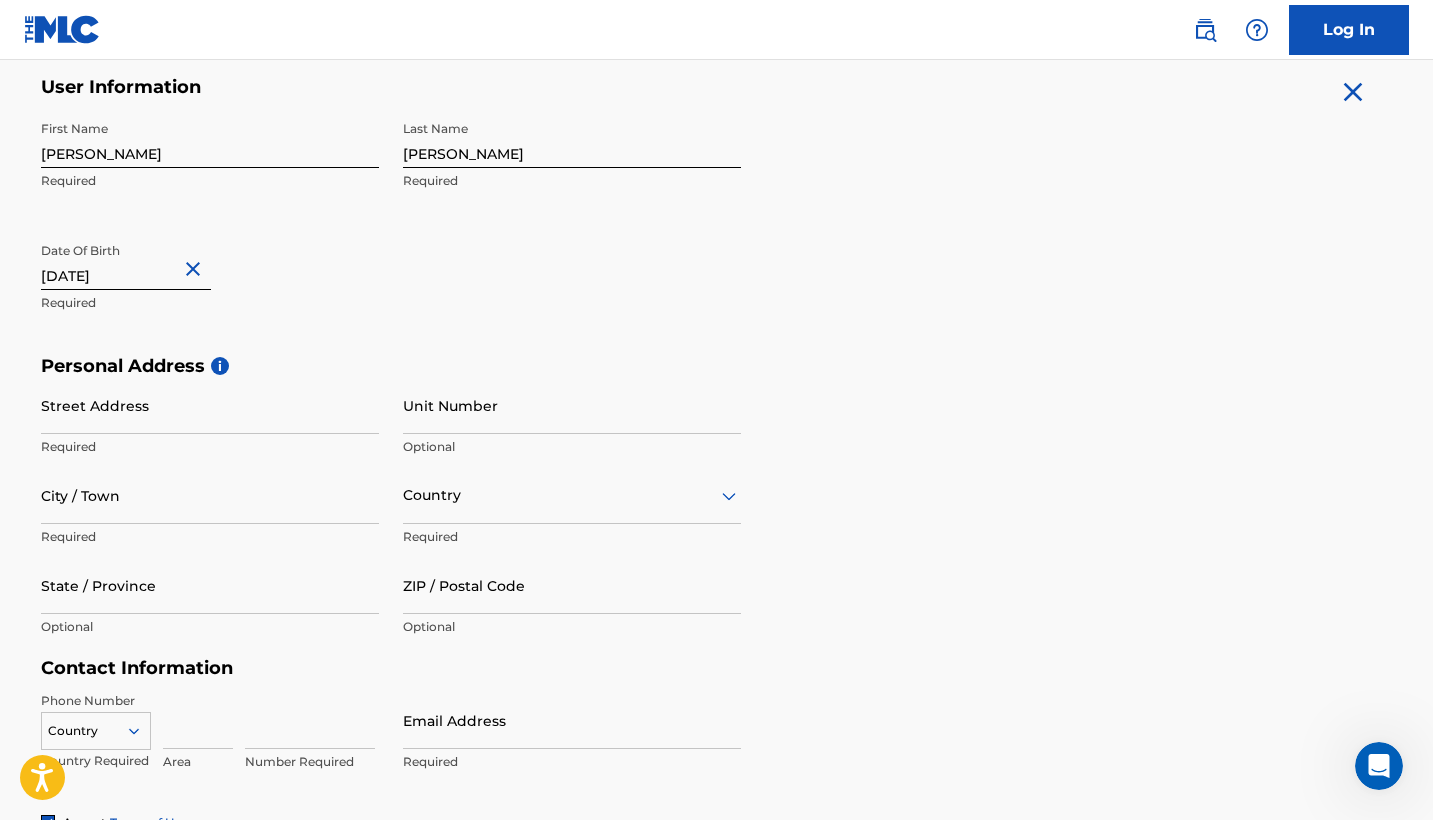 scroll, scrollTop: 549, scrollLeft: 0, axis: vertical 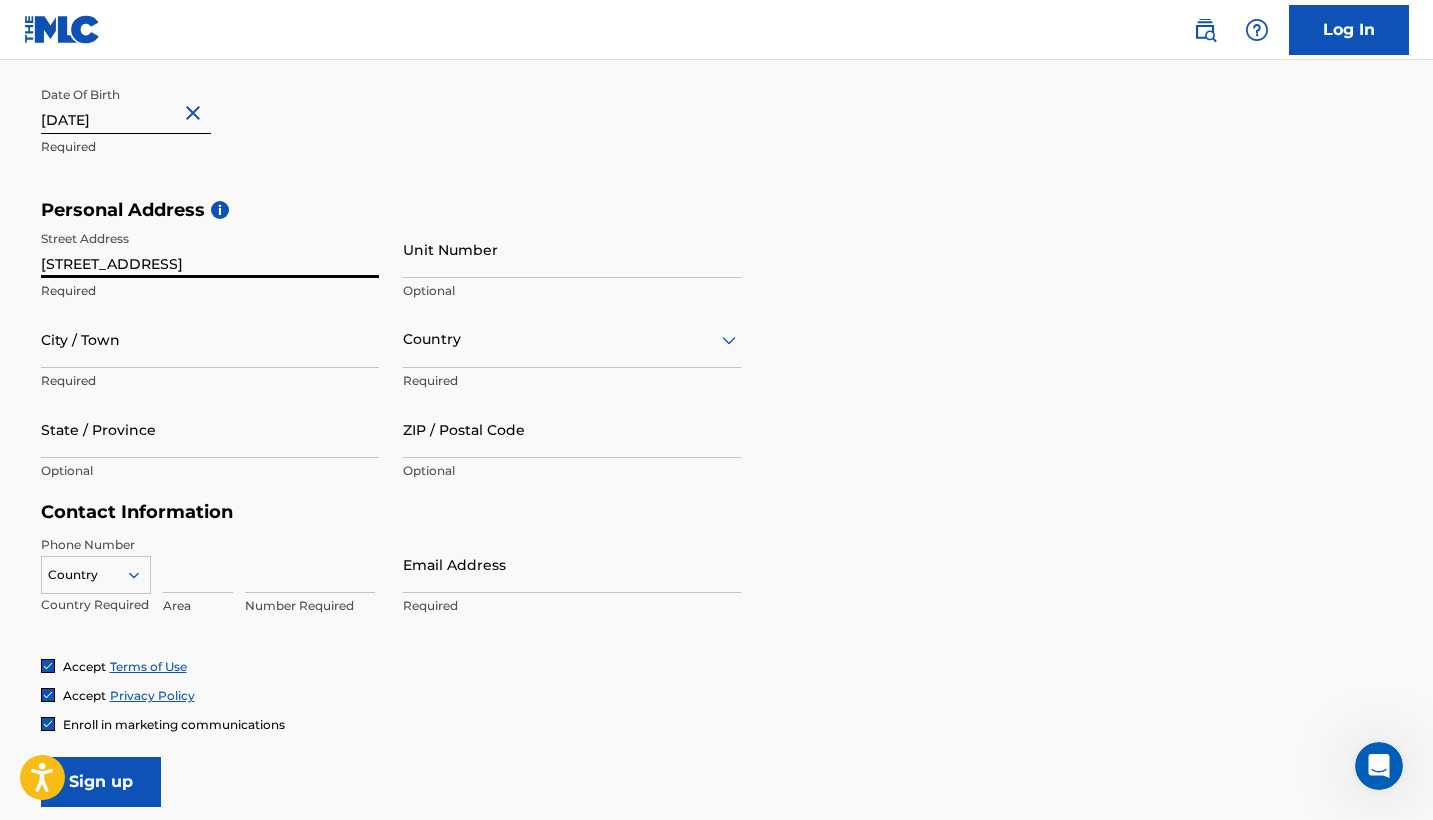 type on "[STREET_ADDRESS]" 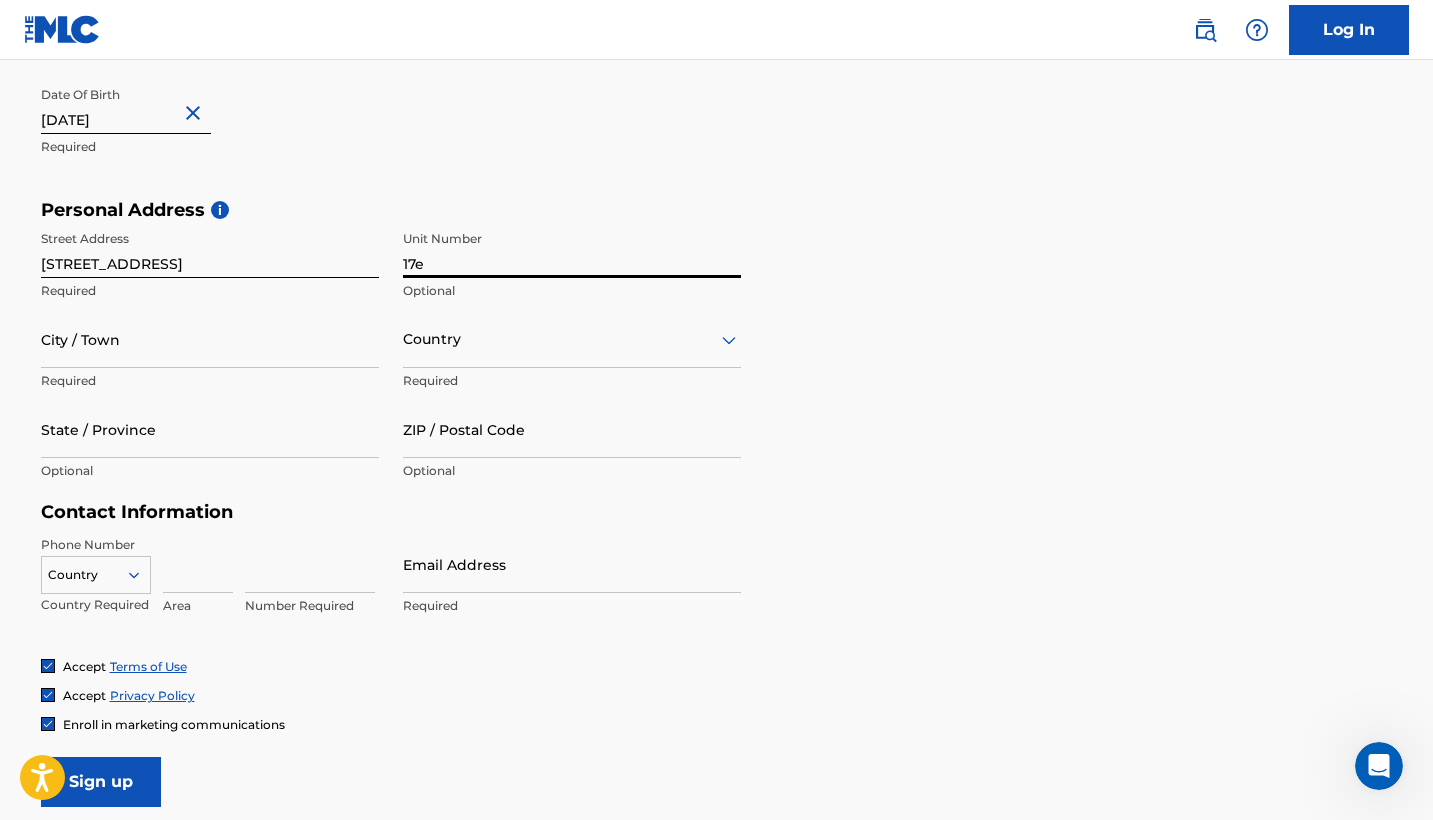 type on "17e" 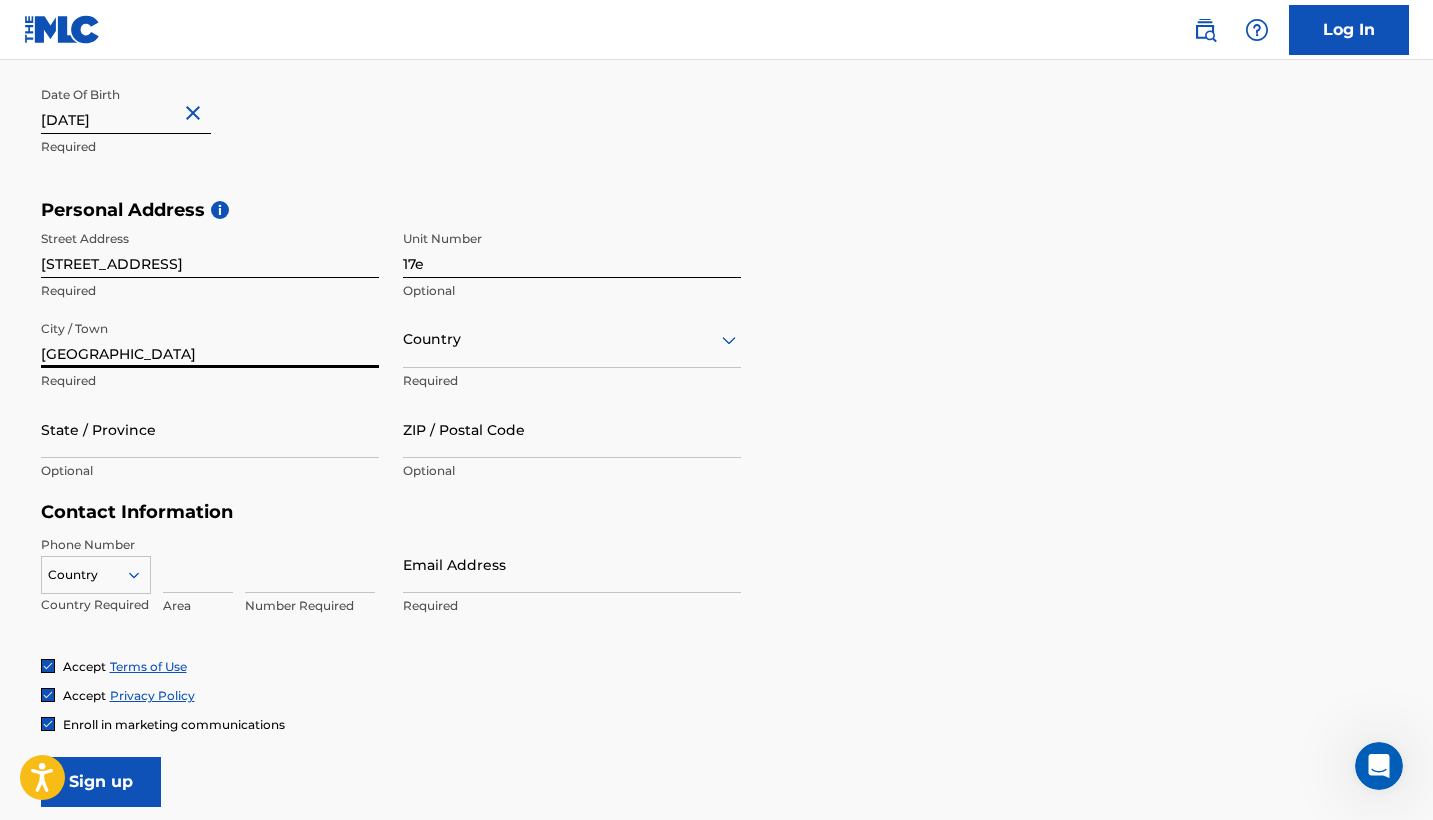 type on "[GEOGRAPHIC_DATA]" 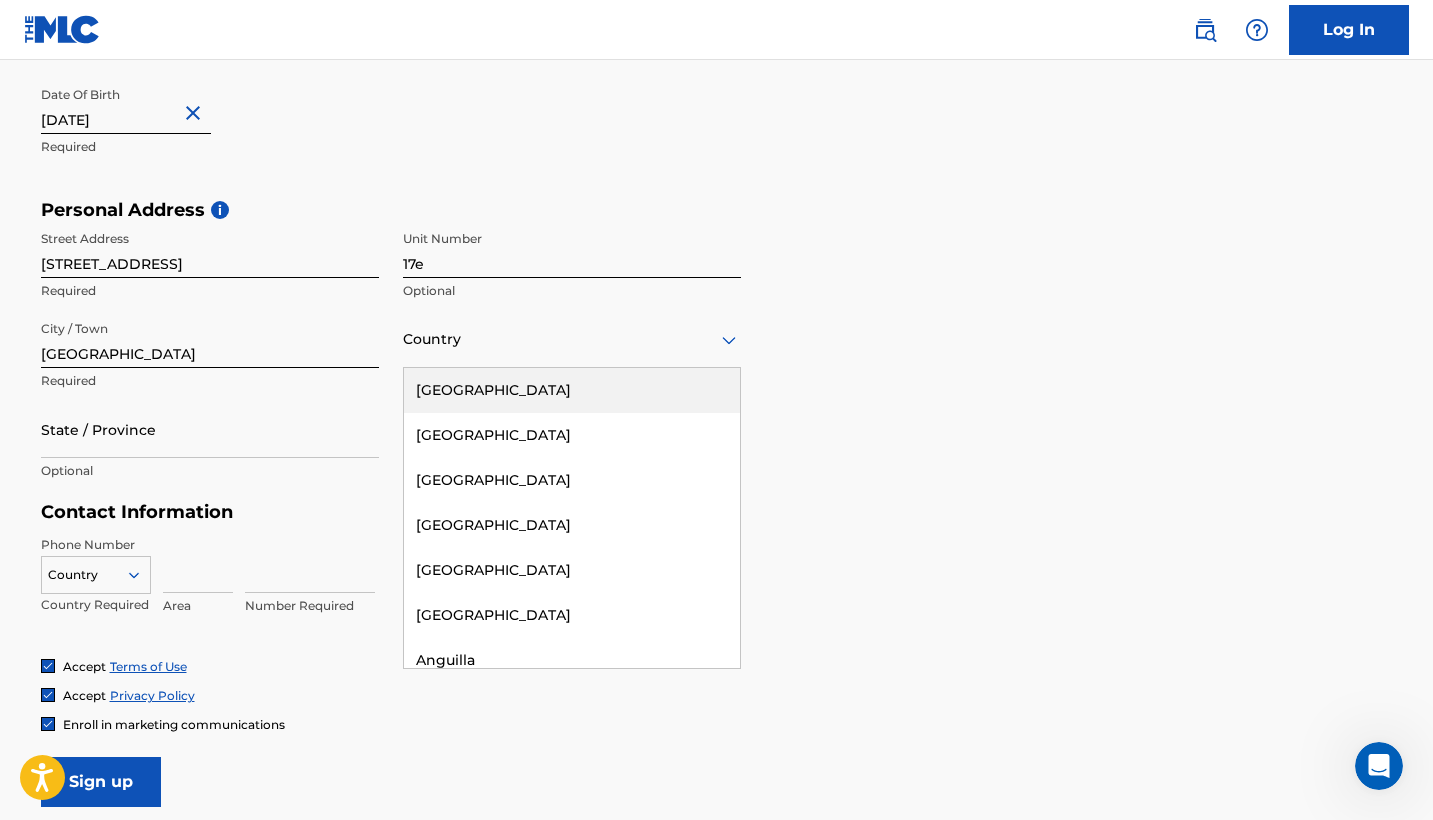 click at bounding box center [572, 339] 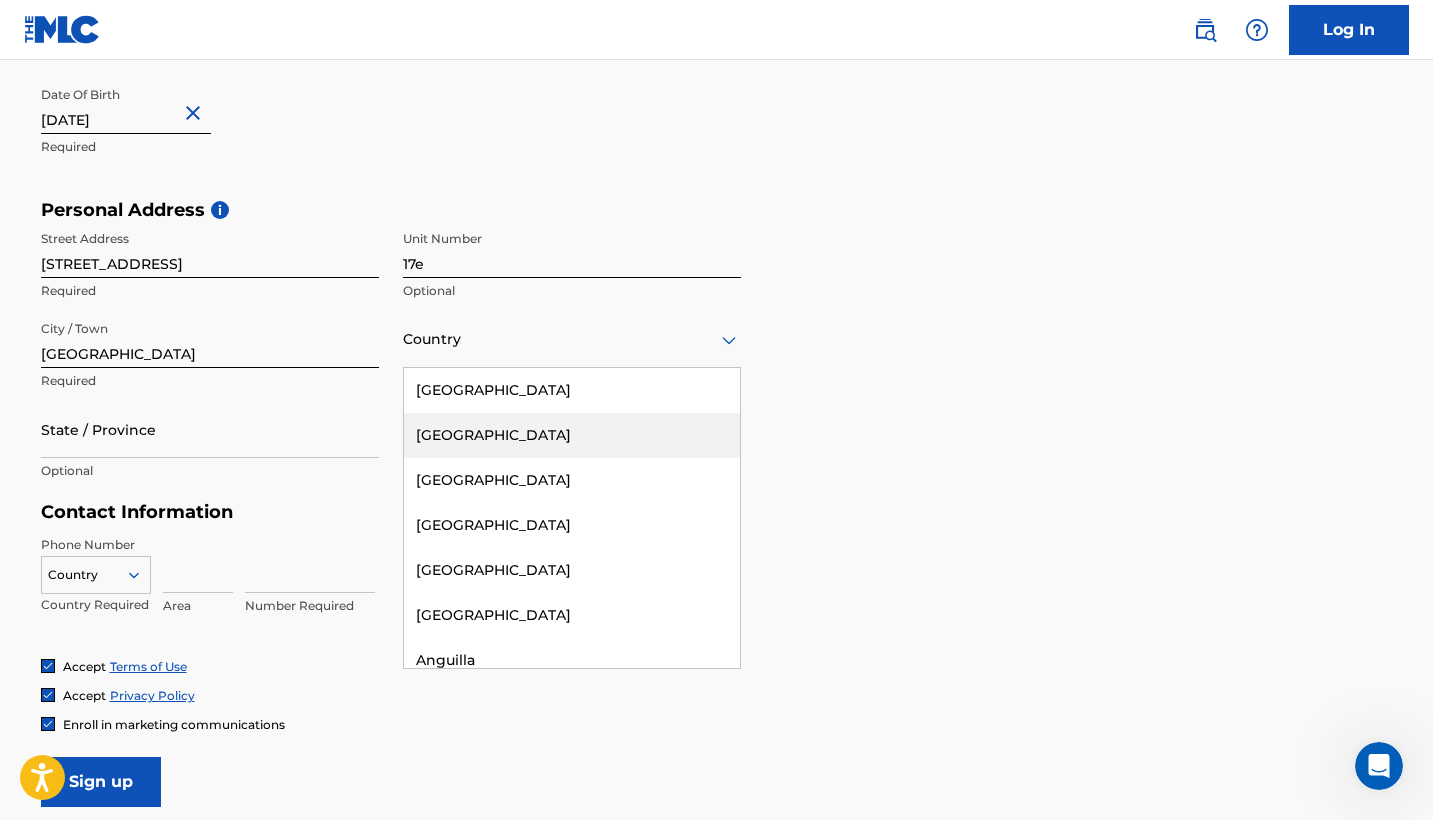 scroll, scrollTop: 0, scrollLeft: 0, axis: both 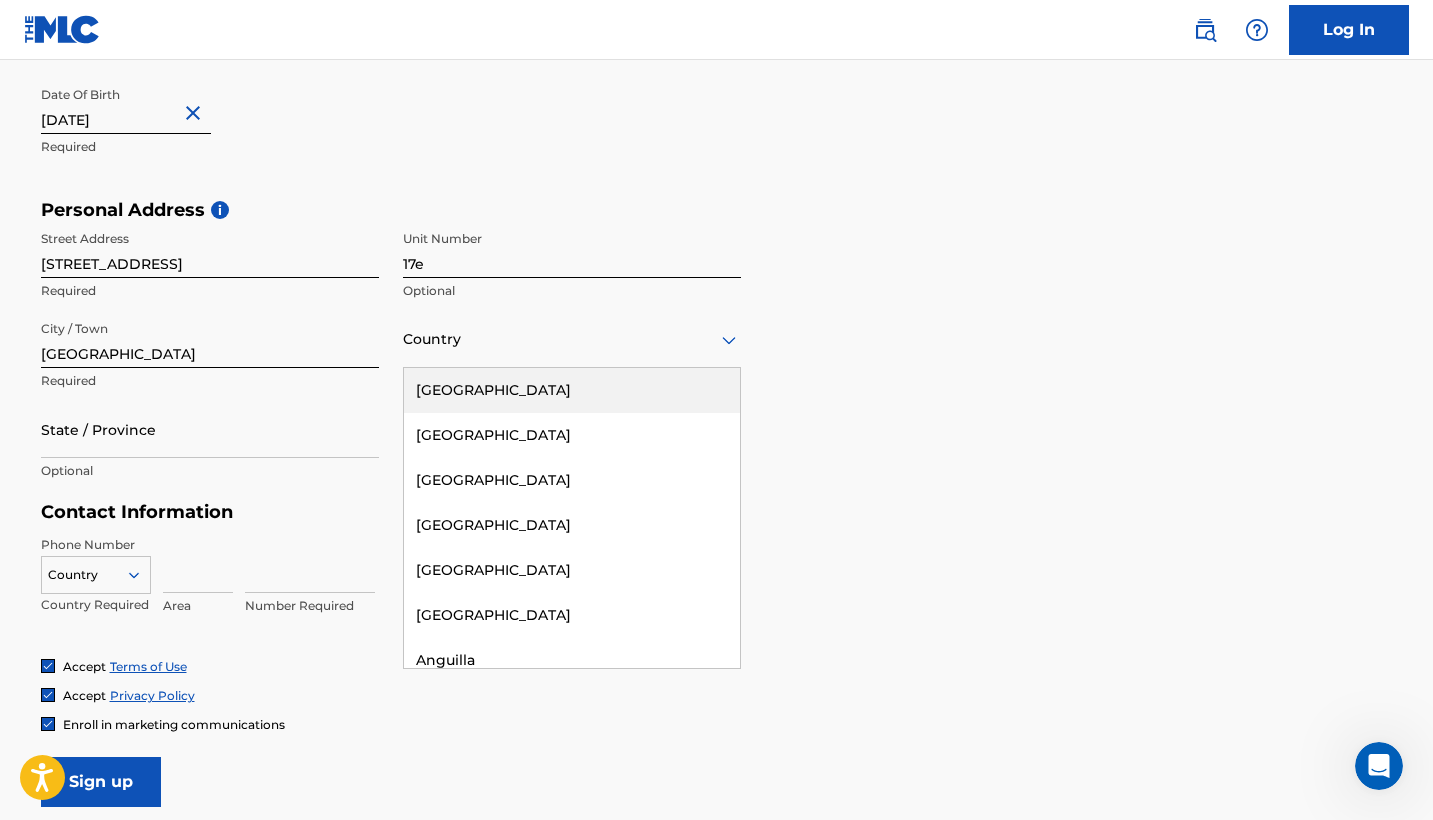 click on "[GEOGRAPHIC_DATA]" at bounding box center (572, 390) 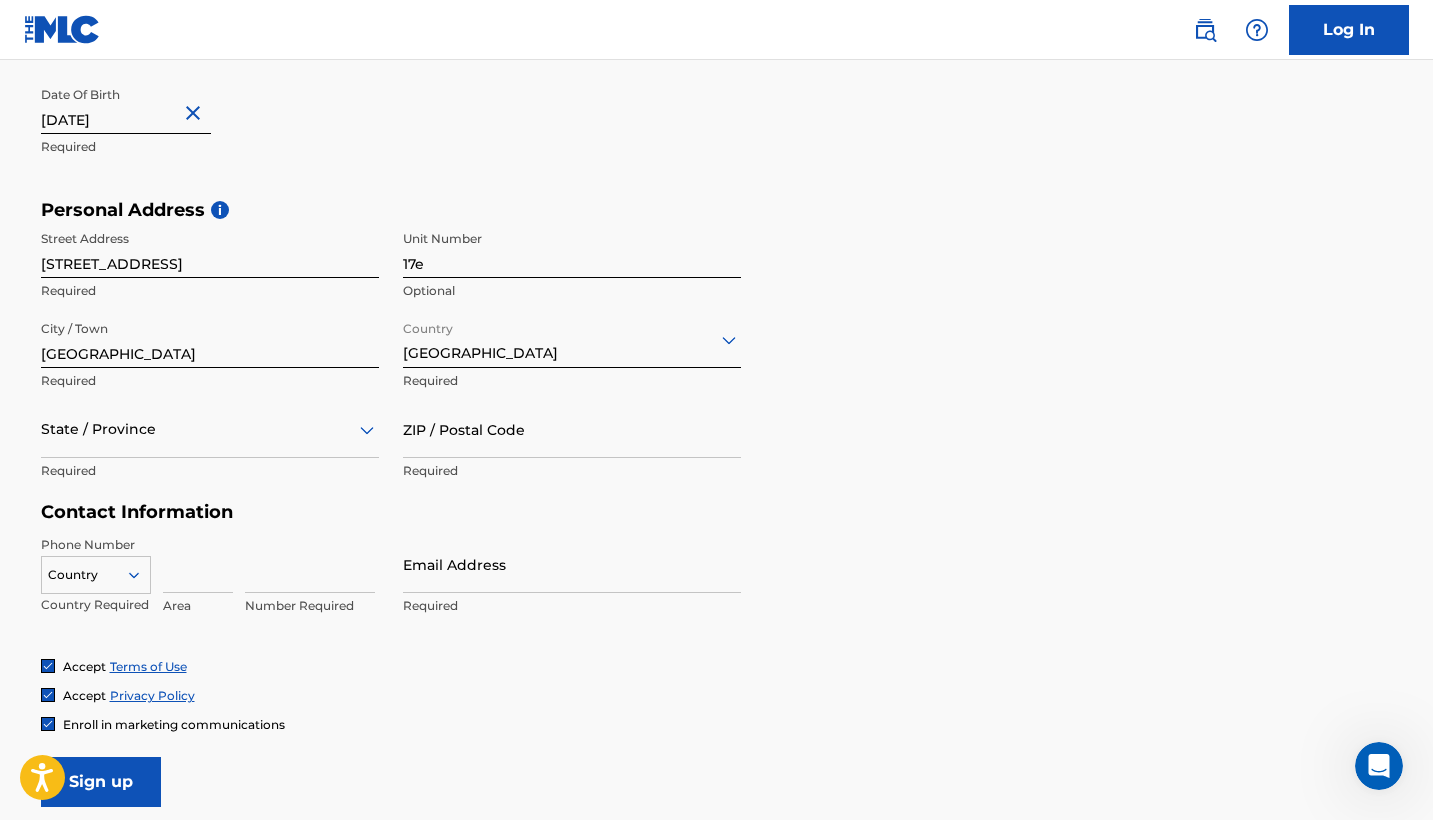 click on "State / Province Required" at bounding box center [210, 446] 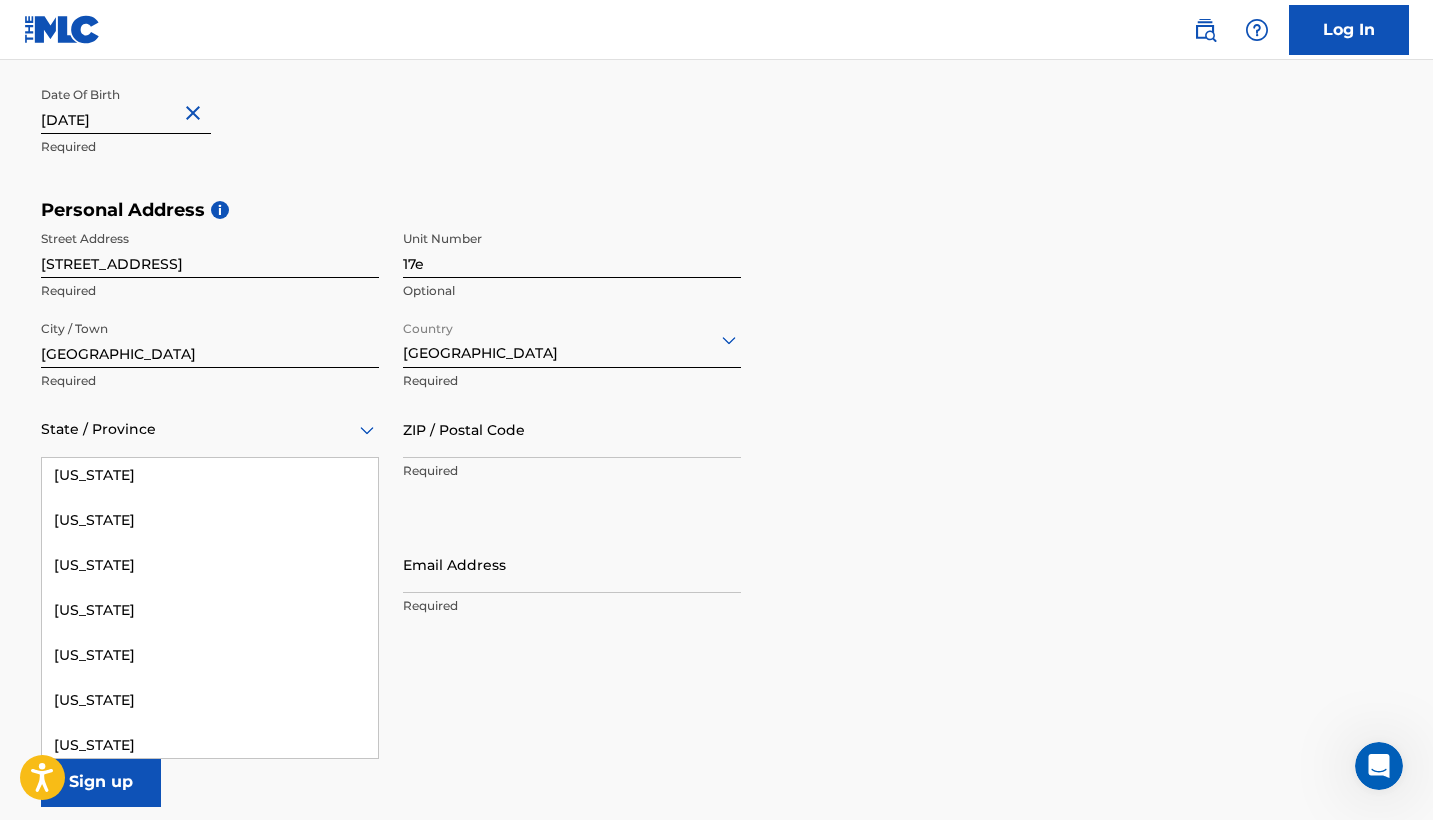 scroll, scrollTop: 1521, scrollLeft: 0, axis: vertical 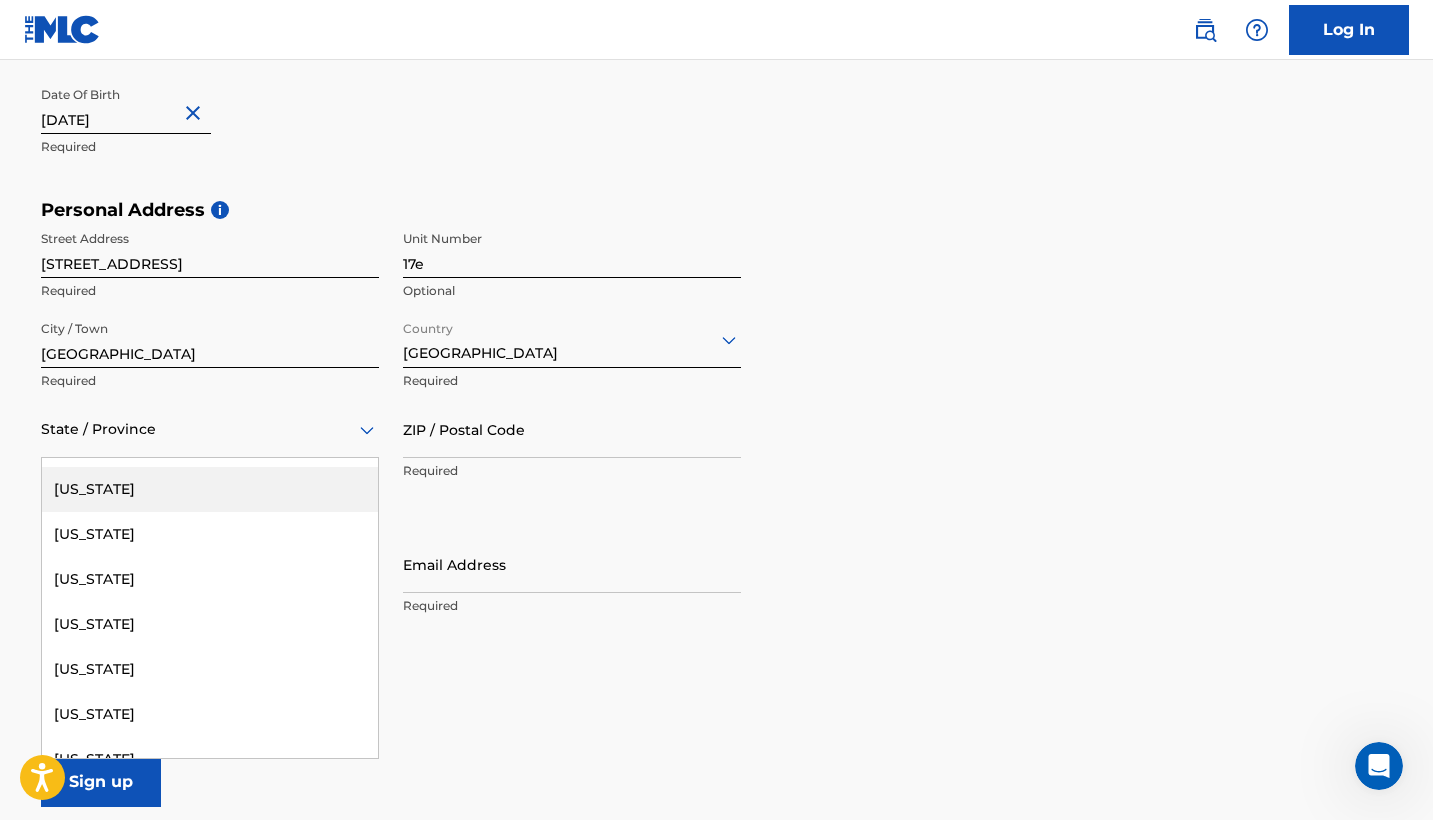 click on "[US_STATE]" at bounding box center [210, 489] 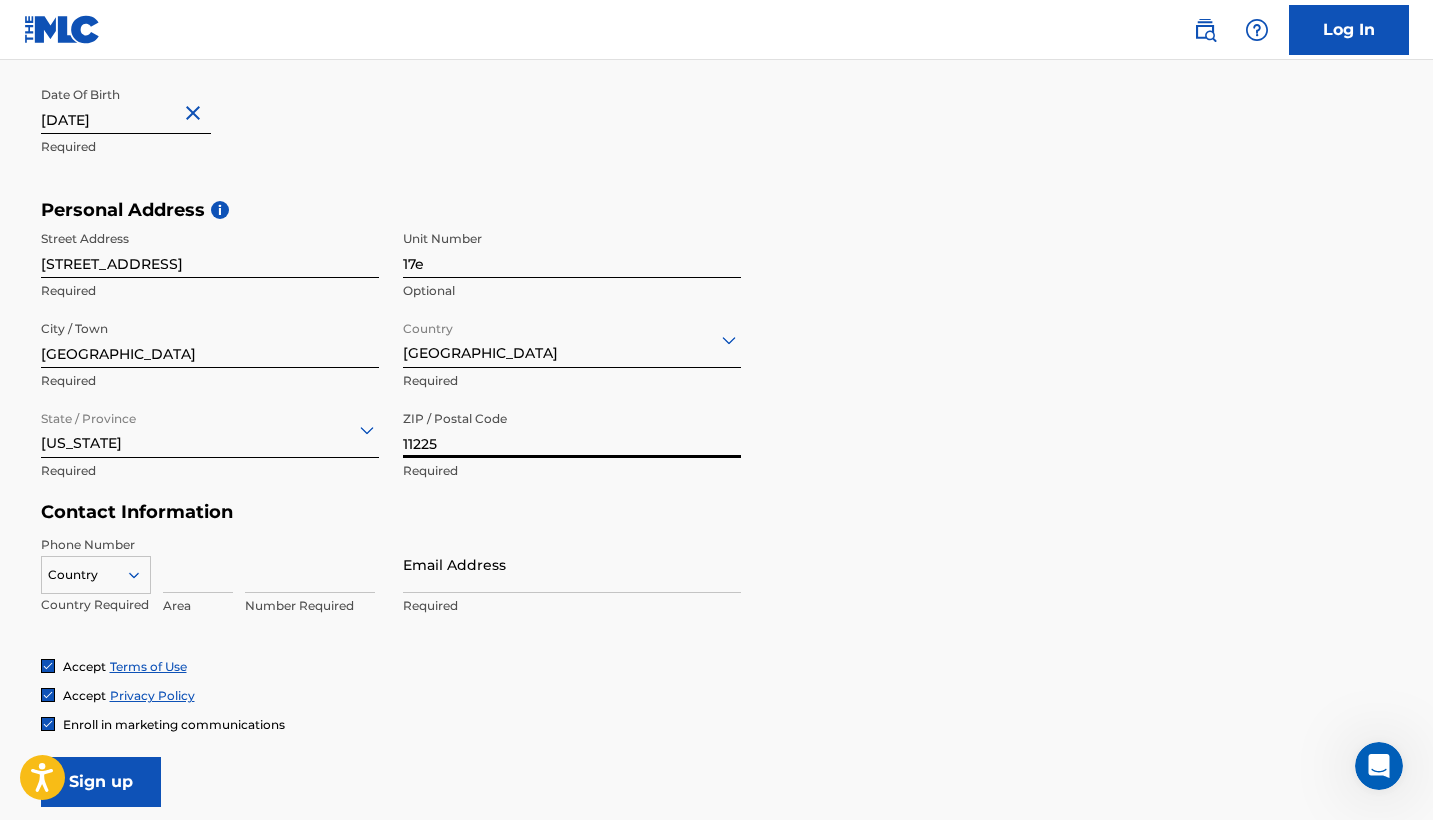 scroll, scrollTop: 687, scrollLeft: 0, axis: vertical 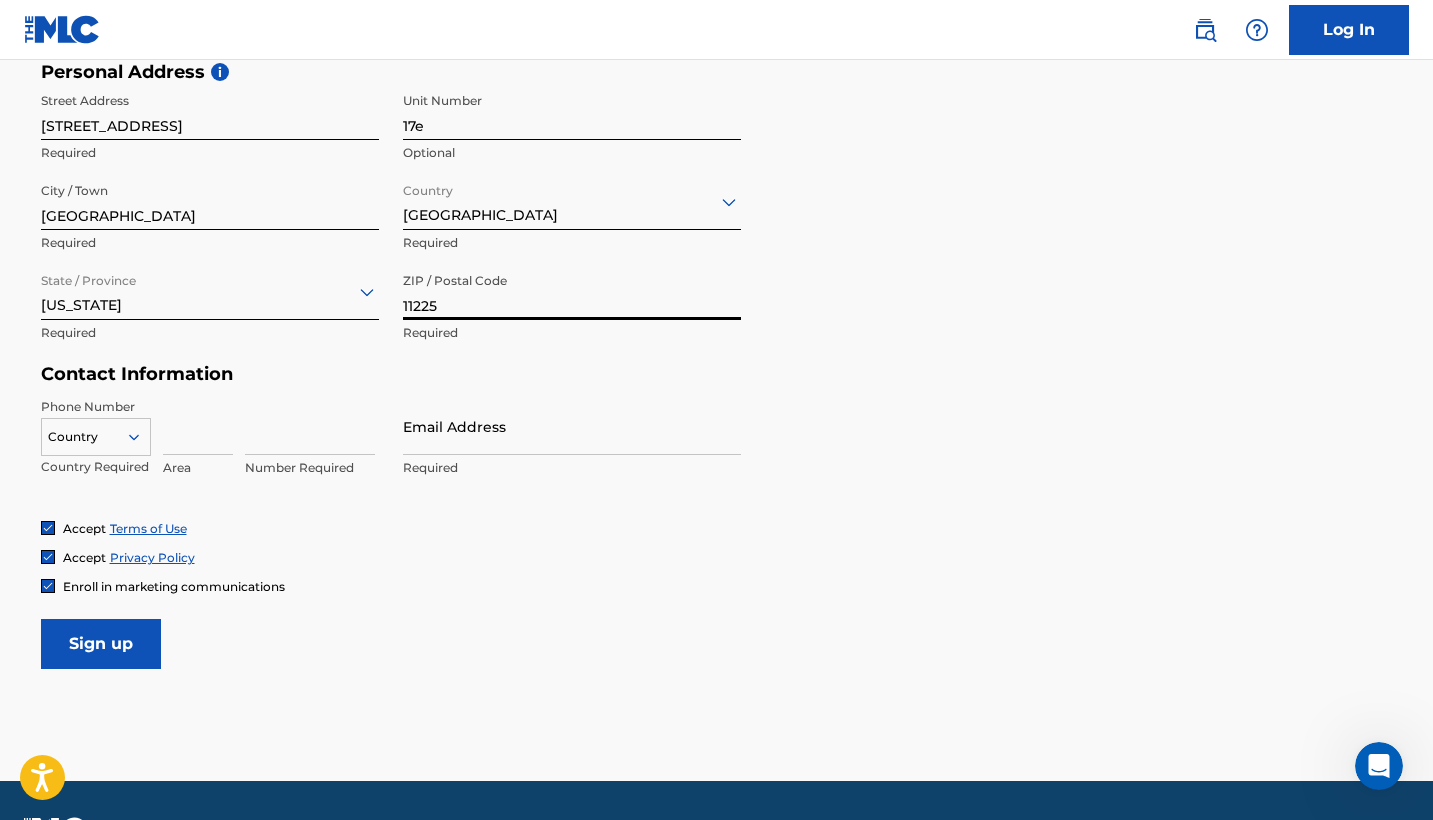 type on "11225" 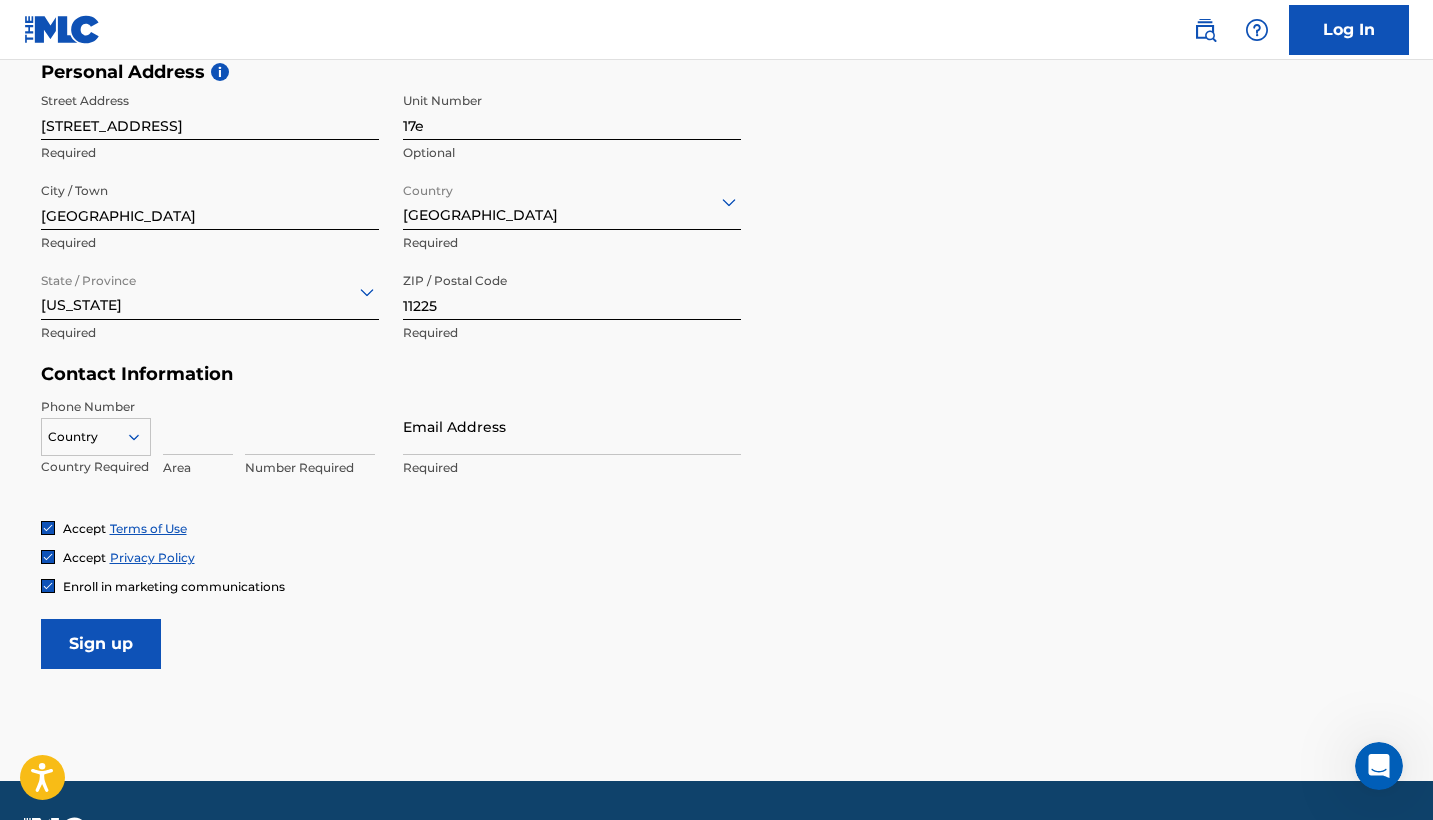 click at bounding box center [198, 426] 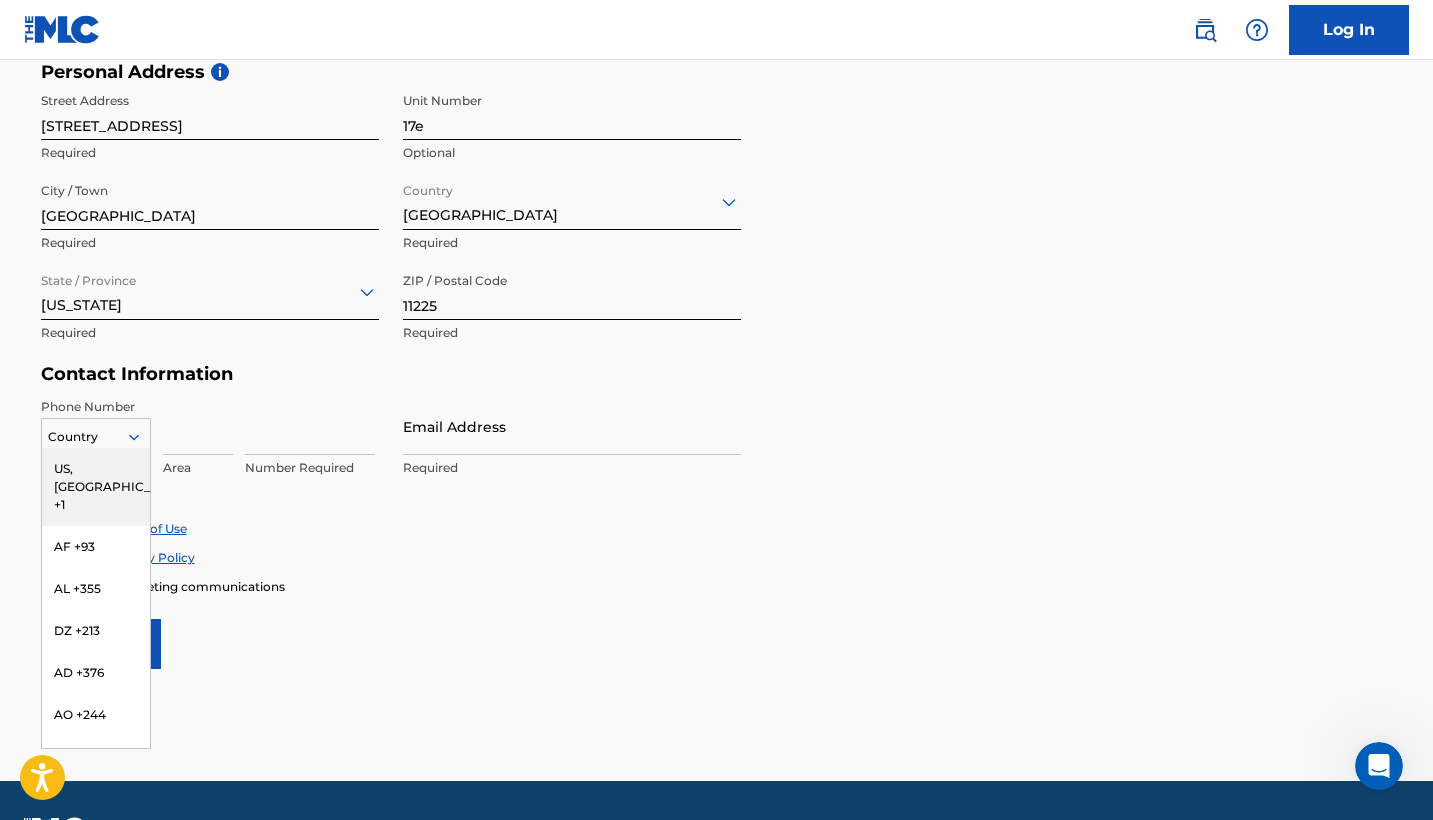 click on "US, [GEOGRAPHIC_DATA] +1" at bounding box center (96, 487) 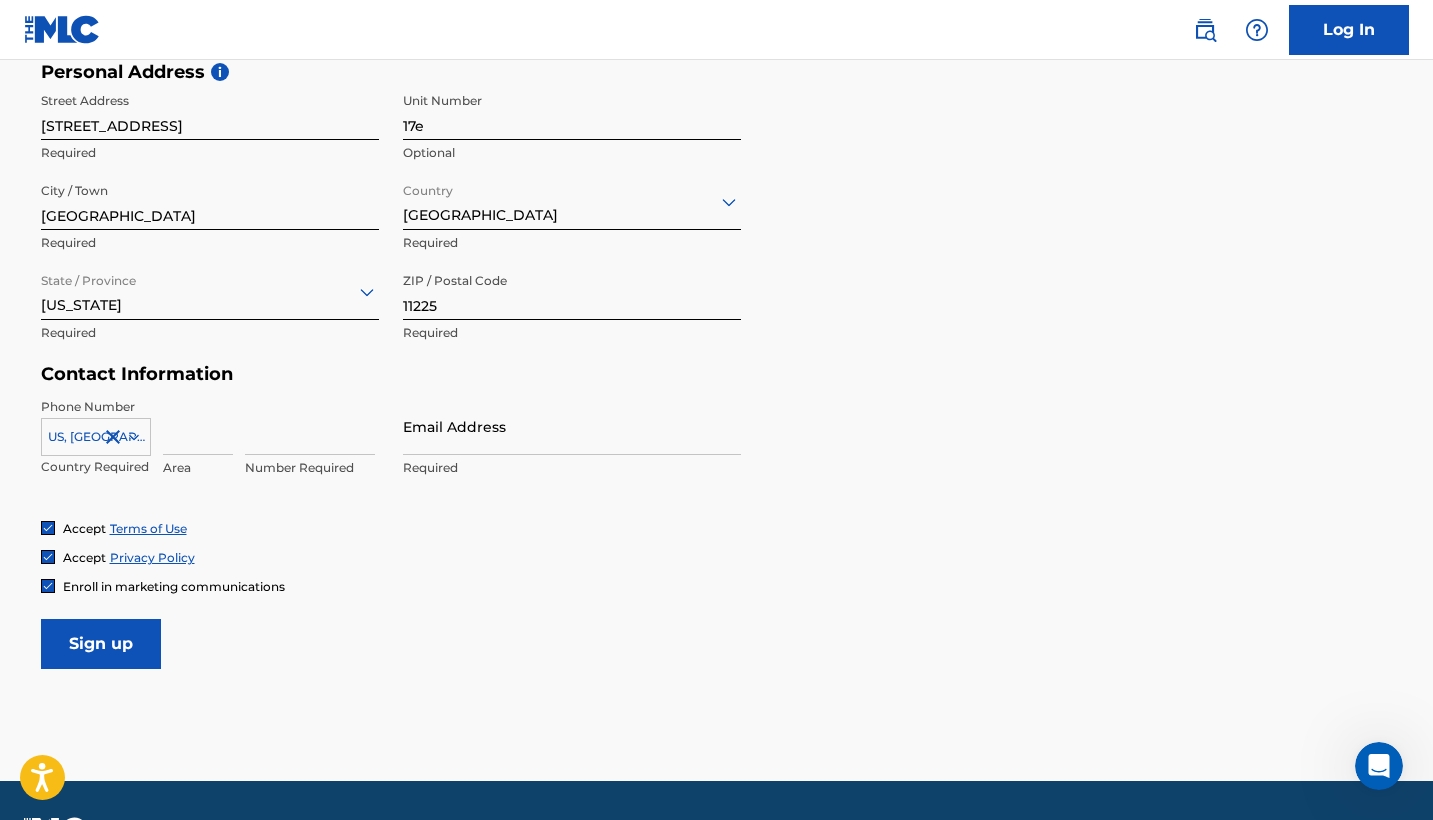 click at bounding box center [198, 426] 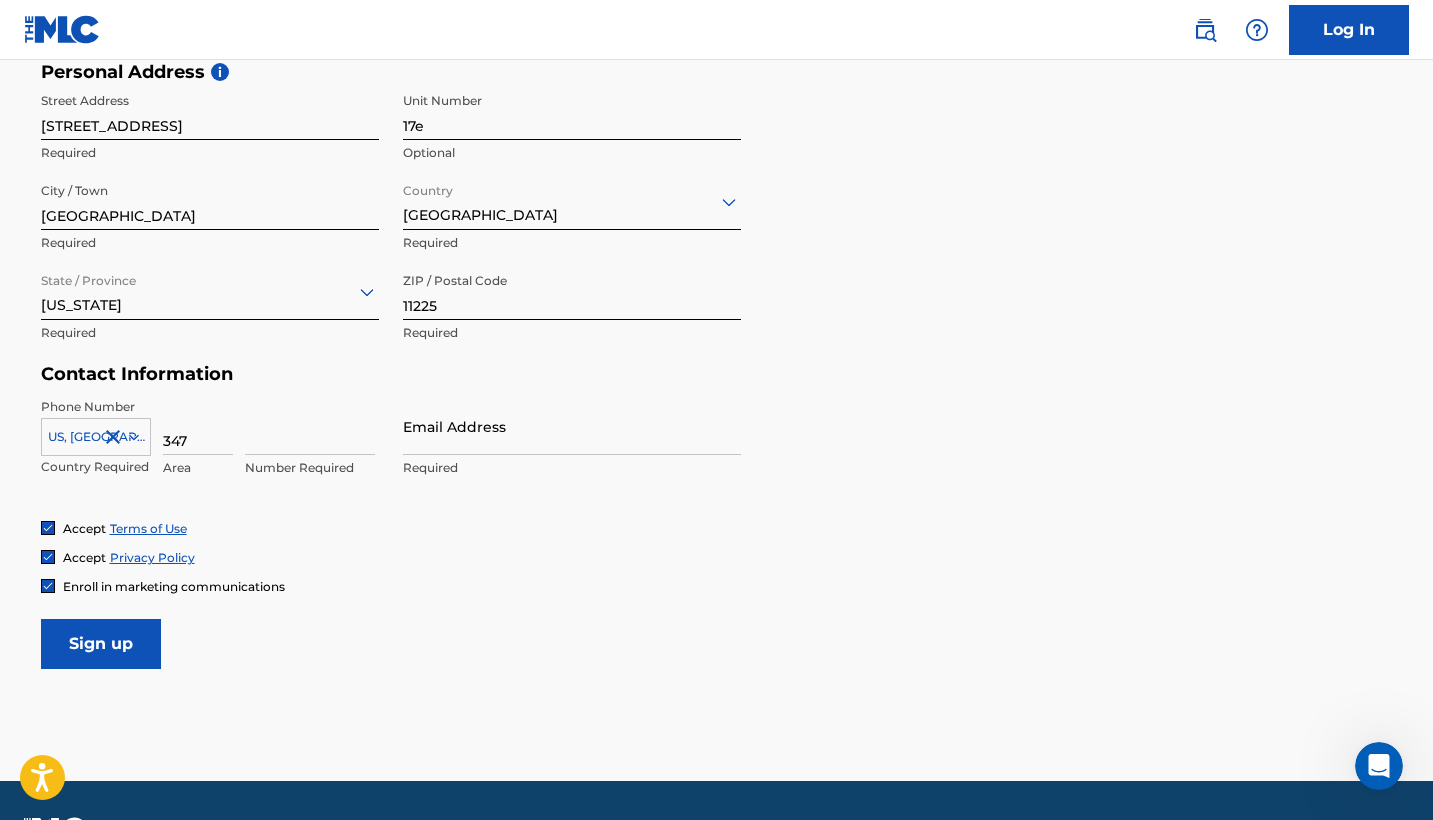 type on "347" 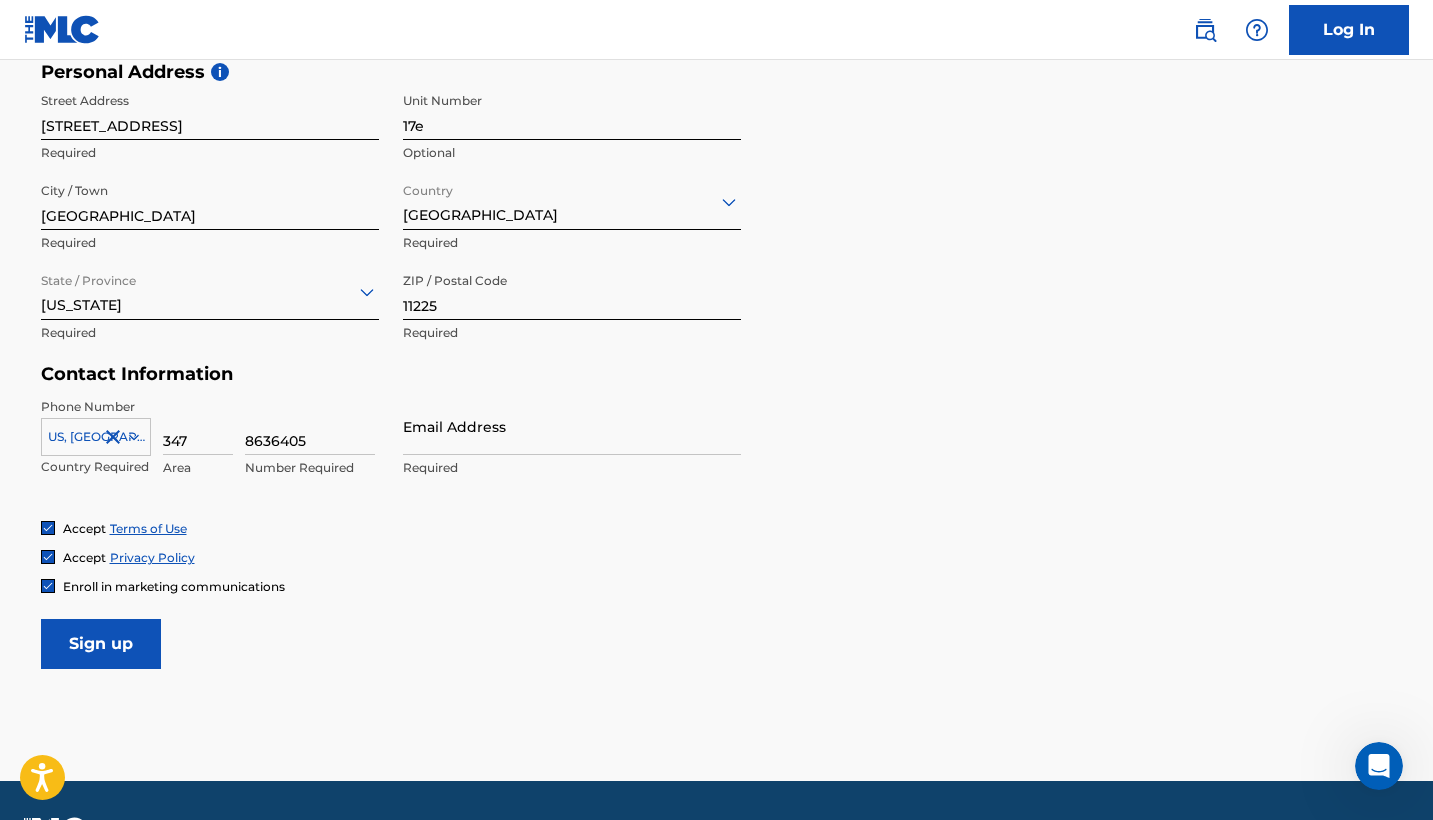 type on "8636405" 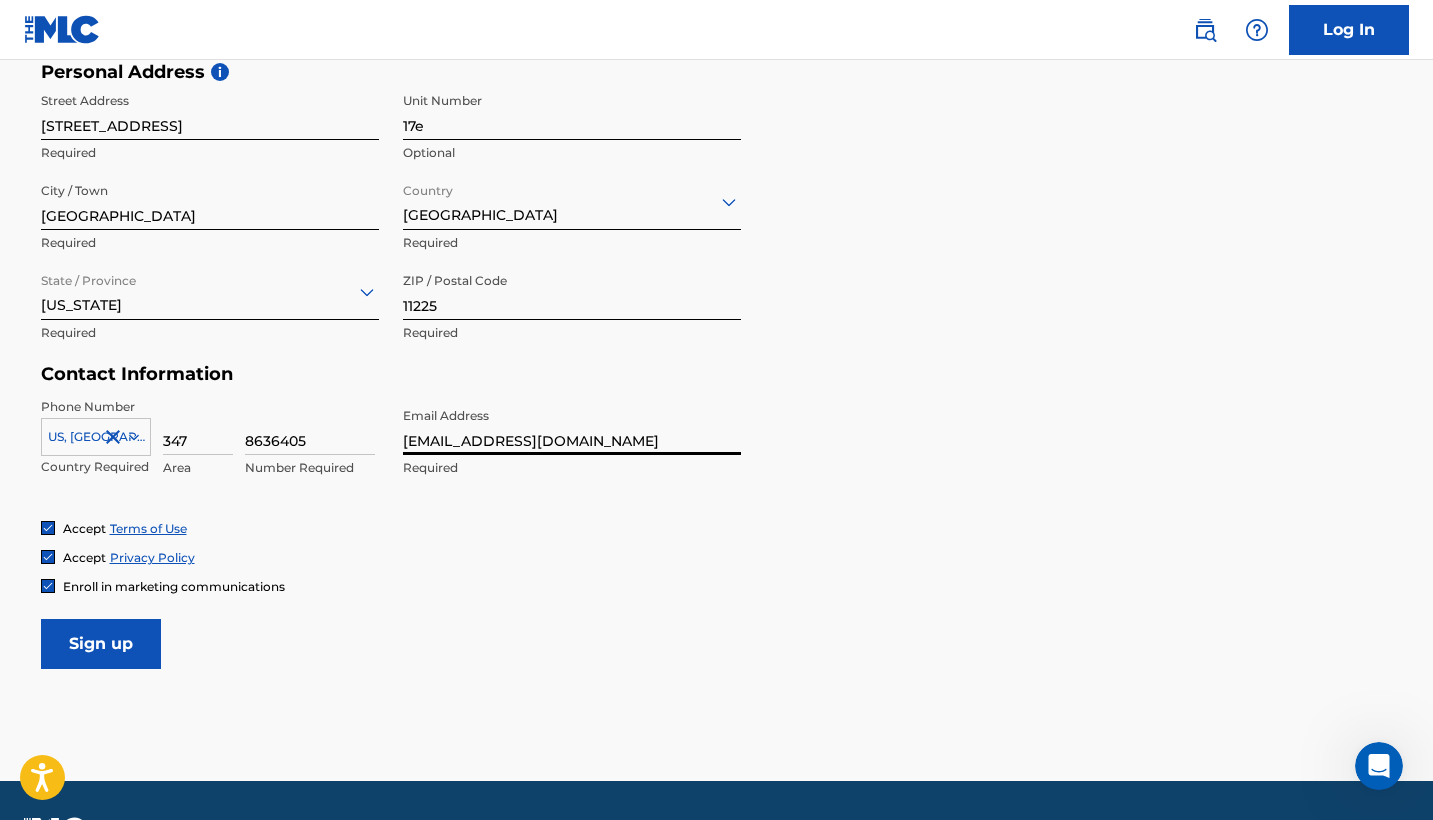 type on "[EMAIL_ADDRESS][DOMAIN_NAME]" 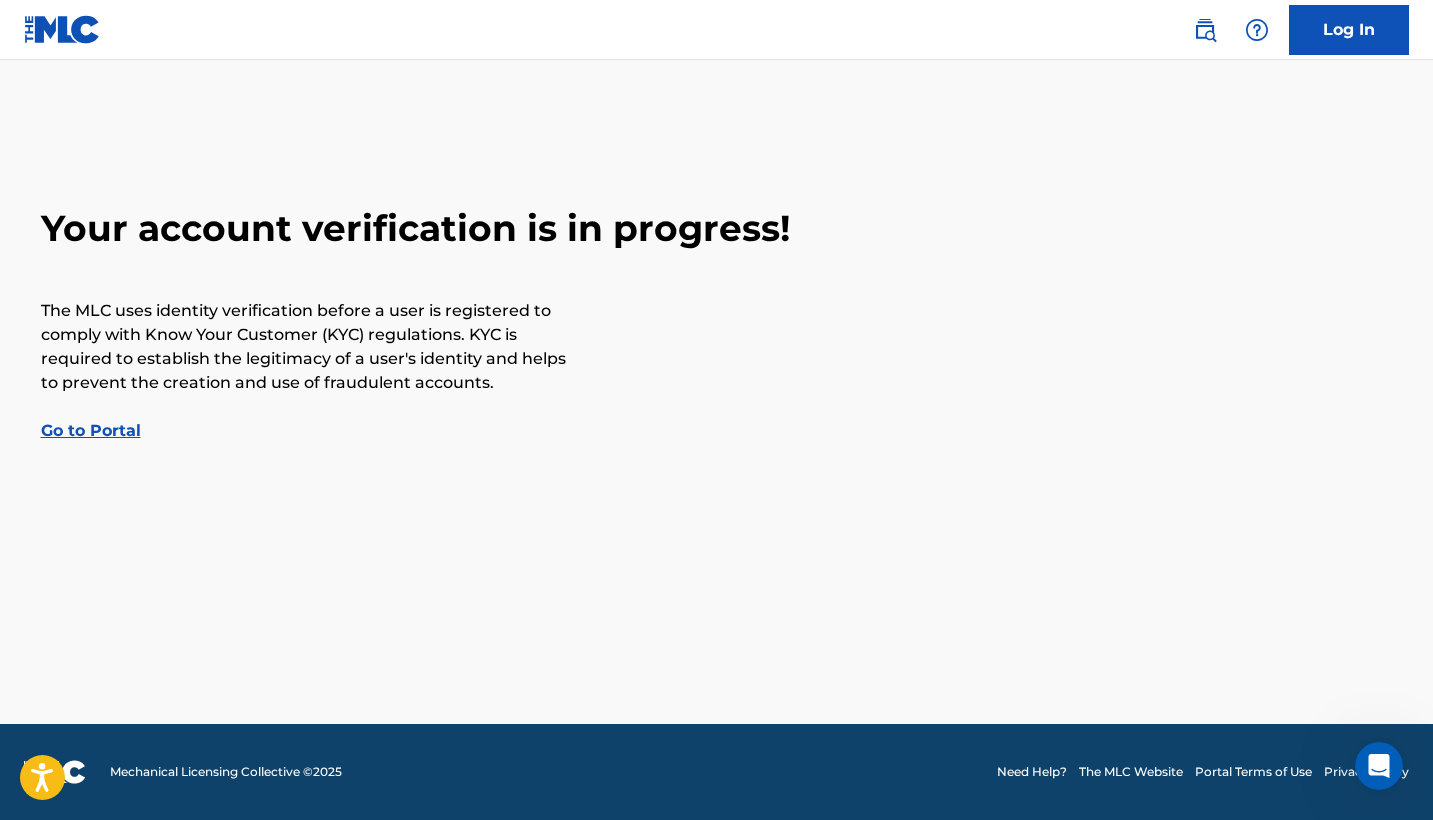 scroll, scrollTop: 0, scrollLeft: 0, axis: both 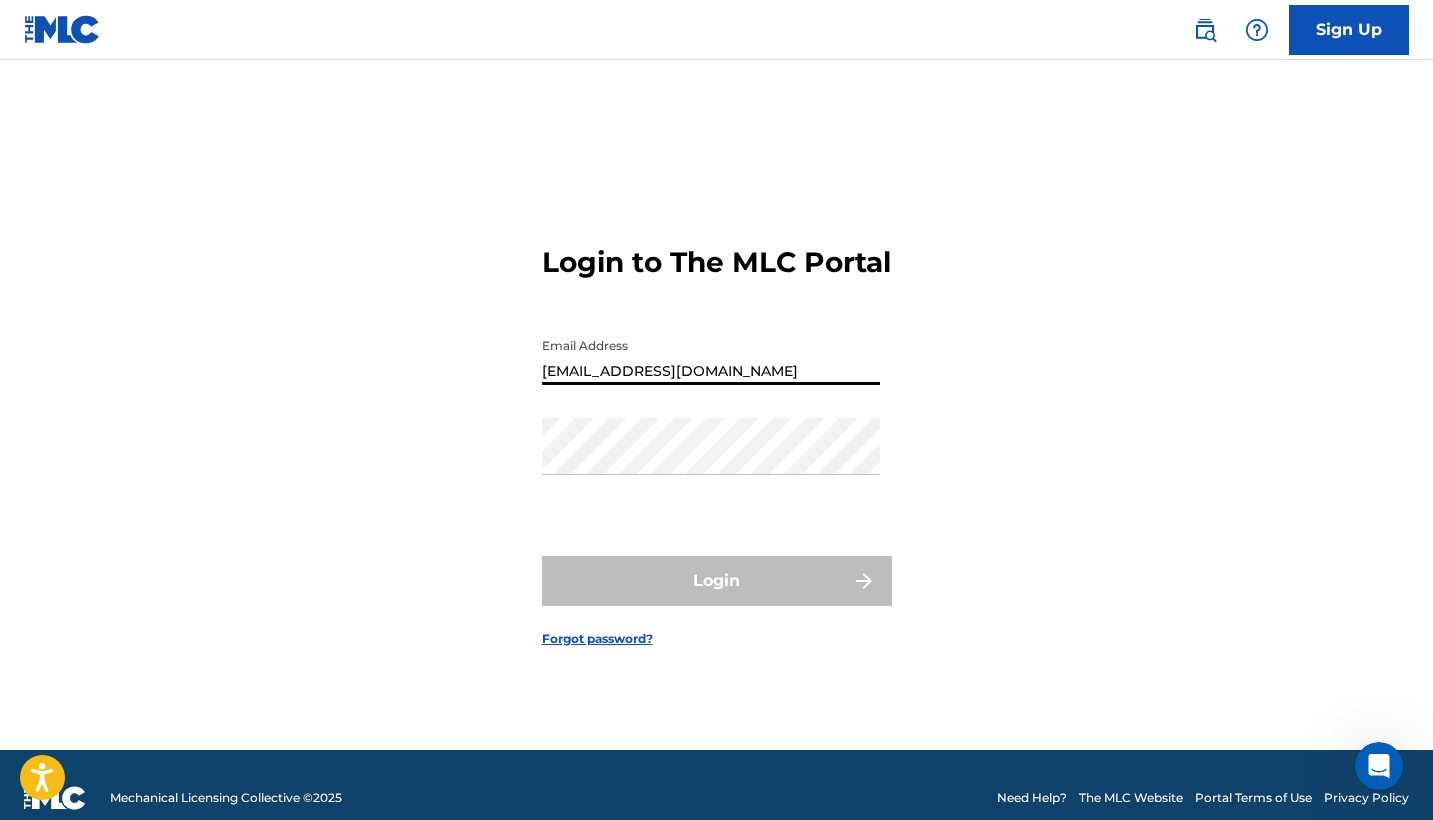 type on "[EMAIL_ADDRESS][DOMAIN_NAME]" 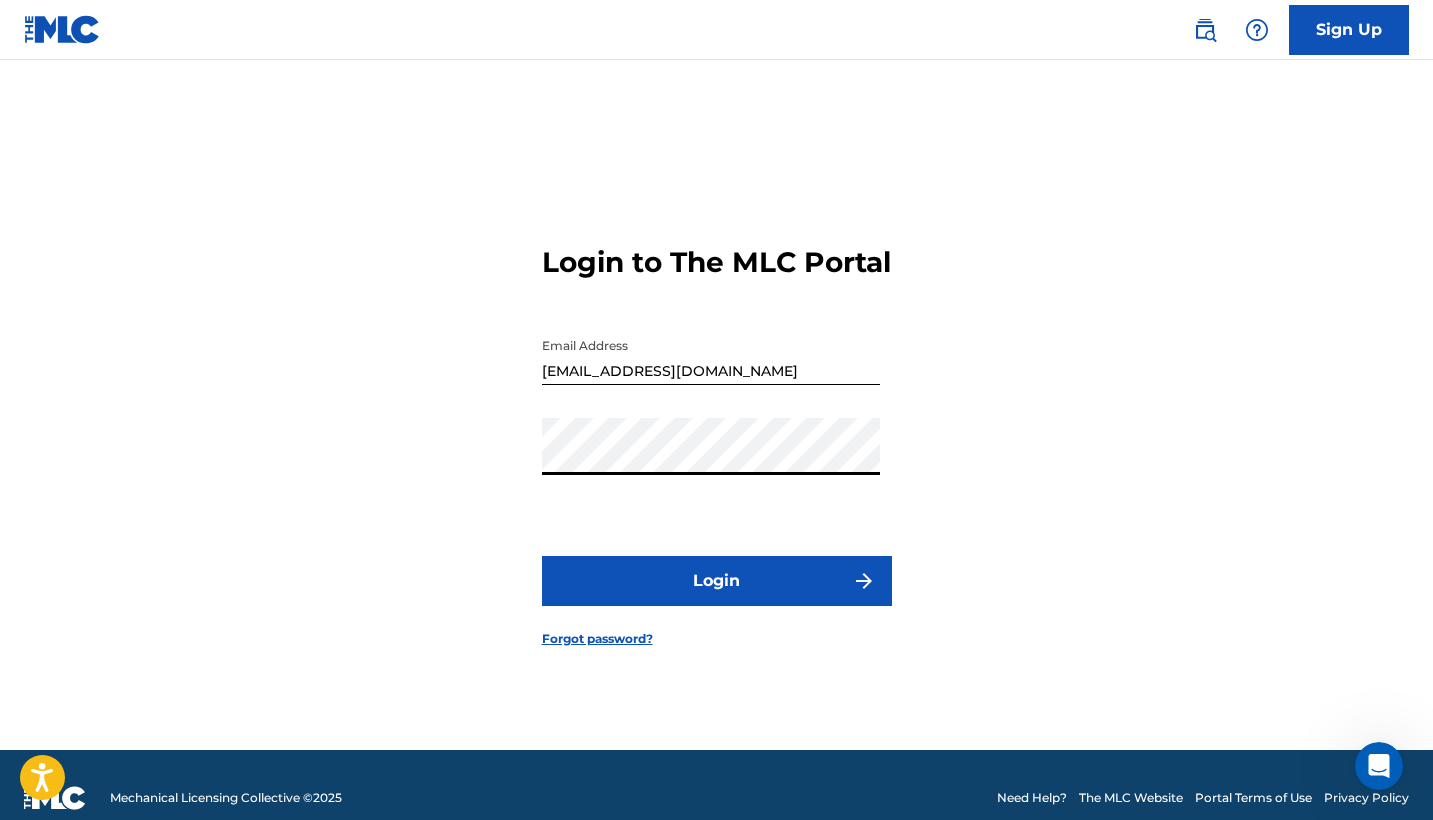 click on "Login" at bounding box center [717, 581] 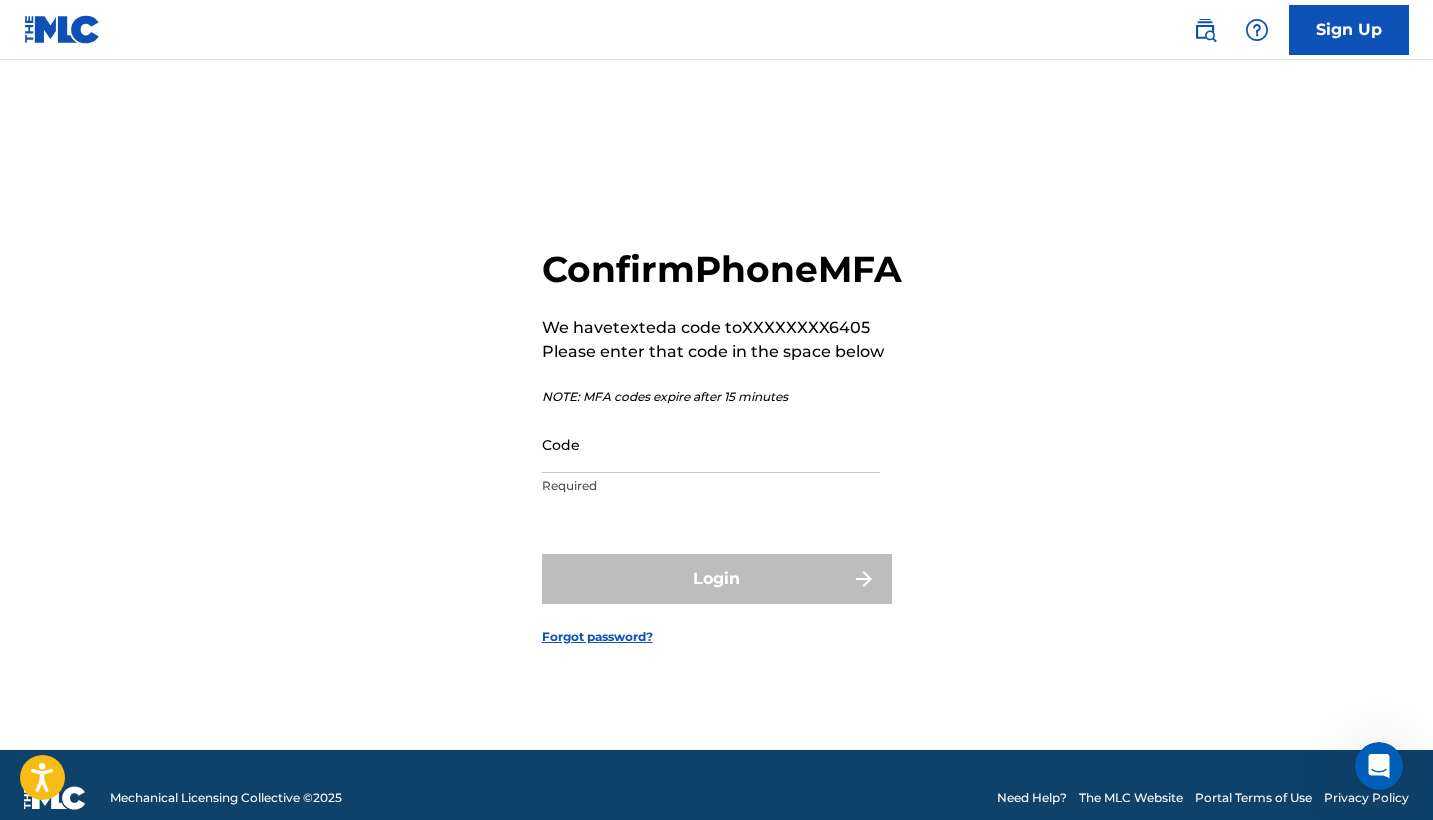 click on "Code" at bounding box center (711, 444) 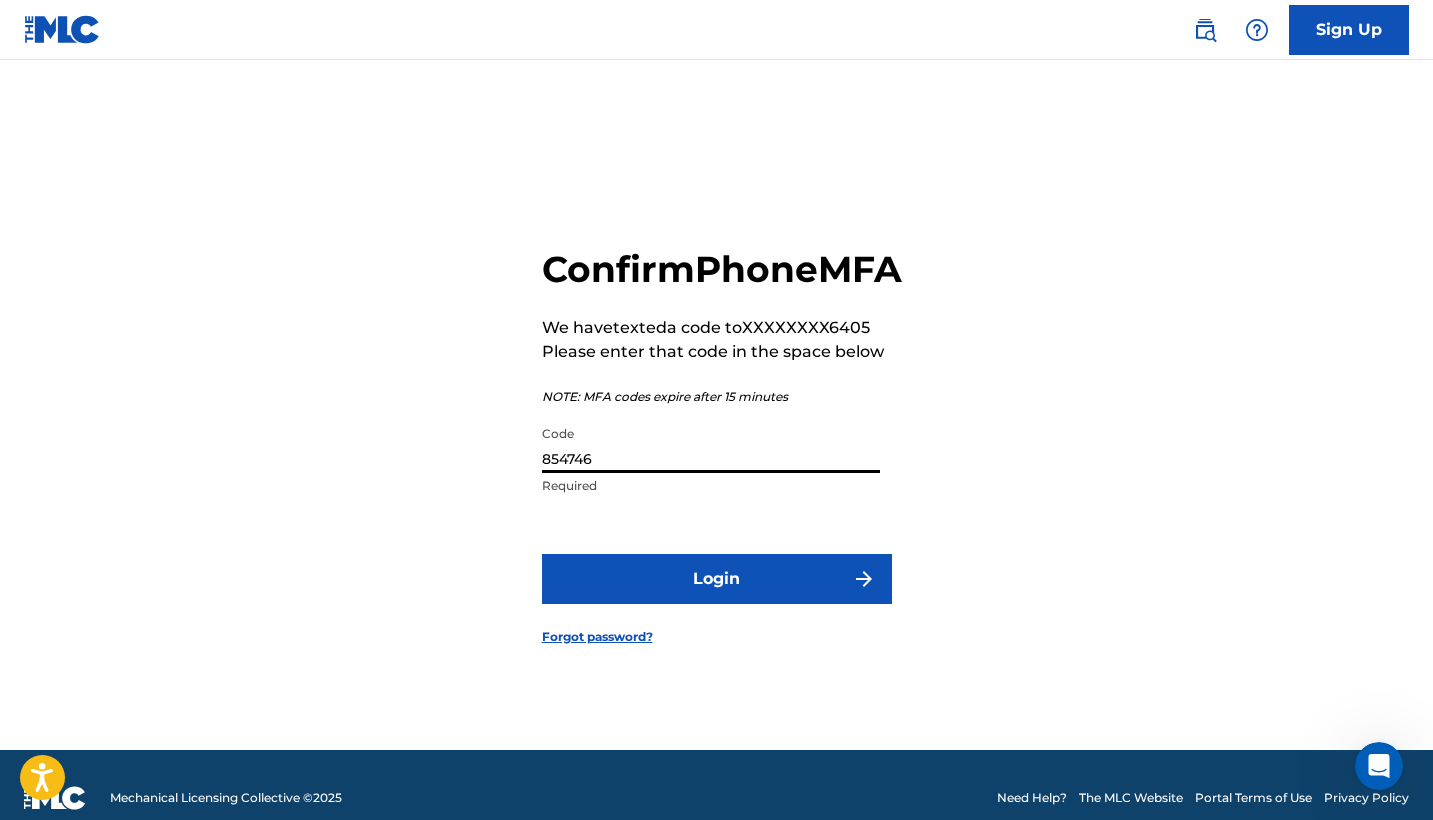 type on "854746" 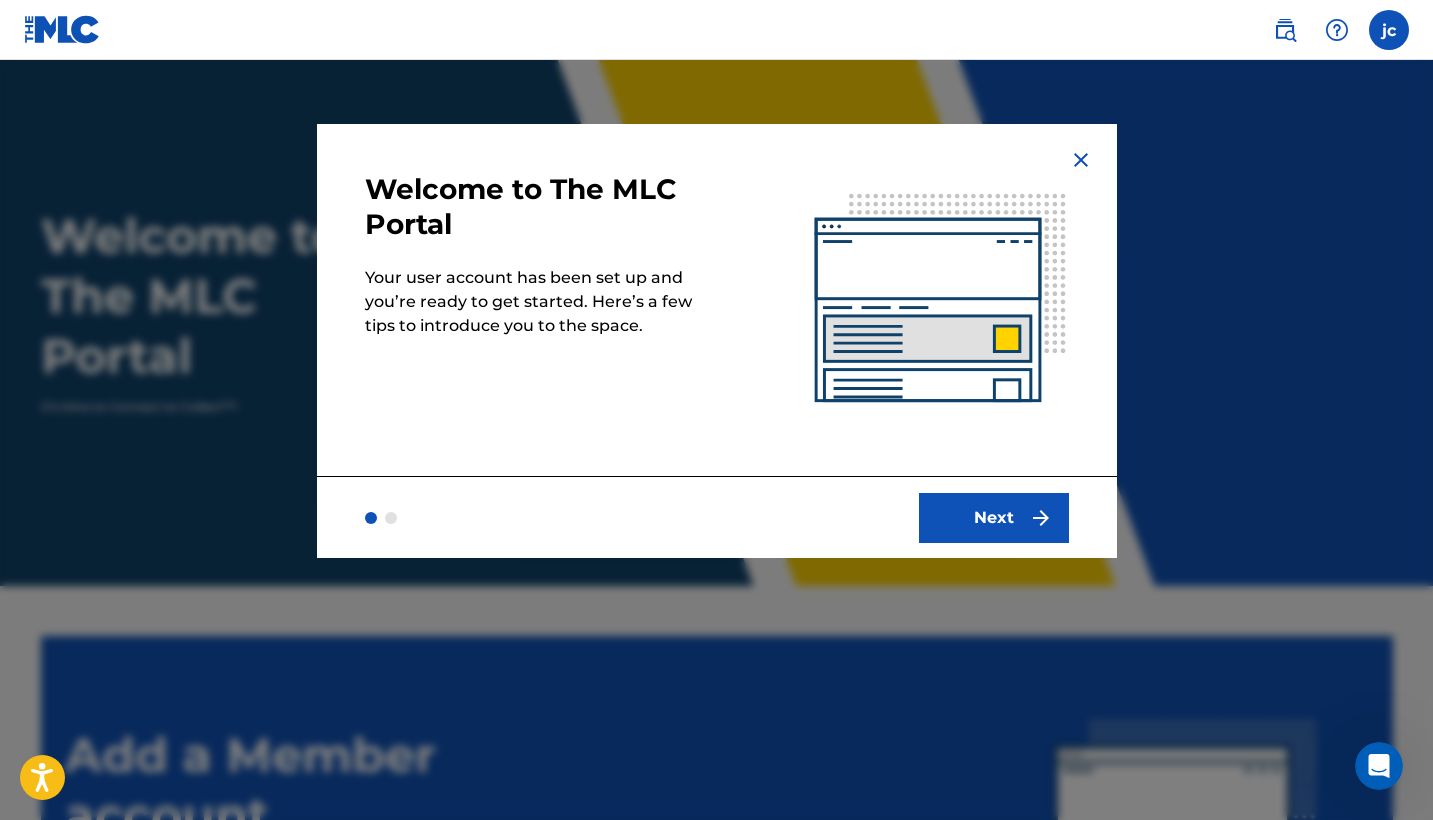 scroll, scrollTop: 0, scrollLeft: 0, axis: both 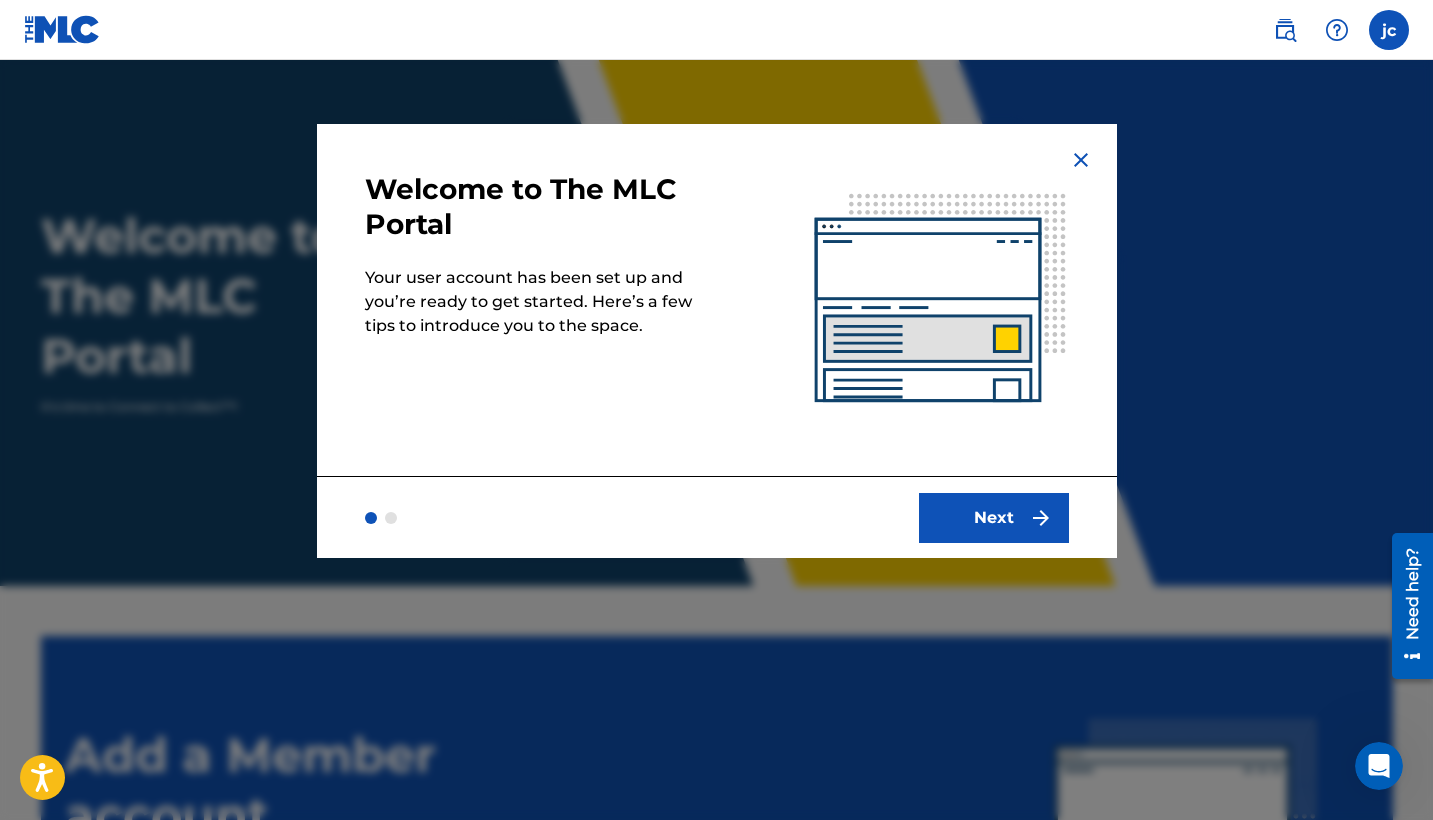 click on "Next" at bounding box center [994, 518] 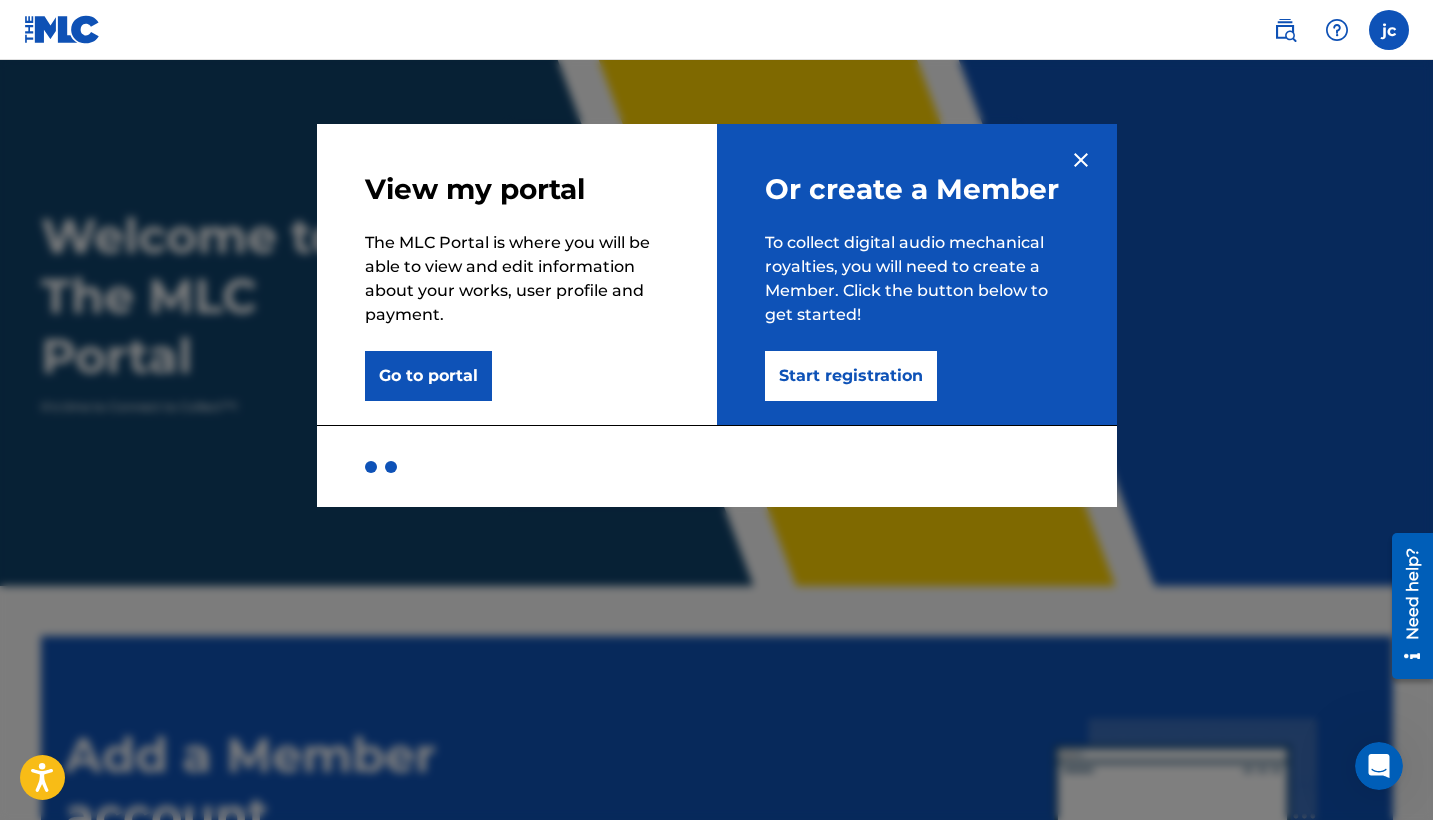 click on "Start registration" at bounding box center (851, 376) 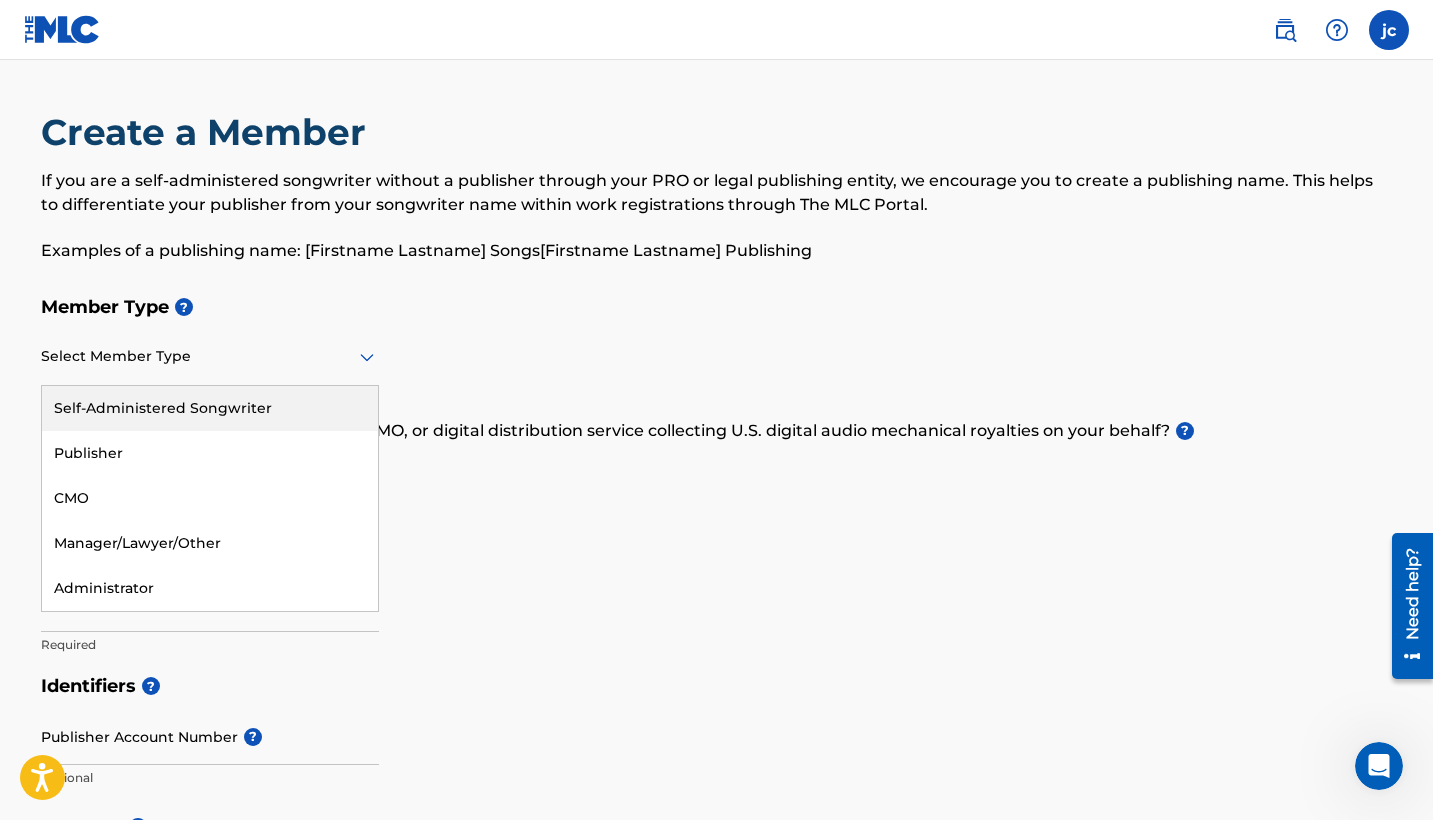 click at bounding box center (210, 356) 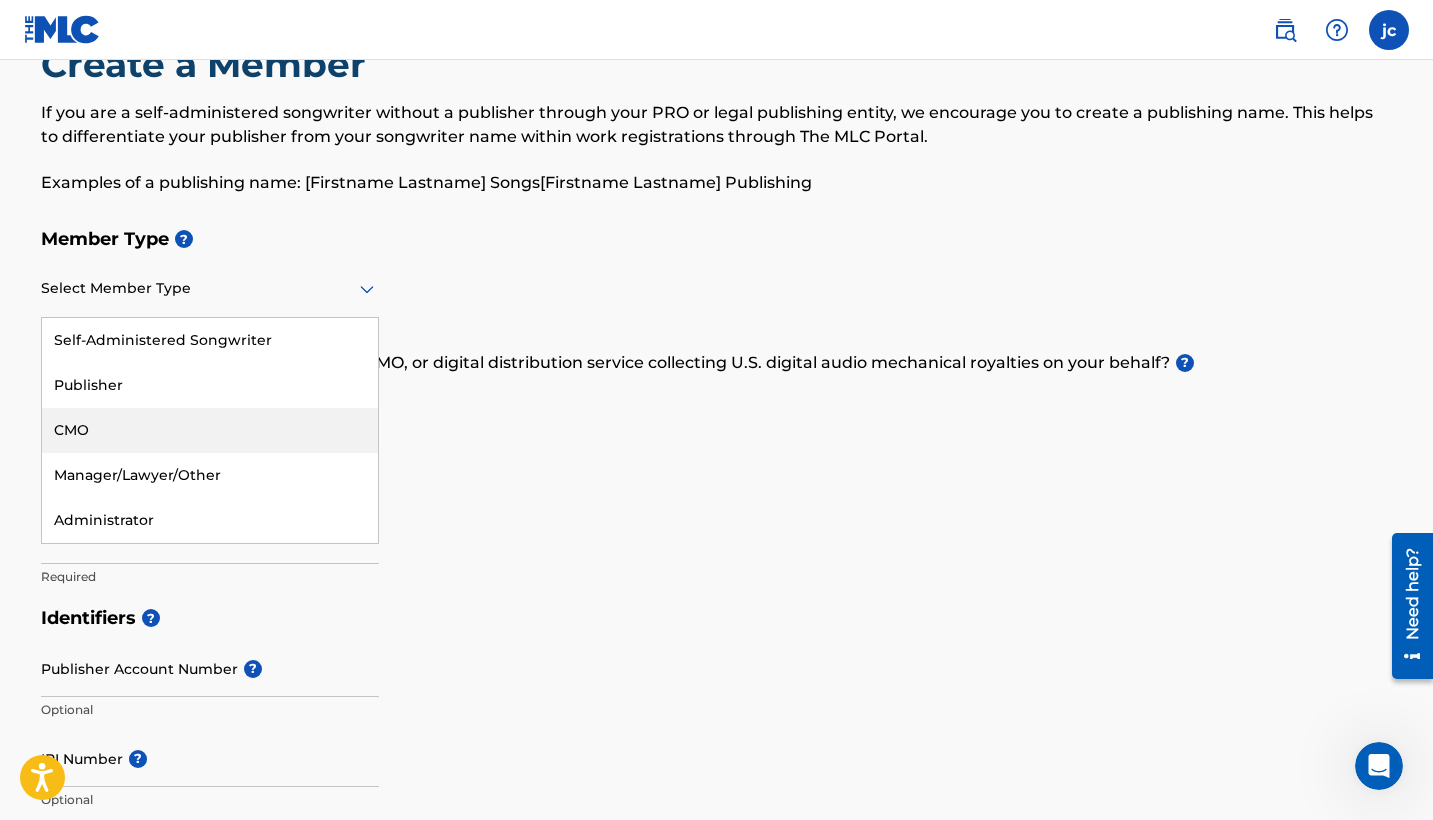 scroll, scrollTop: 72, scrollLeft: 0, axis: vertical 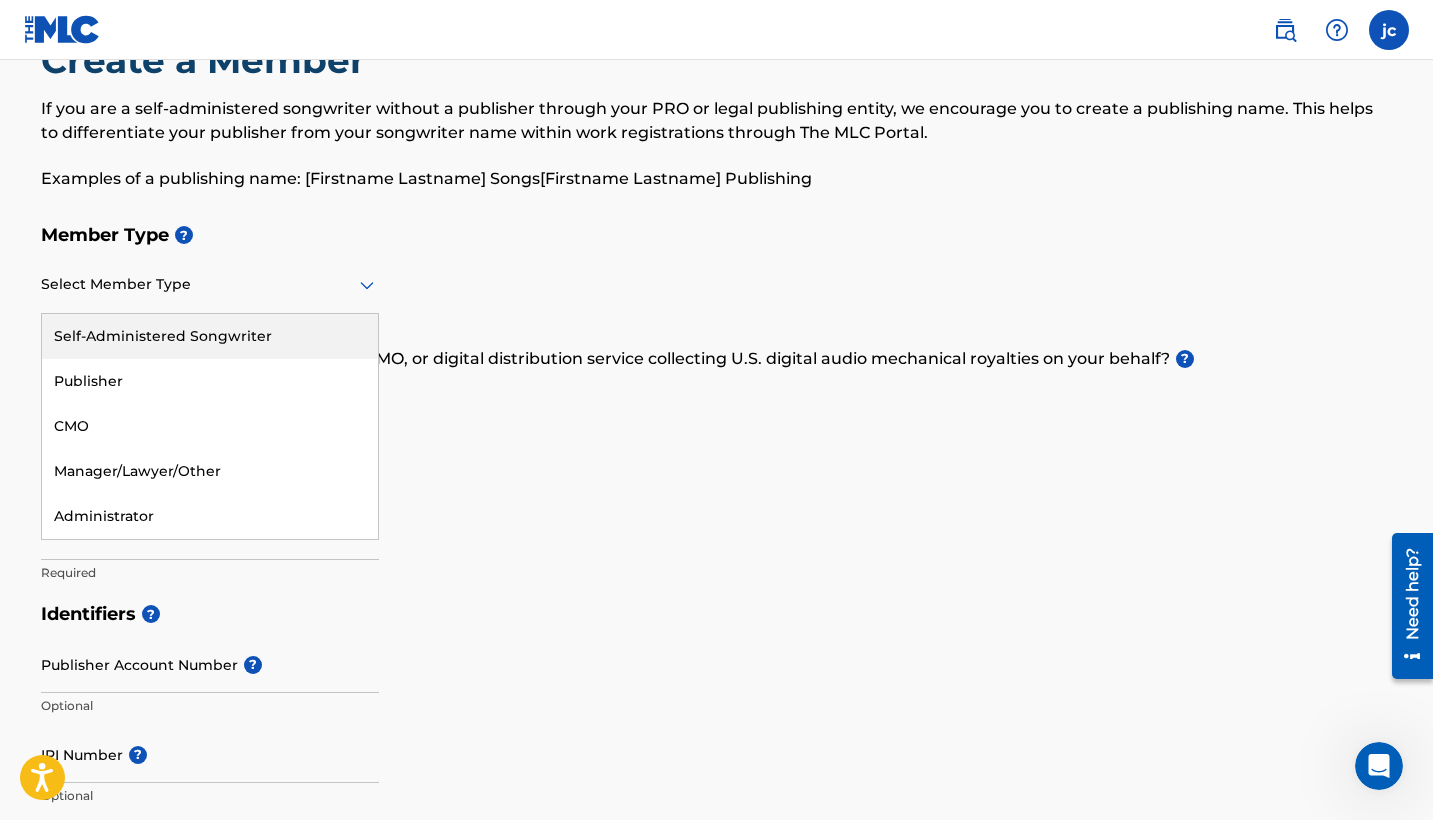 click on "Self-Administered Songwriter" at bounding box center (210, 336) 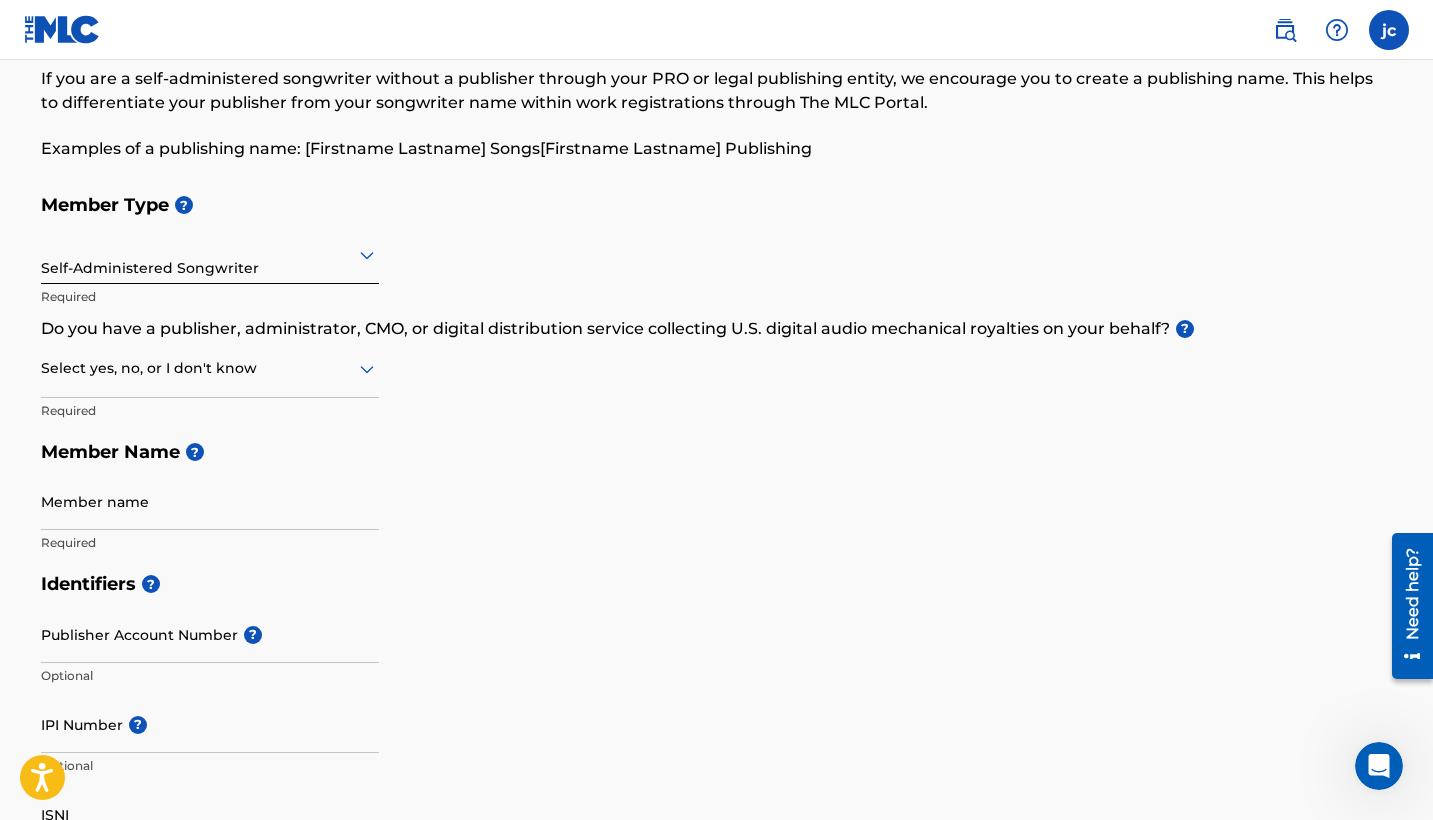 scroll, scrollTop: 102, scrollLeft: 0, axis: vertical 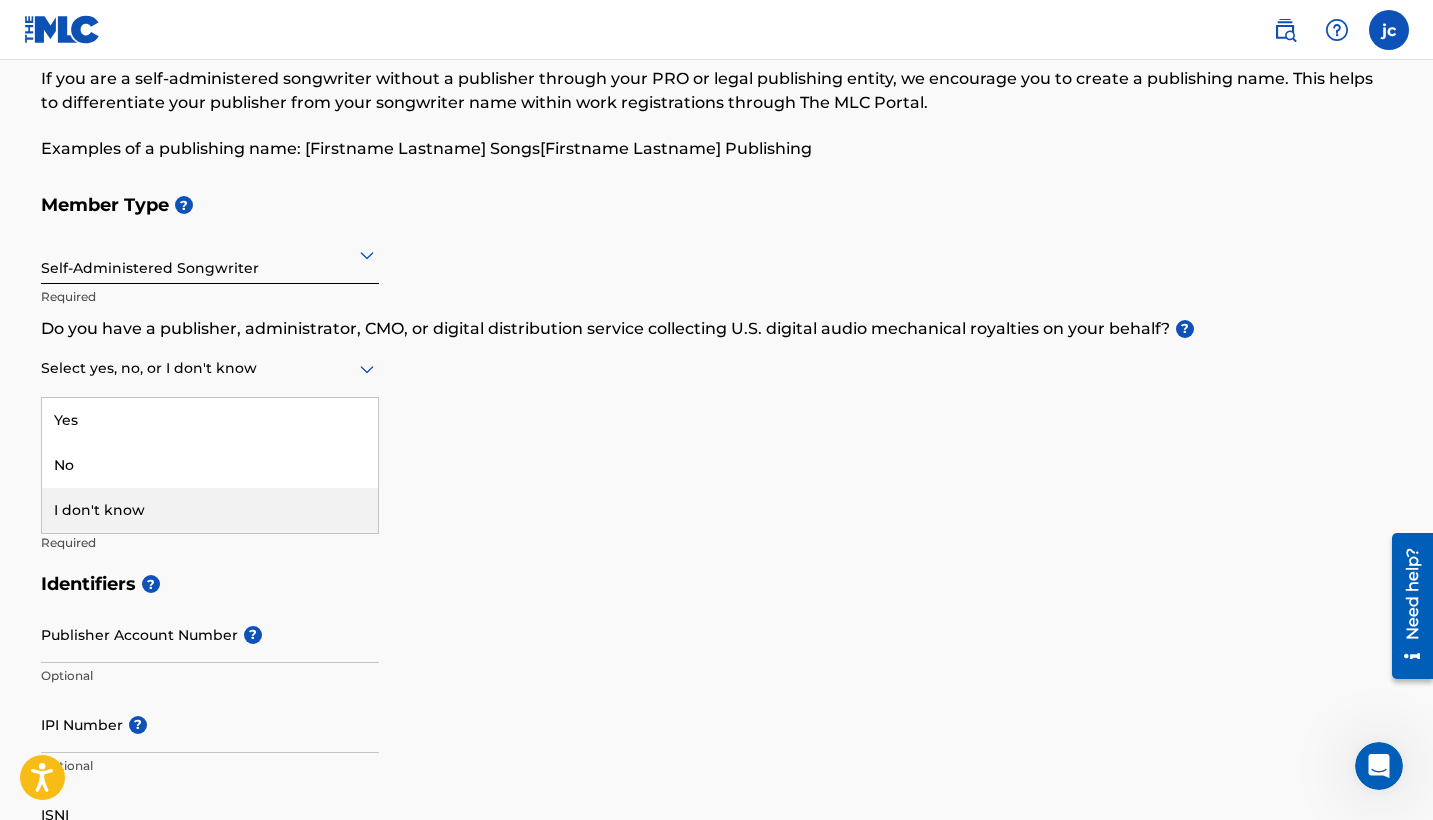 click on "I don't know" at bounding box center (210, 510) 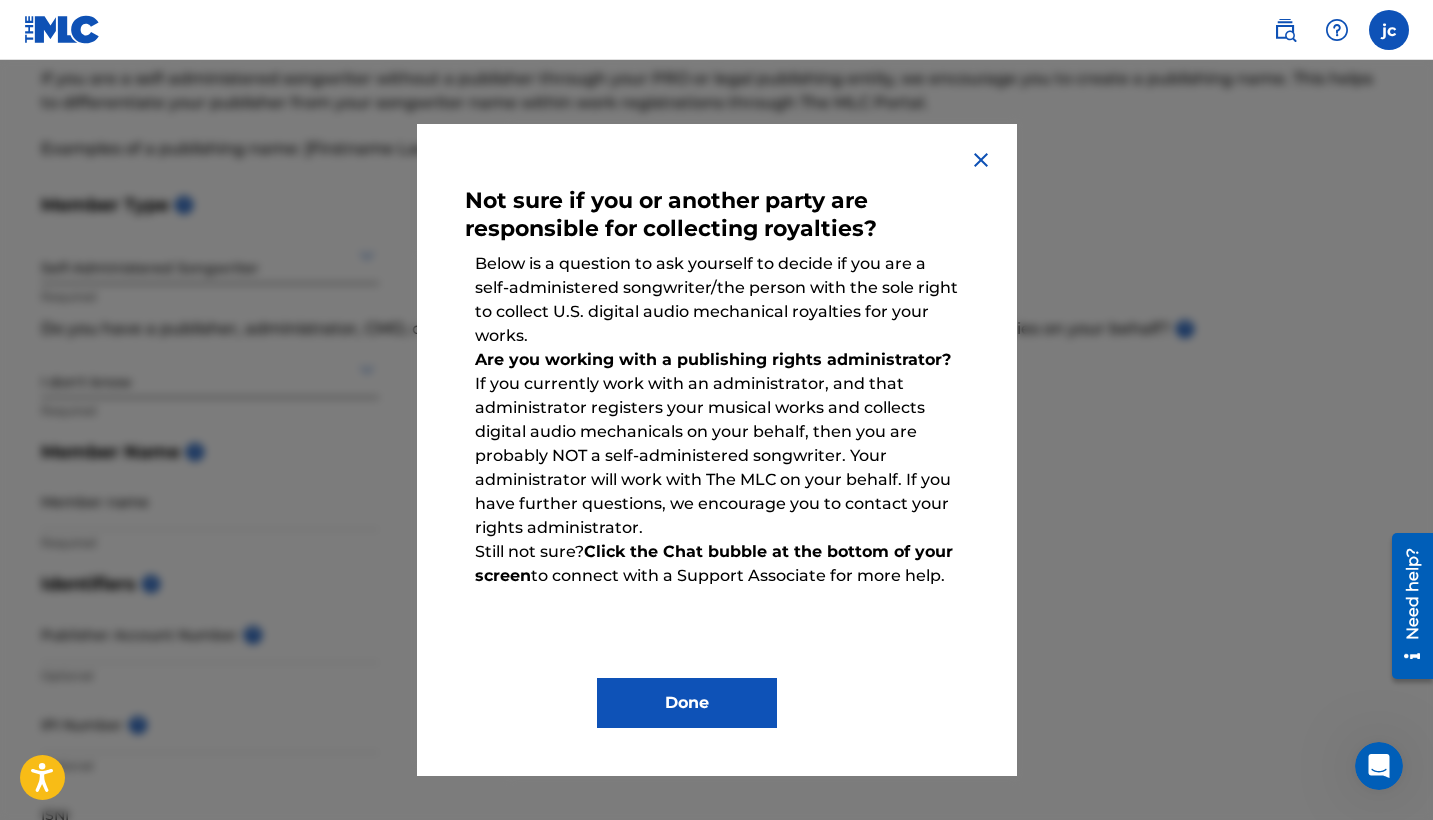 click on "Not sure if you or another party are responsible for collecting royalties? Below is a question to ask yourself to decide if you are a self-administered songwriter/the person with the sole right to collect U.S. digital audio mechanical royalties for your works. Are you working with a publishing rights administrator? If you currently work with an administrator, and that administrator registers your musical works and collects digital audio mechanicals on your behalf, then you are probably NOT a self-administered songwriter. Your administrator will work with The MLC on your behalf. If you have further questions, we encourage you to contact your rights administrator. Still not sure?  Click the Chat bubble at the bottom of your screen  to connect with a Support Associate for more help. Done" at bounding box center [717, 450] 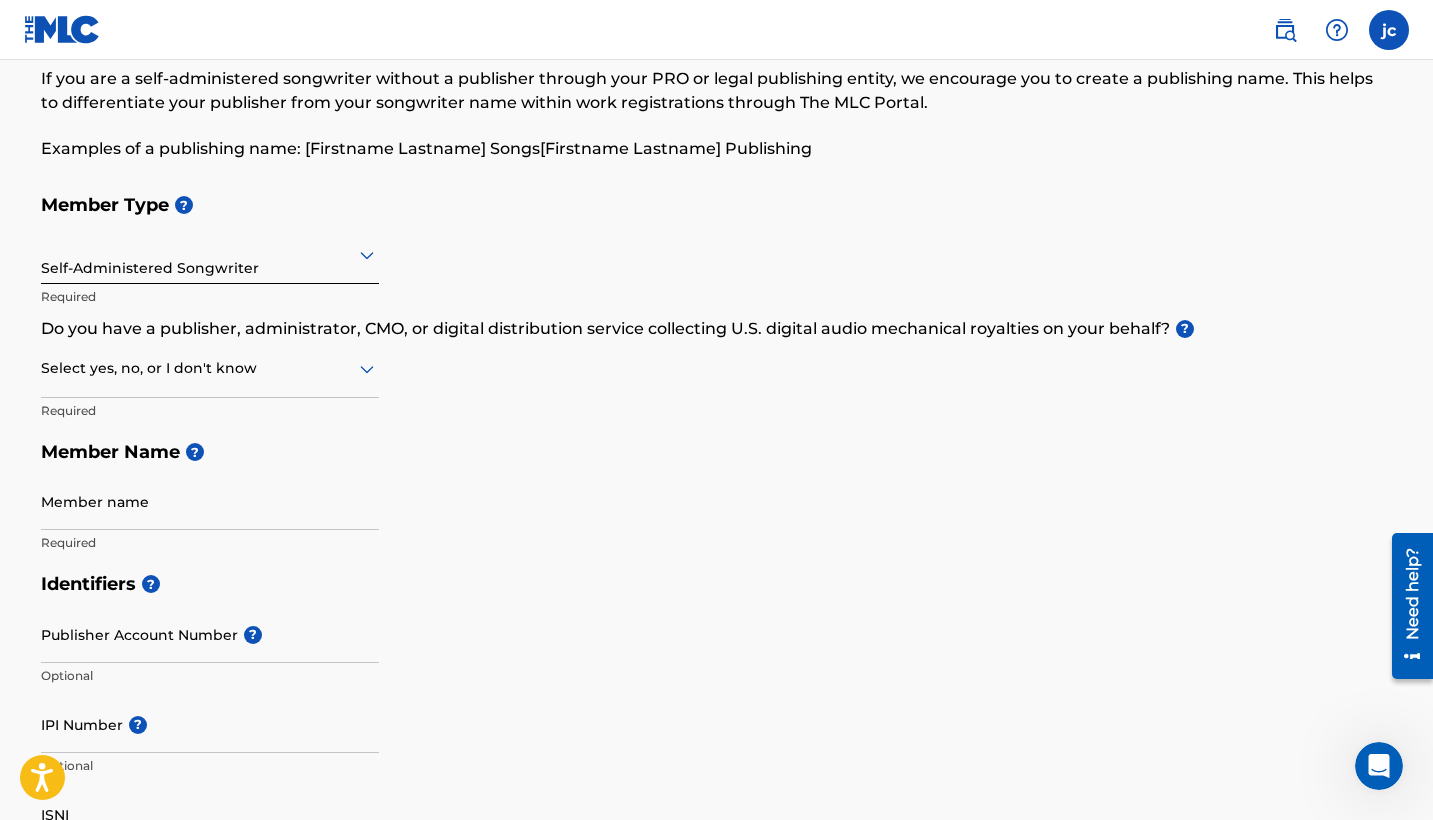 click 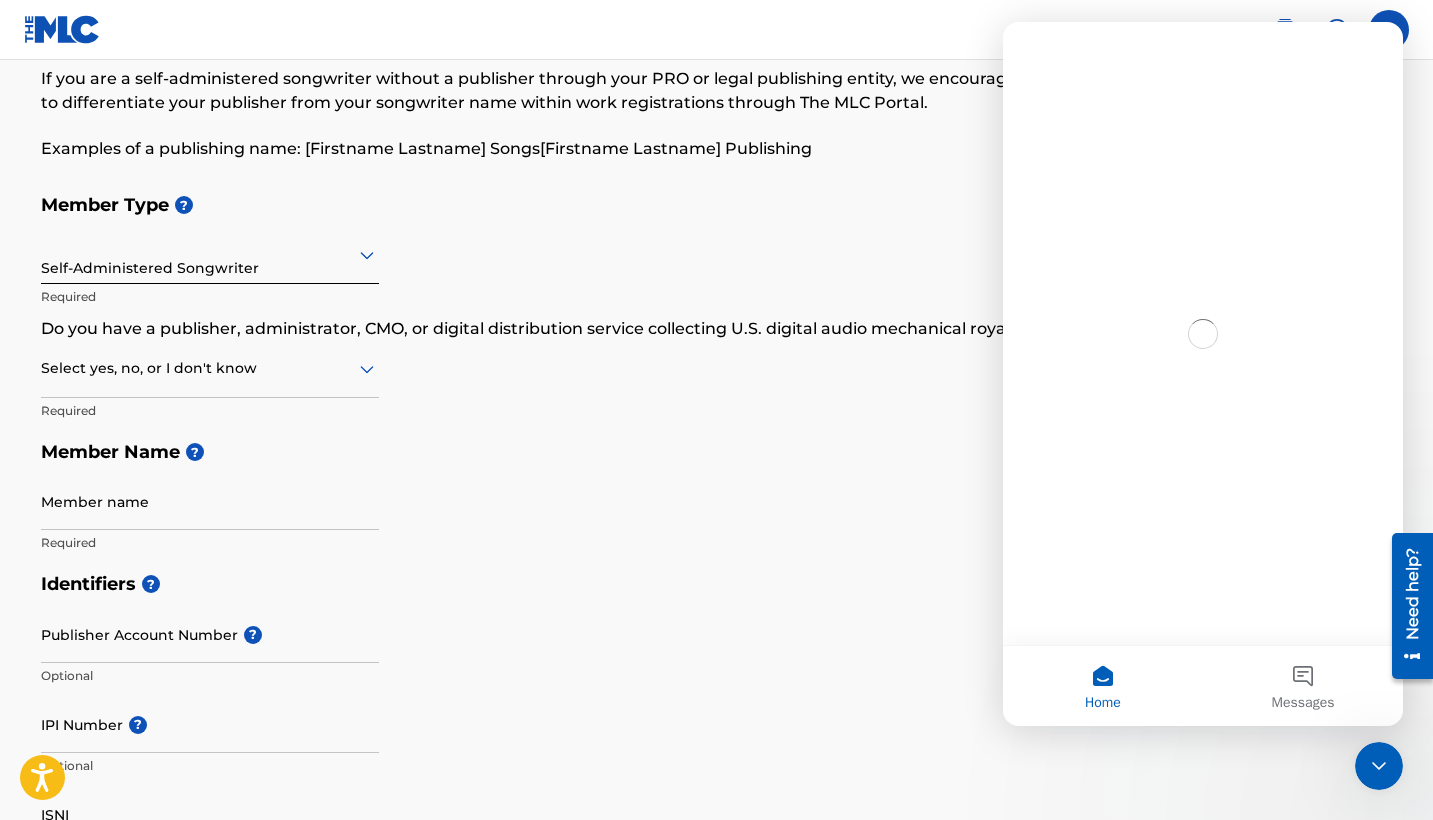scroll, scrollTop: 0, scrollLeft: 0, axis: both 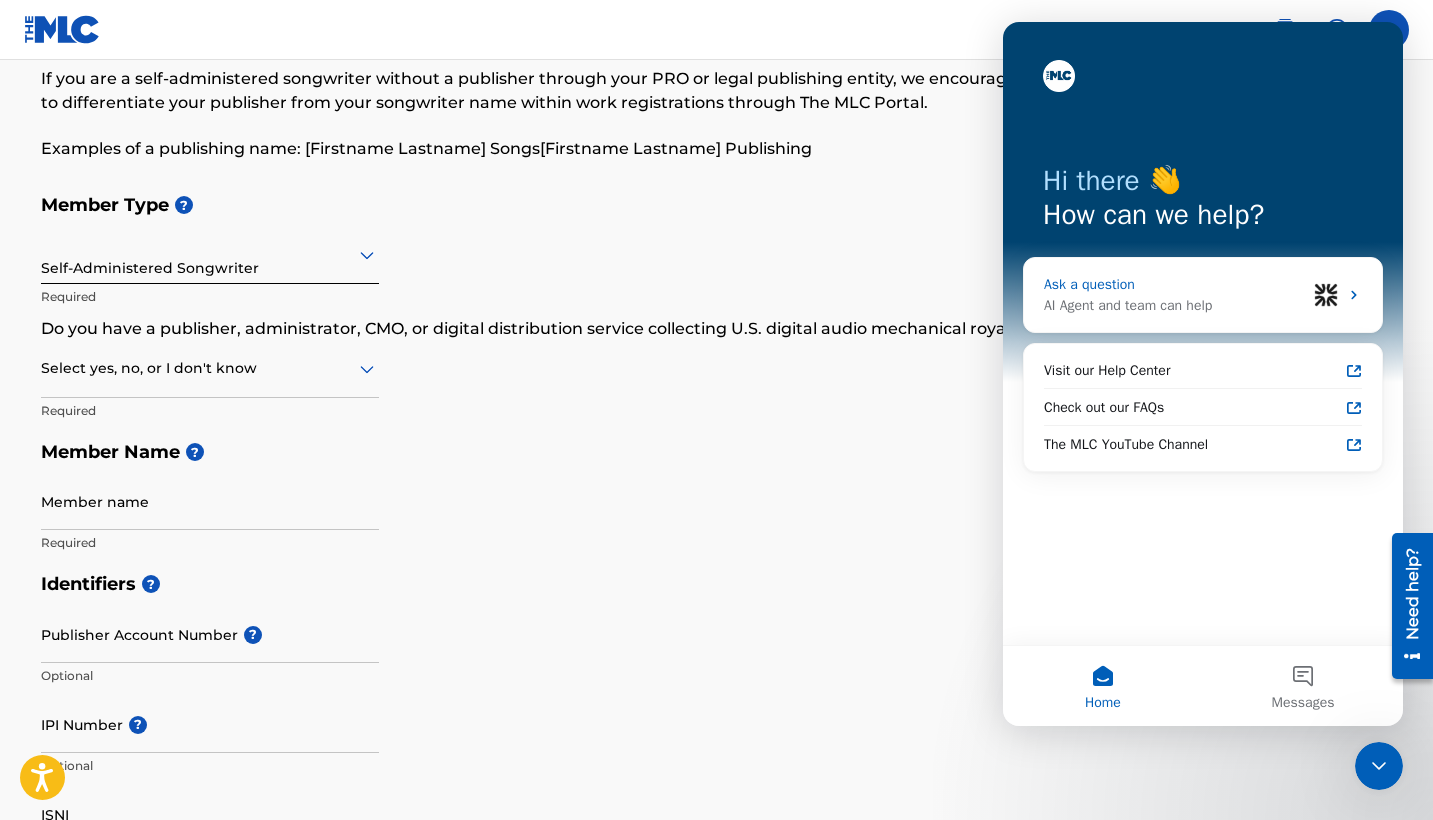 click on "AI Agent and team can help" at bounding box center (1175, 305) 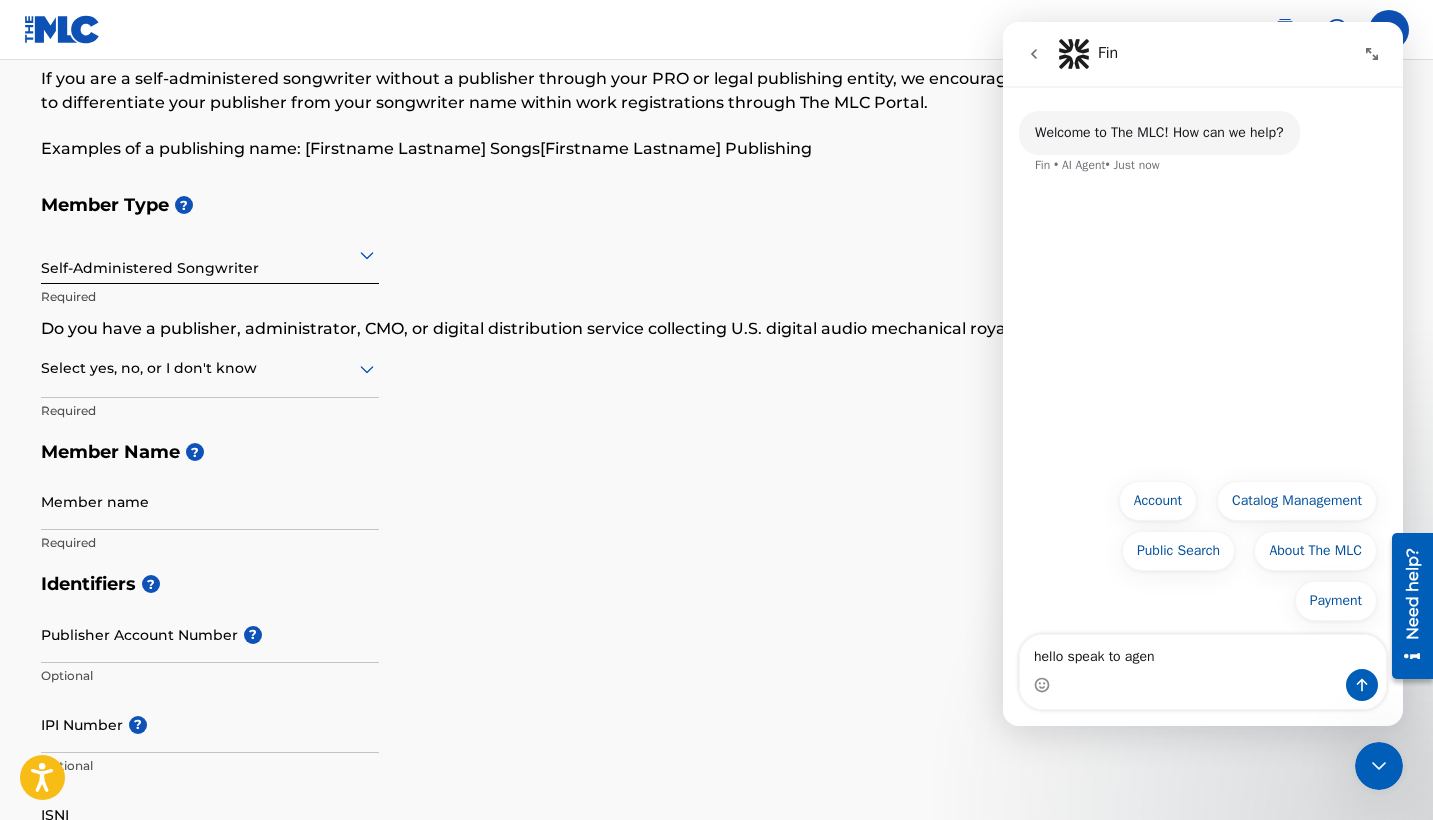 type on "hello speak to agent" 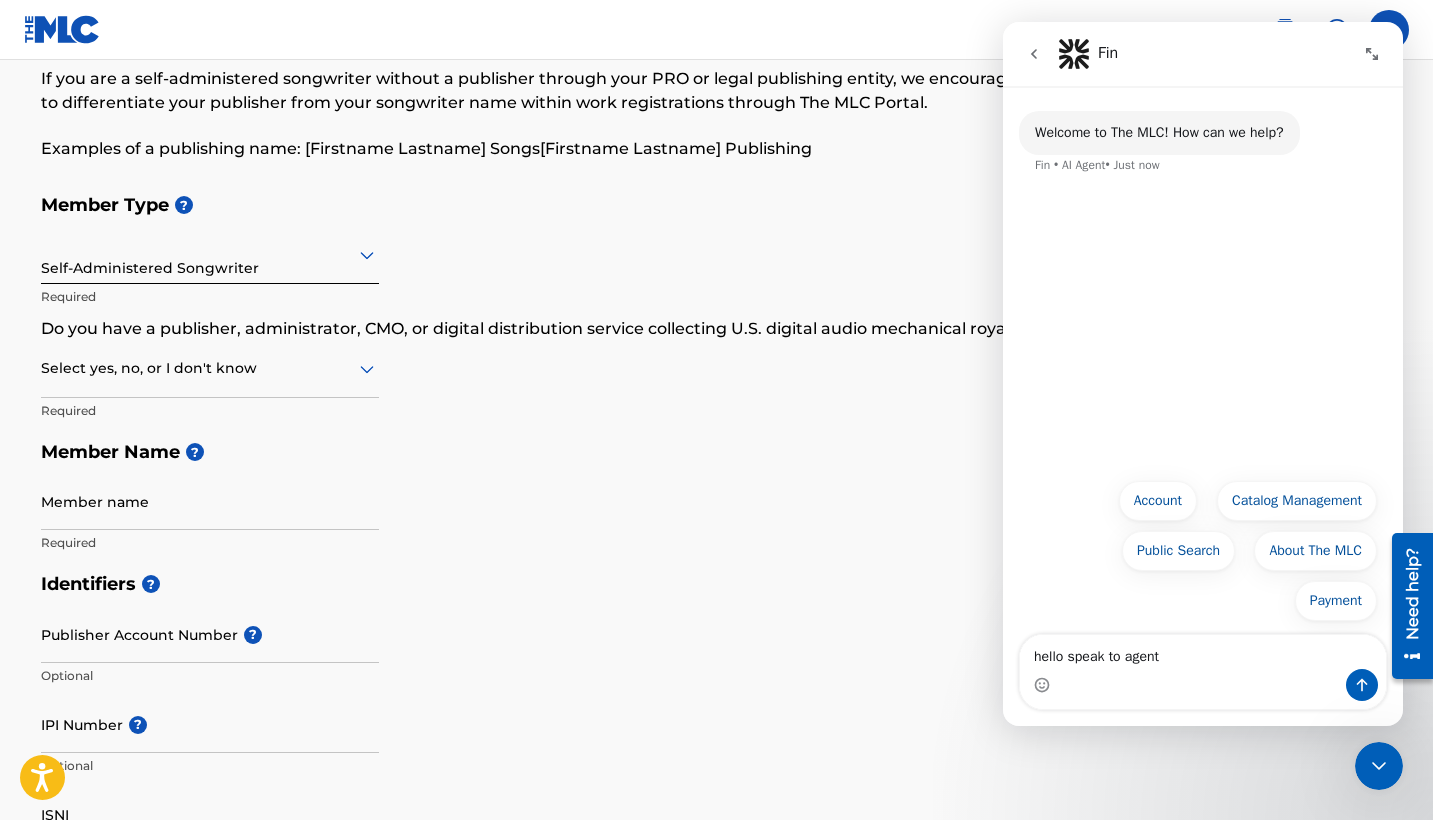 type 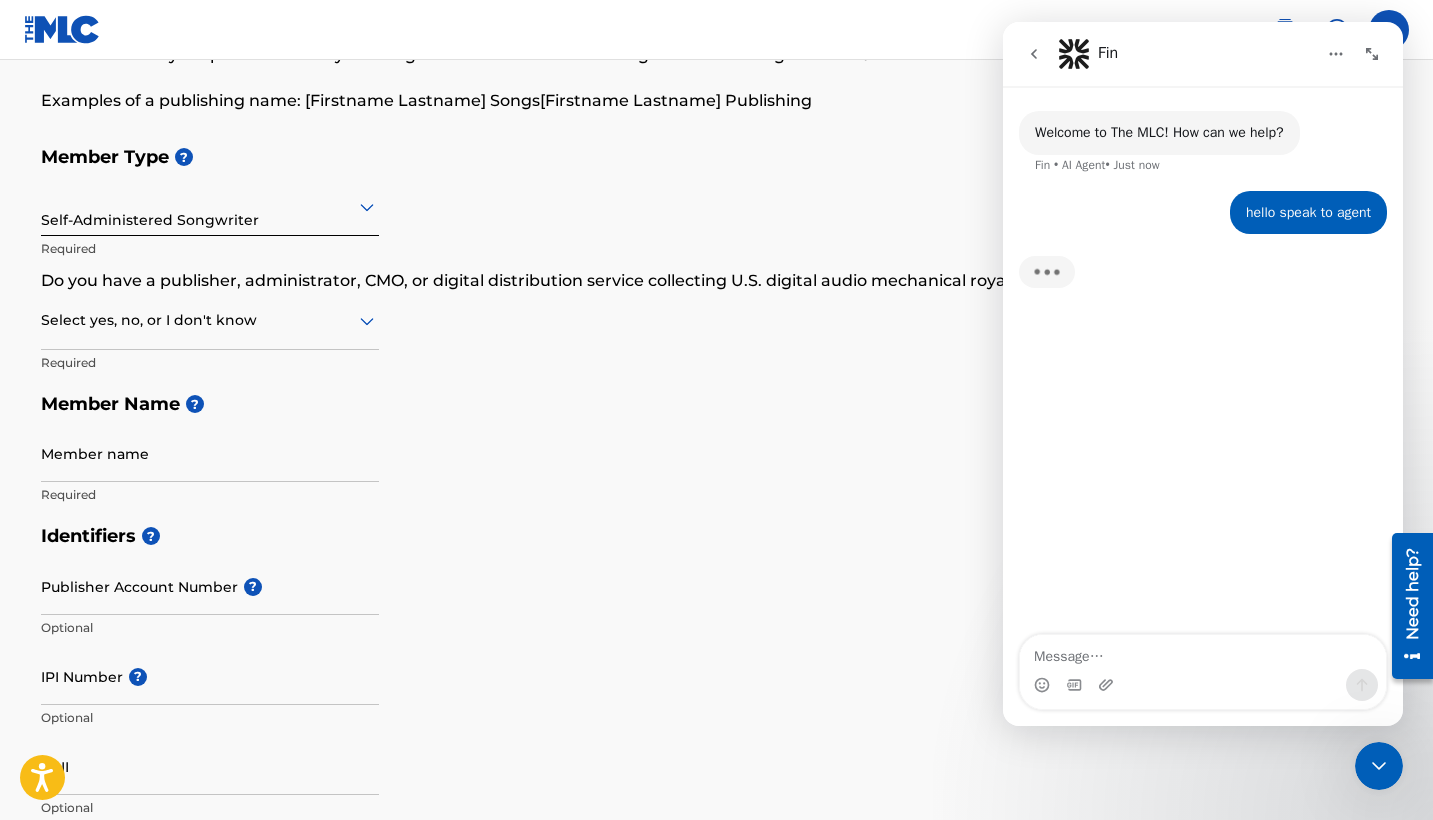 scroll, scrollTop: 157, scrollLeft: 0, axis: vertical 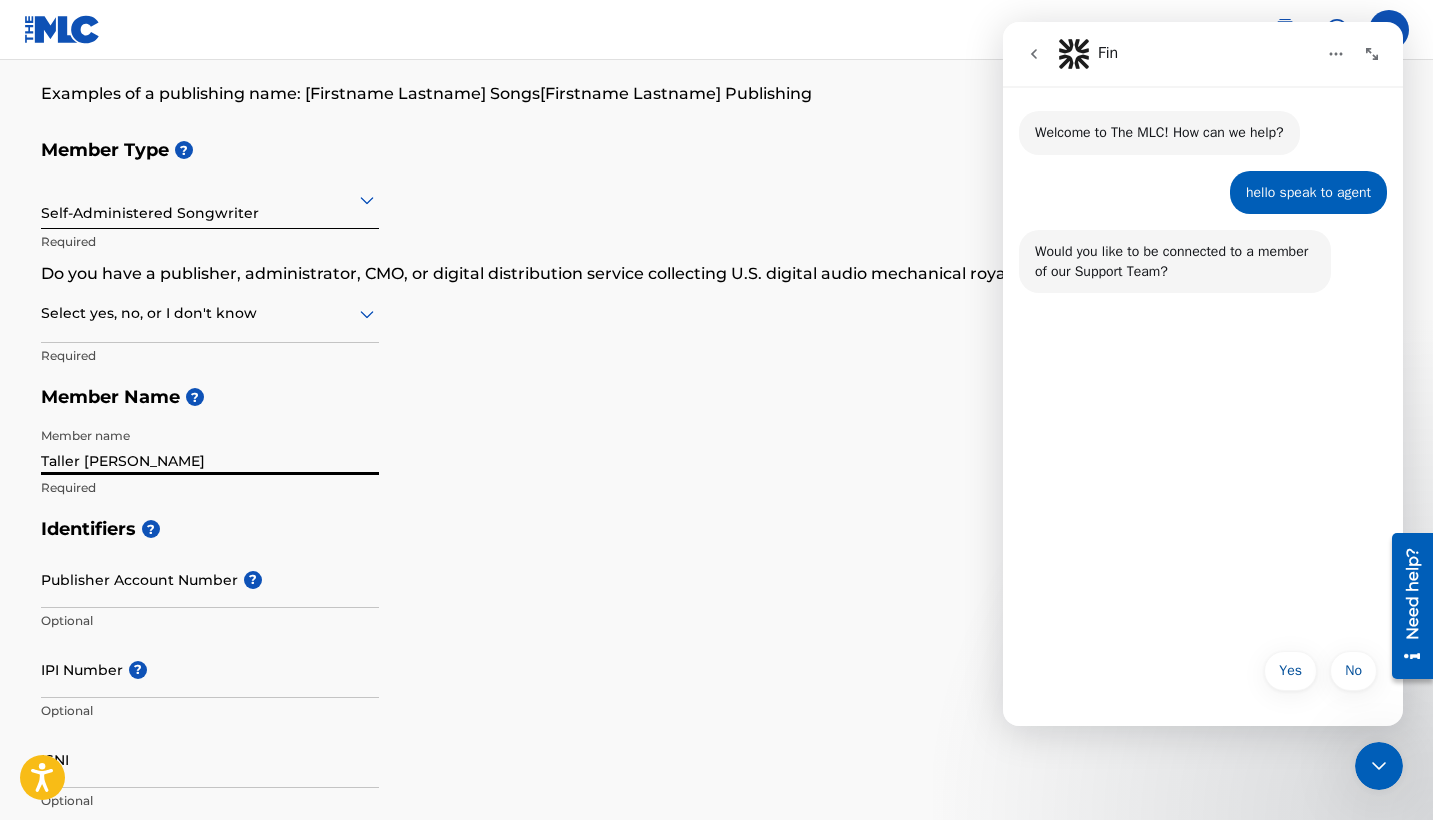 type on "Taller [PERSON_NAME]" 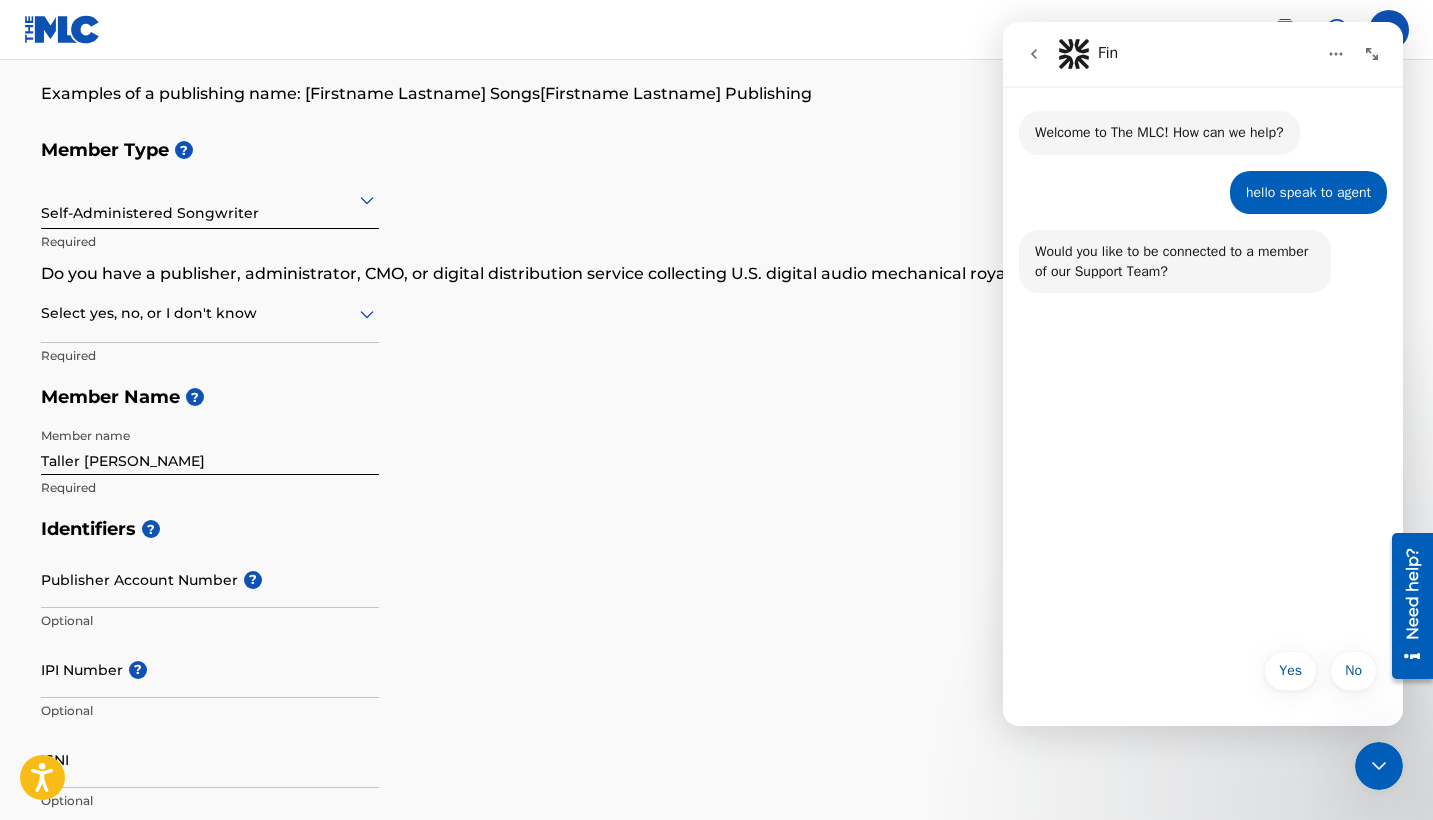click on "Member Name ?" at bounding box center (717, 397) 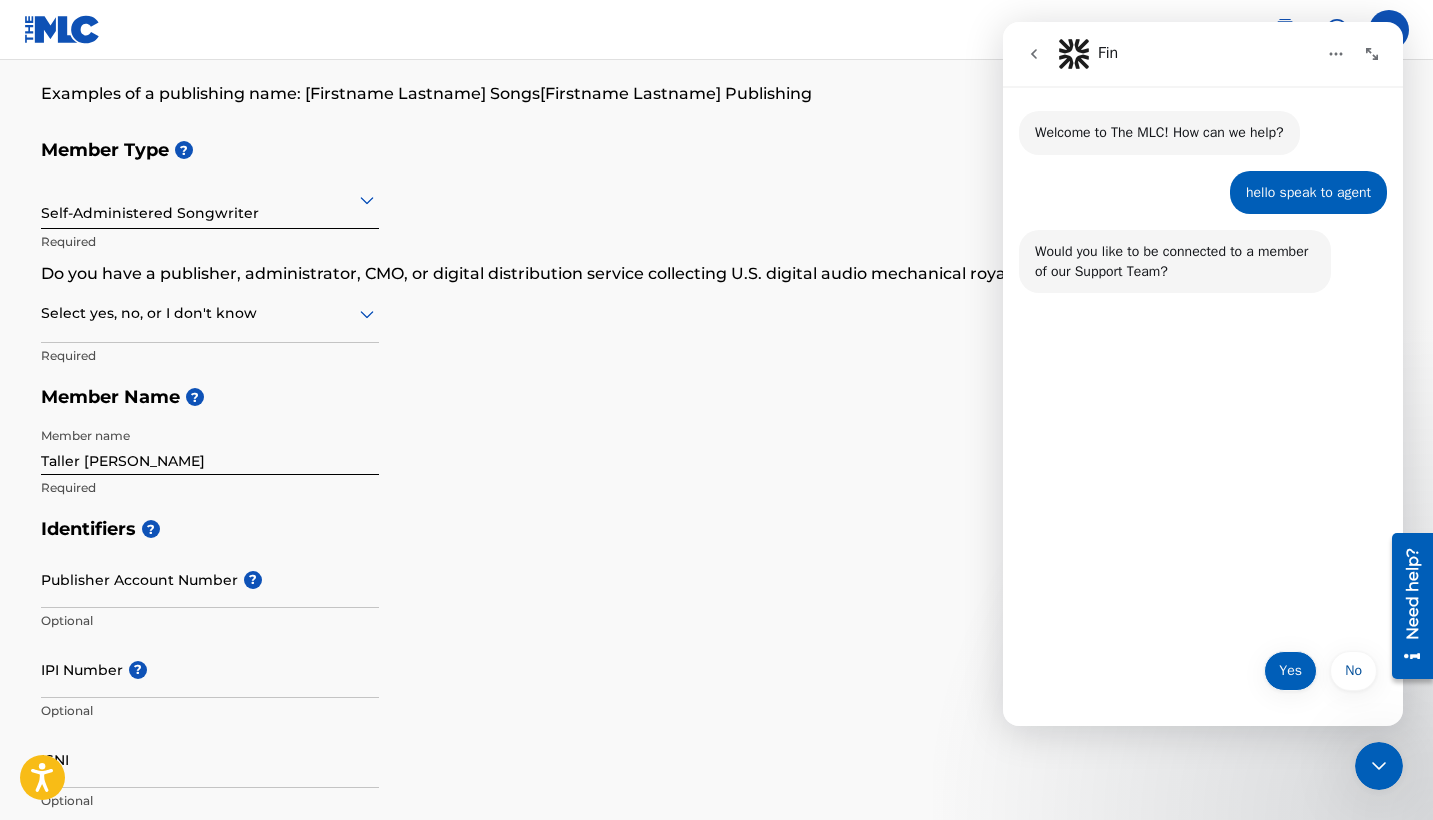 click on "Yes" at bounding box center [1290, 671] 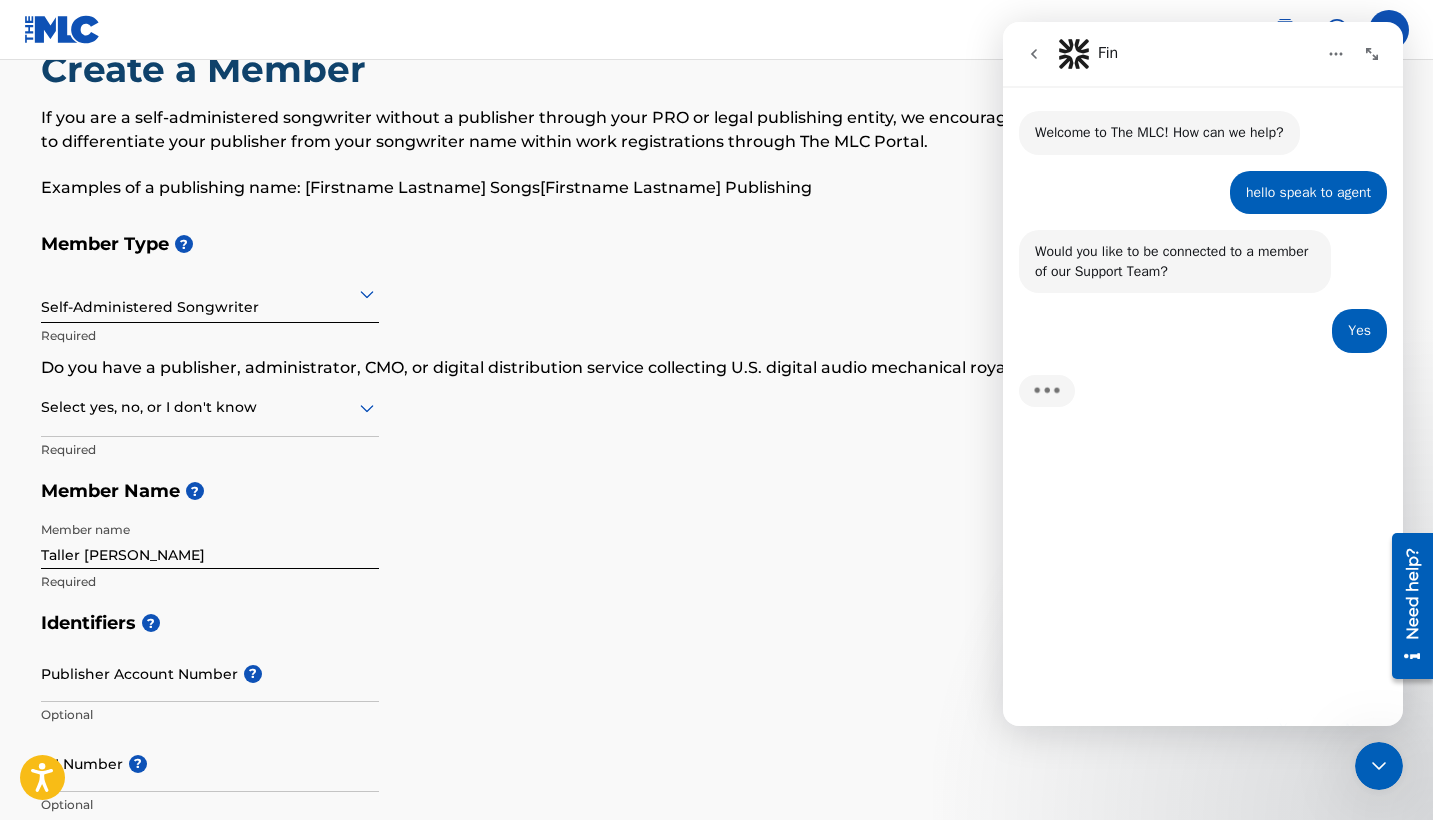 scroll, scrollTop: 0, scrollLeft: 0, axis: both 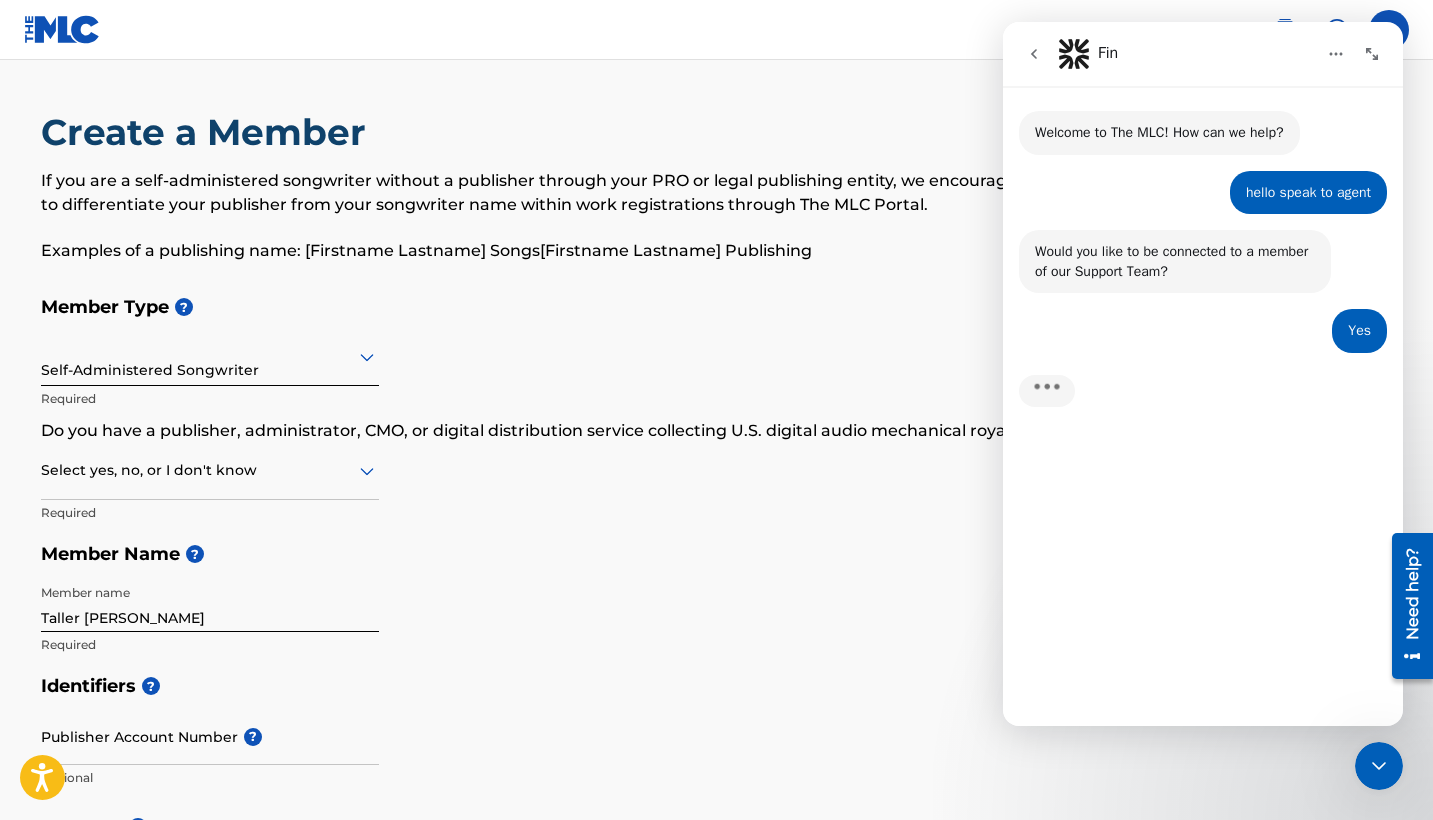 click on "Member Type ? Self-Administered Songwriter Required Do you have a publisher, administrator, CMO, or digital distribution service collecting U.S. digital audio mechanical royalties on your behalf? ? Select yes, no, or I don't know Required Member Name ? Member name Taller [PERSON_NAME]" at bounding box center [717, 475] 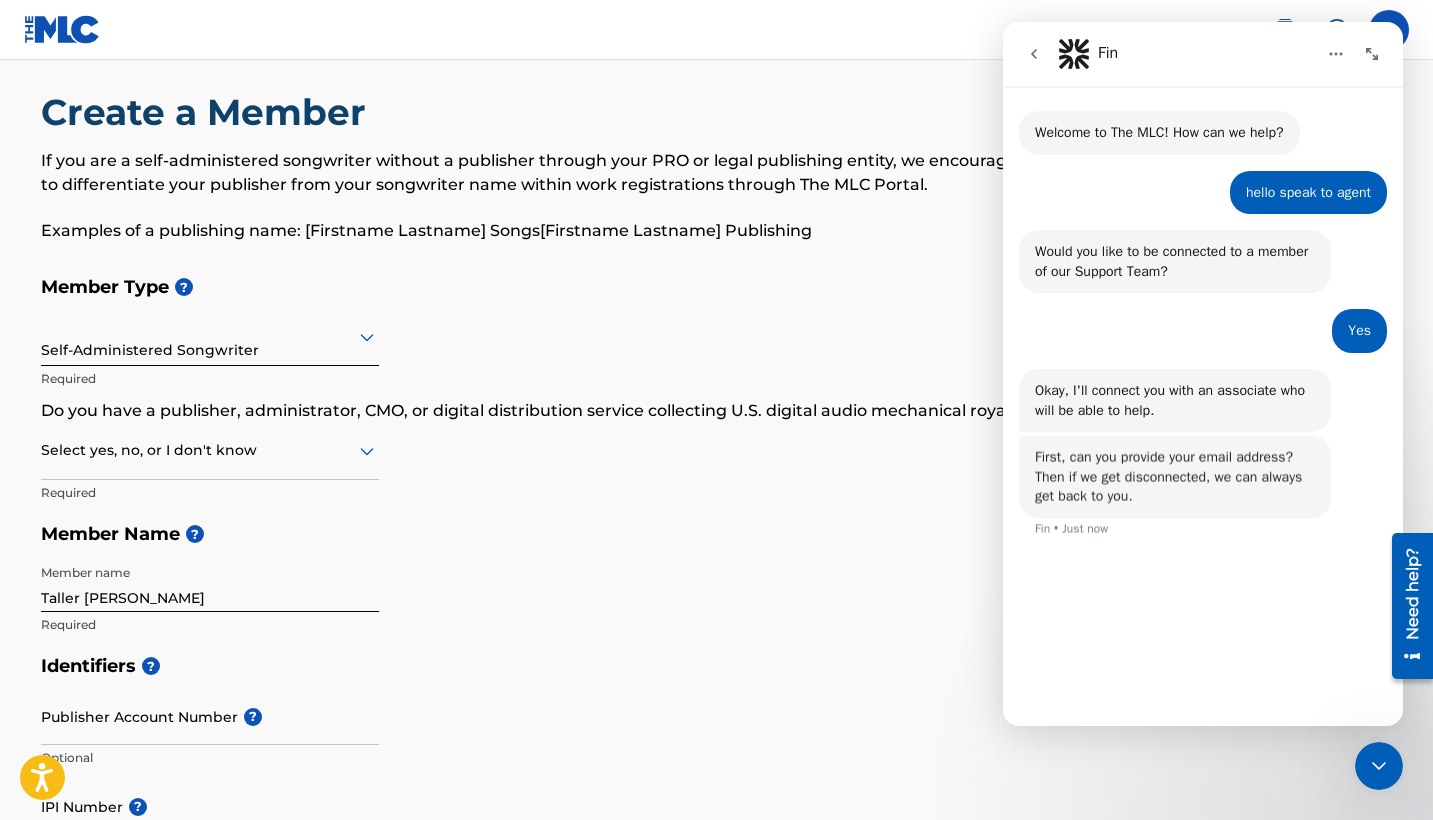 scroll, scrollTop: 48, scrollLeft: 0, axis: vertical 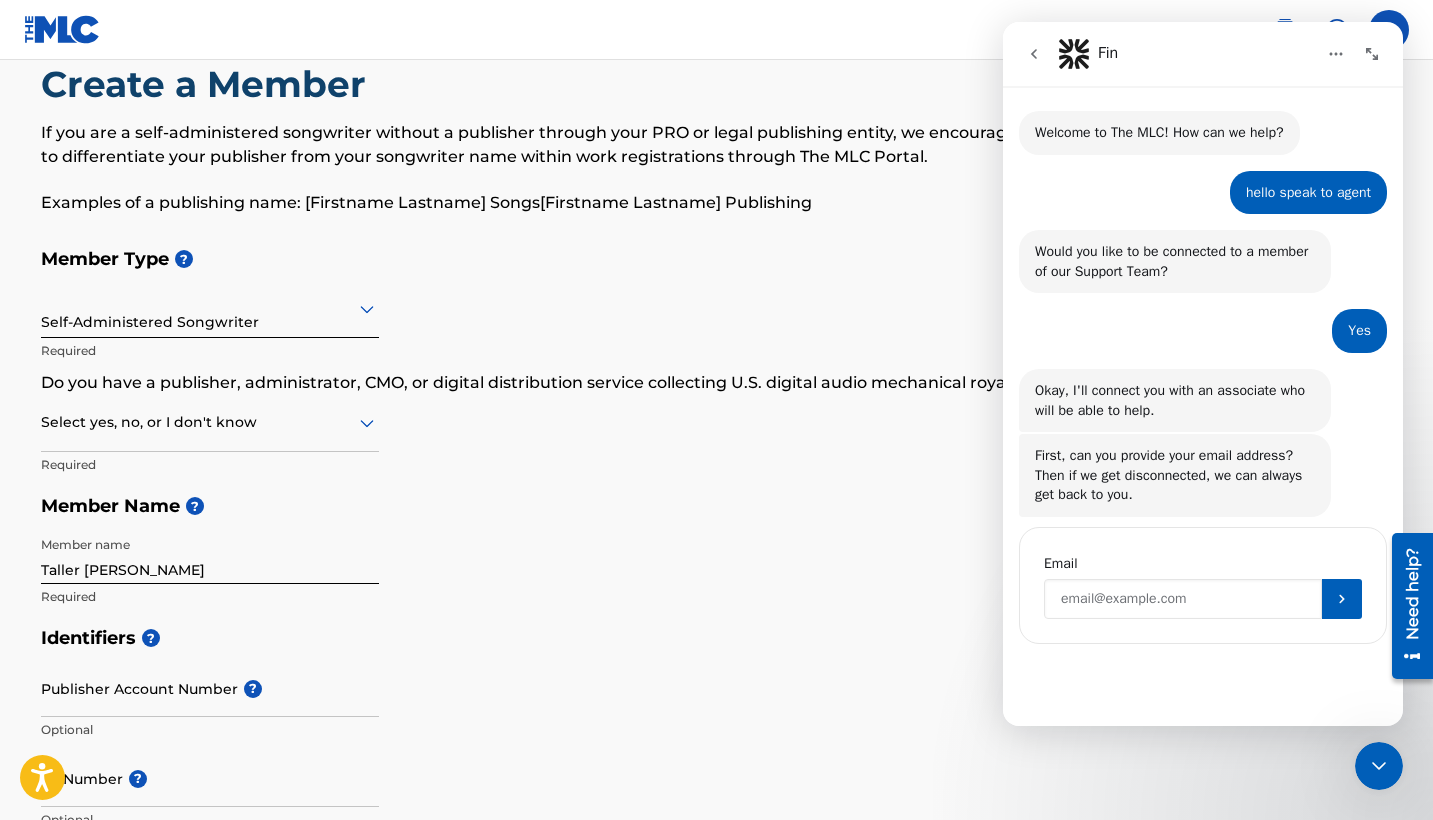 click at bounding box center (1183, 599) 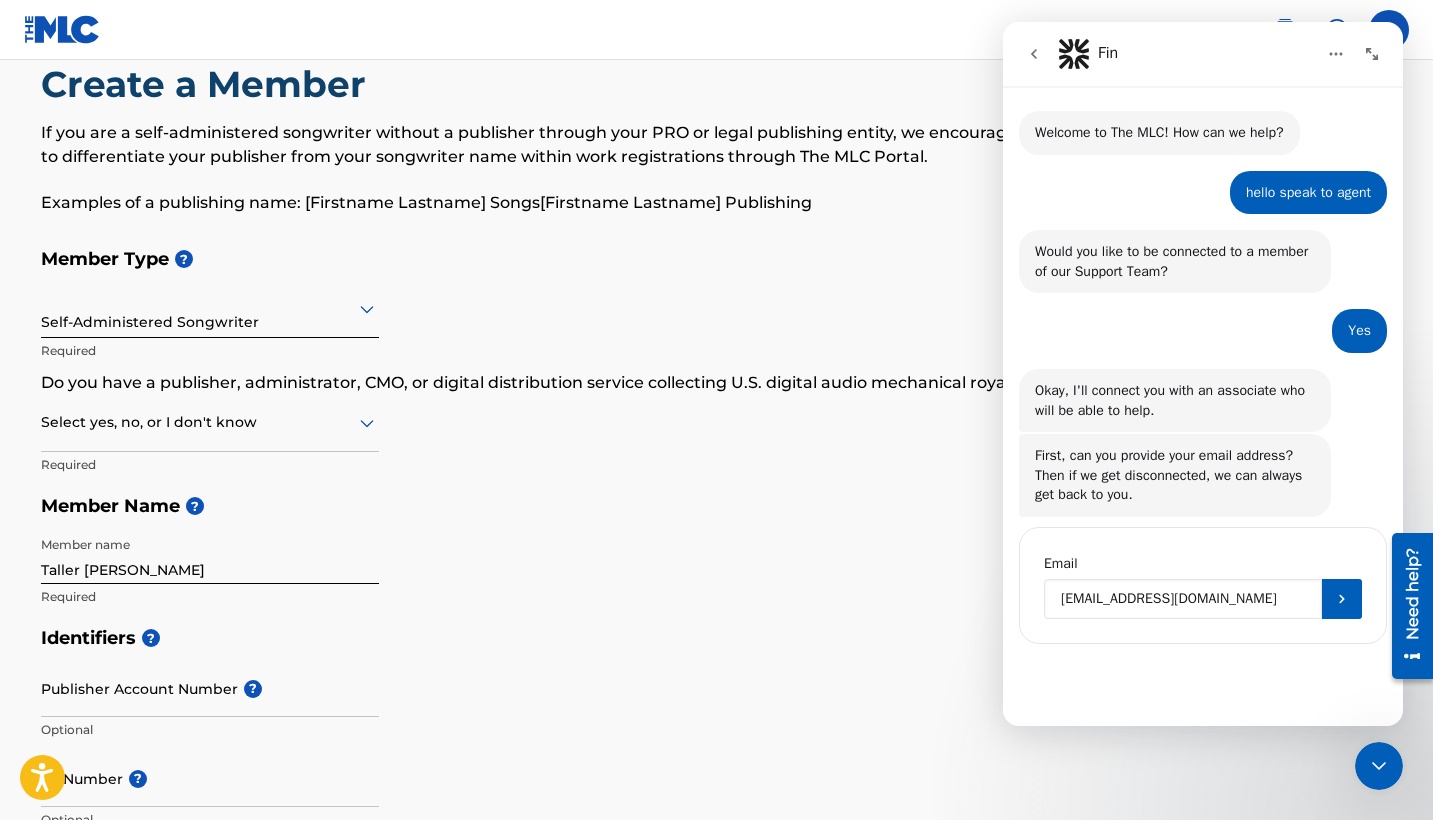 type on "[EMAIL_ADDRESS][DOMAIN_NAME]" 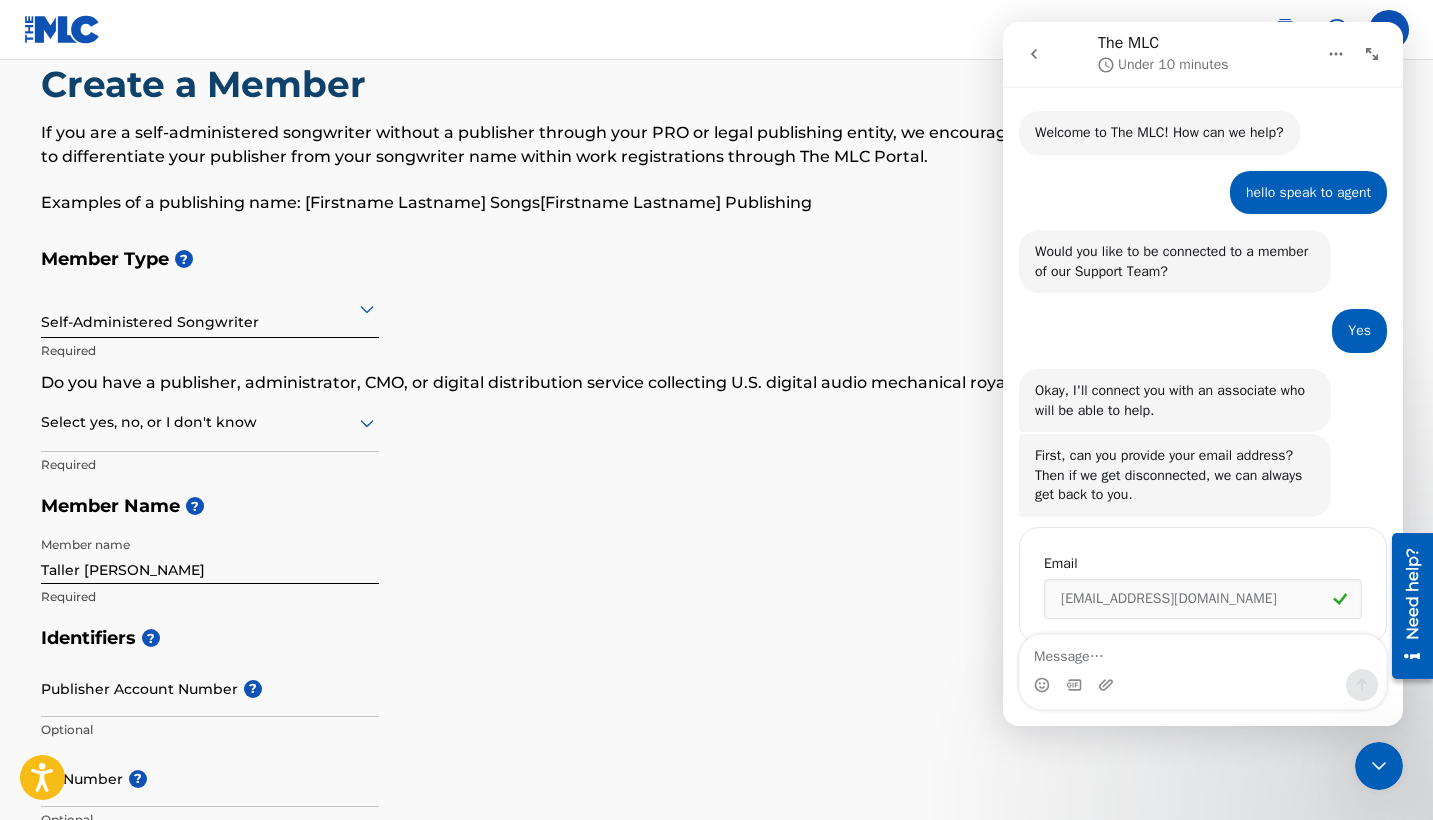 scroll, scrollTop: 37, scrollLeft: 0, axis: vertical 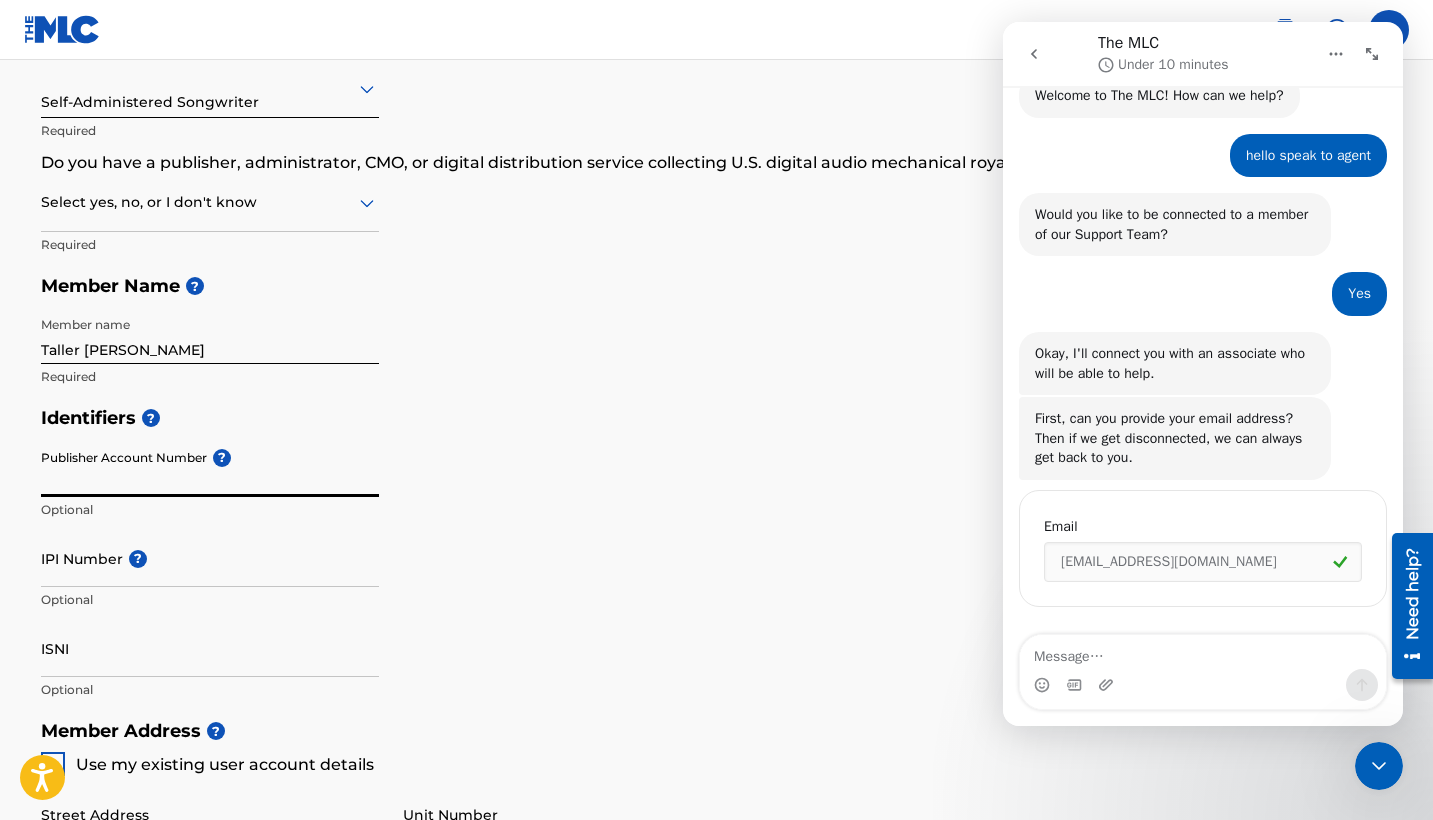 click on "Publisher Account Number ?" at bounding box center [210, 468] 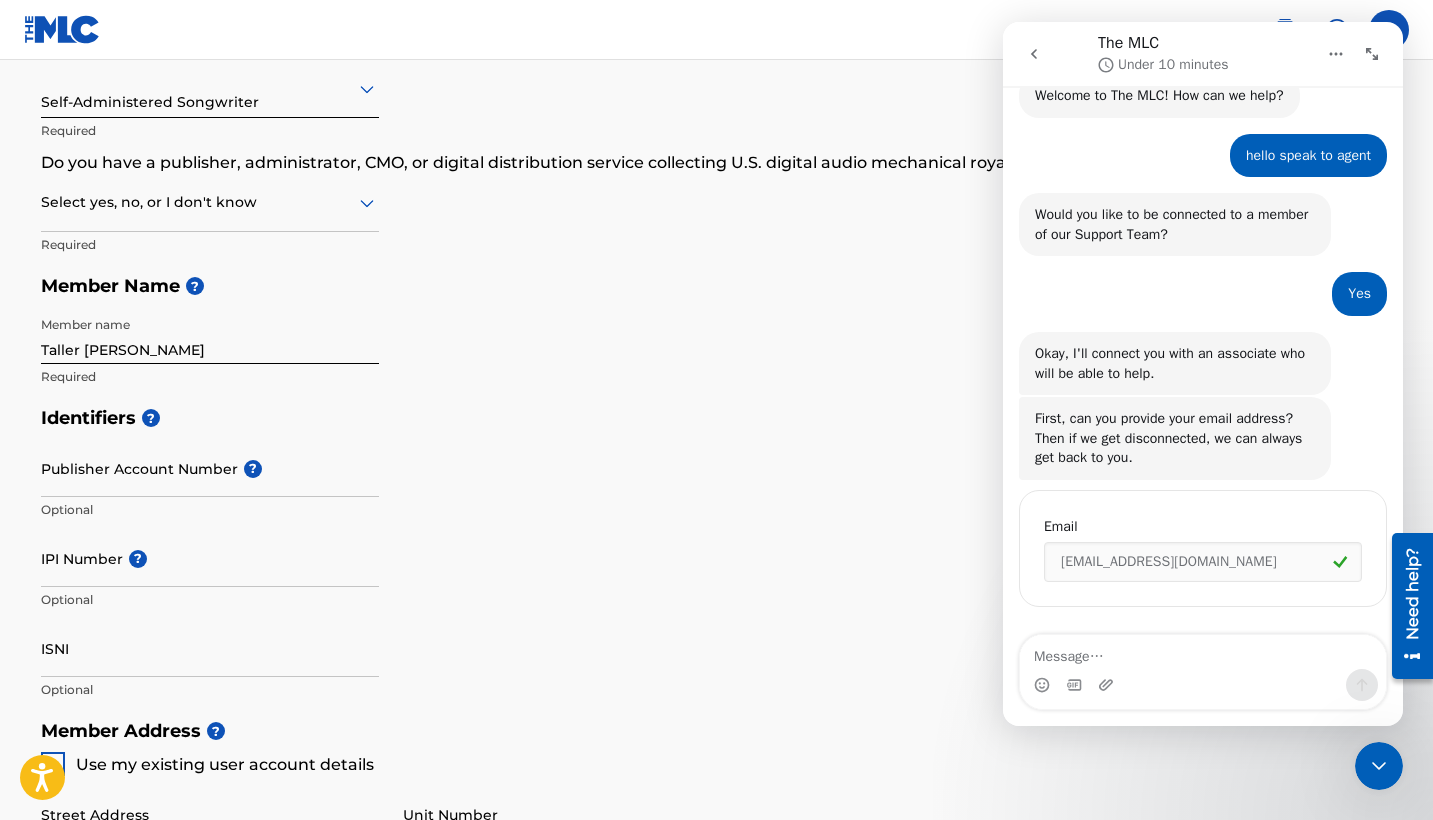 click on "Member Type ? Self-Administered Songwriter Required Do you have a publisher, administrator, CMO, or digital distribution service collecting U.S. digital audio mechanical royalties on your behalf? ? Select yes, no, or I don't know Required Member Name ? Member name Taller [PERSON_NAME]" at bounding box center [717, 207] 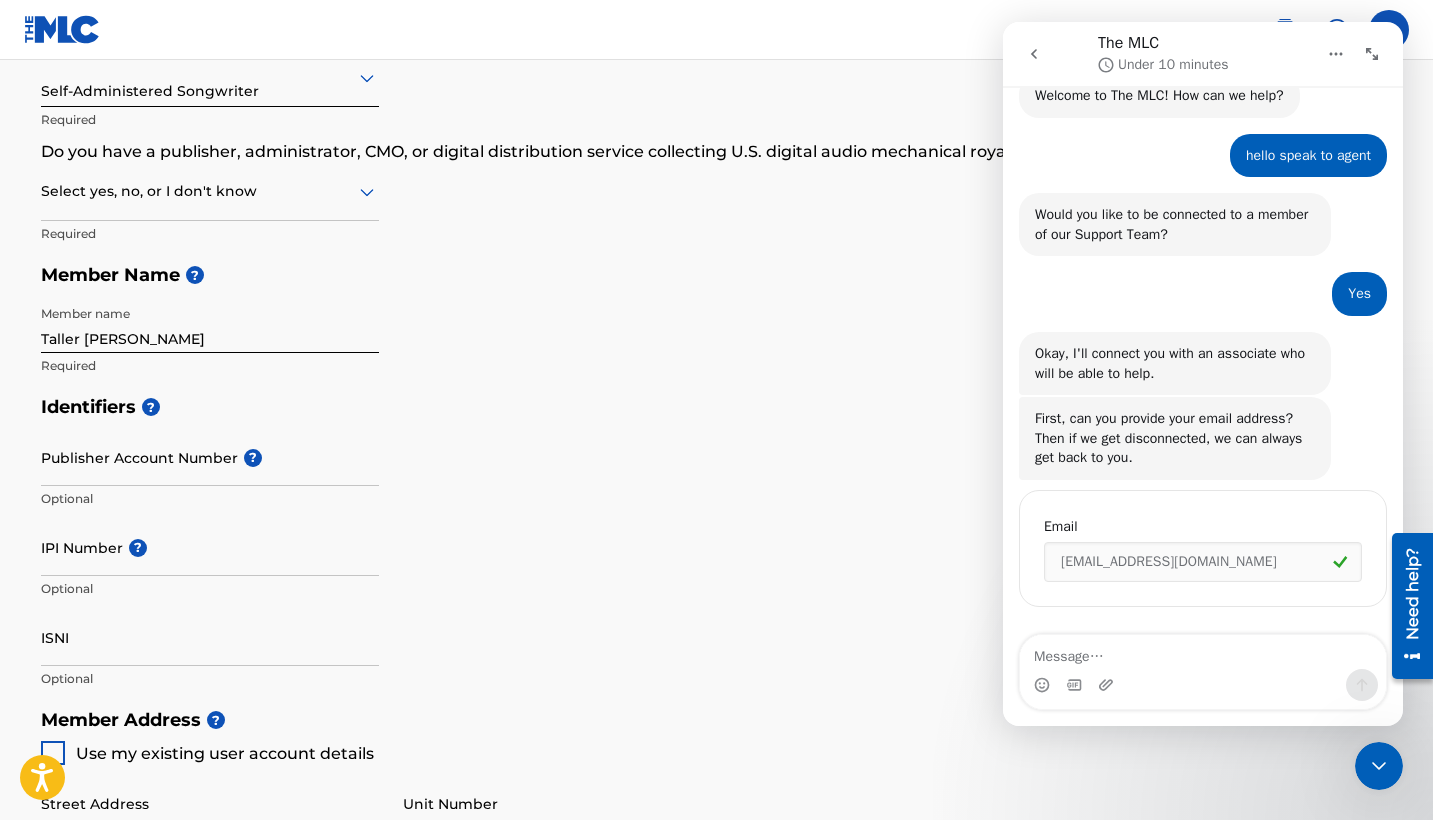 scroll, scrollTop: 284, scrollLeft: 0, axis: vertical 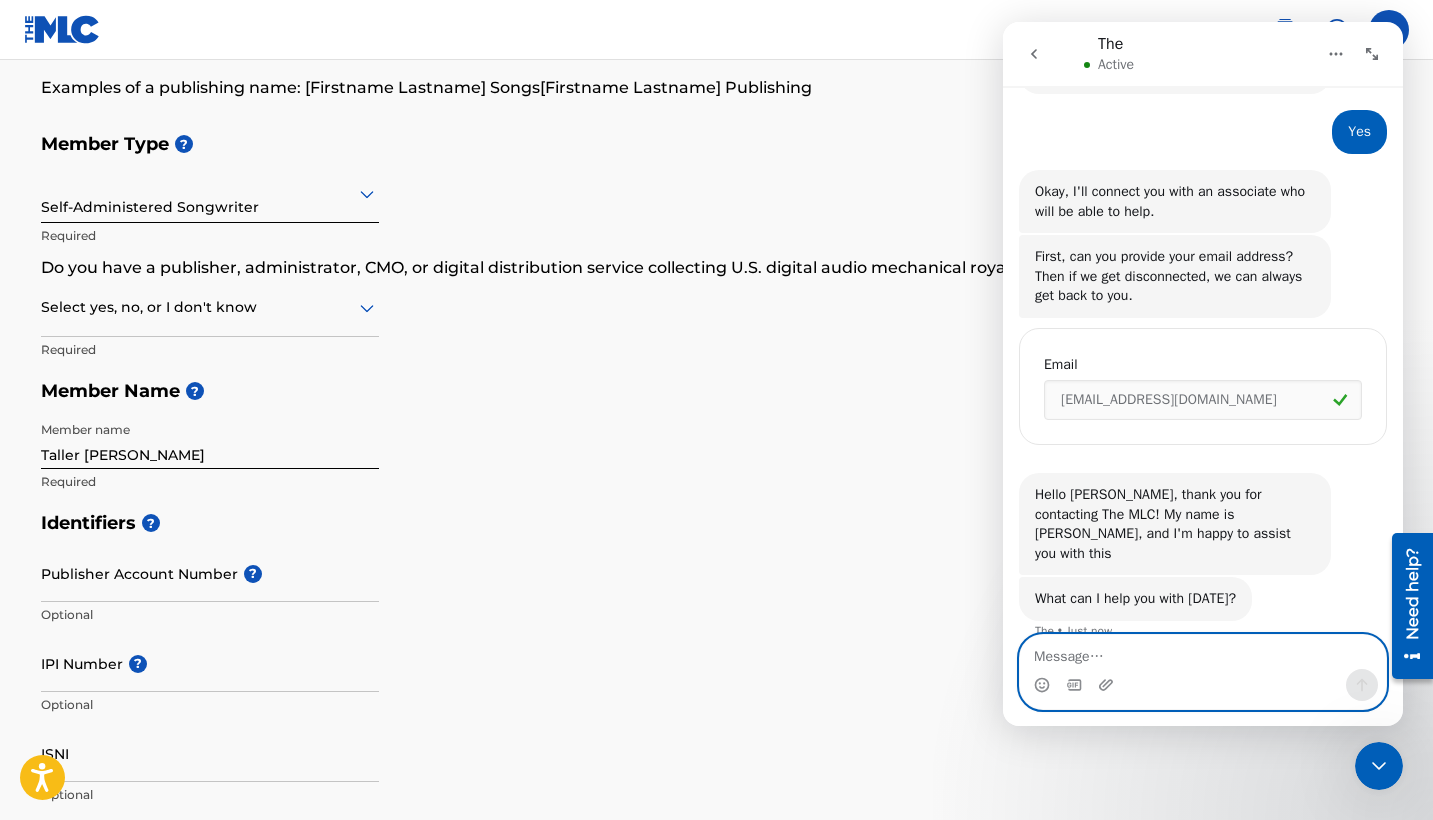 click at bounding box center [1203, 652] 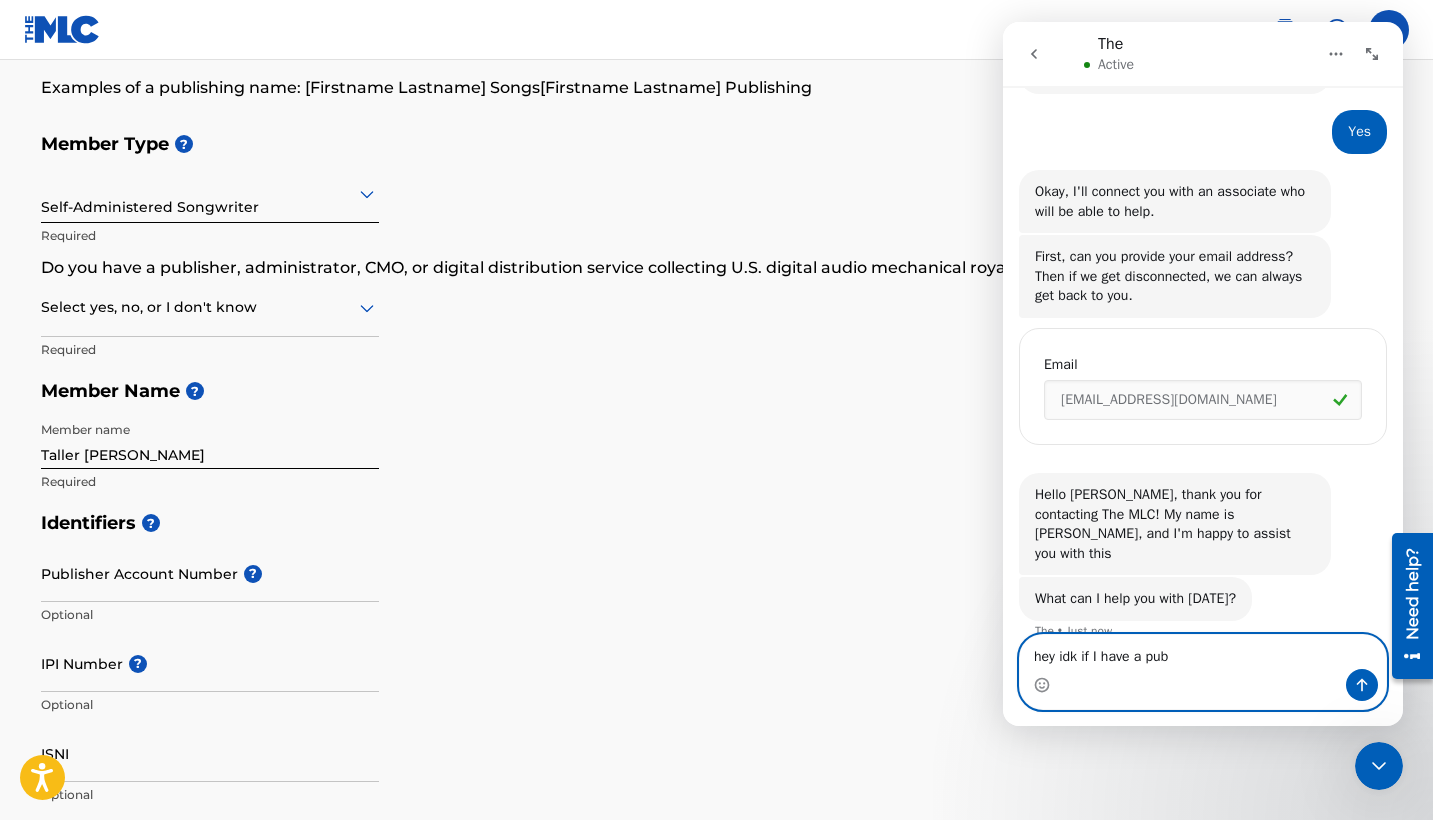 click on "hey idk if I have a pu" at bounding box center (1203, 652) 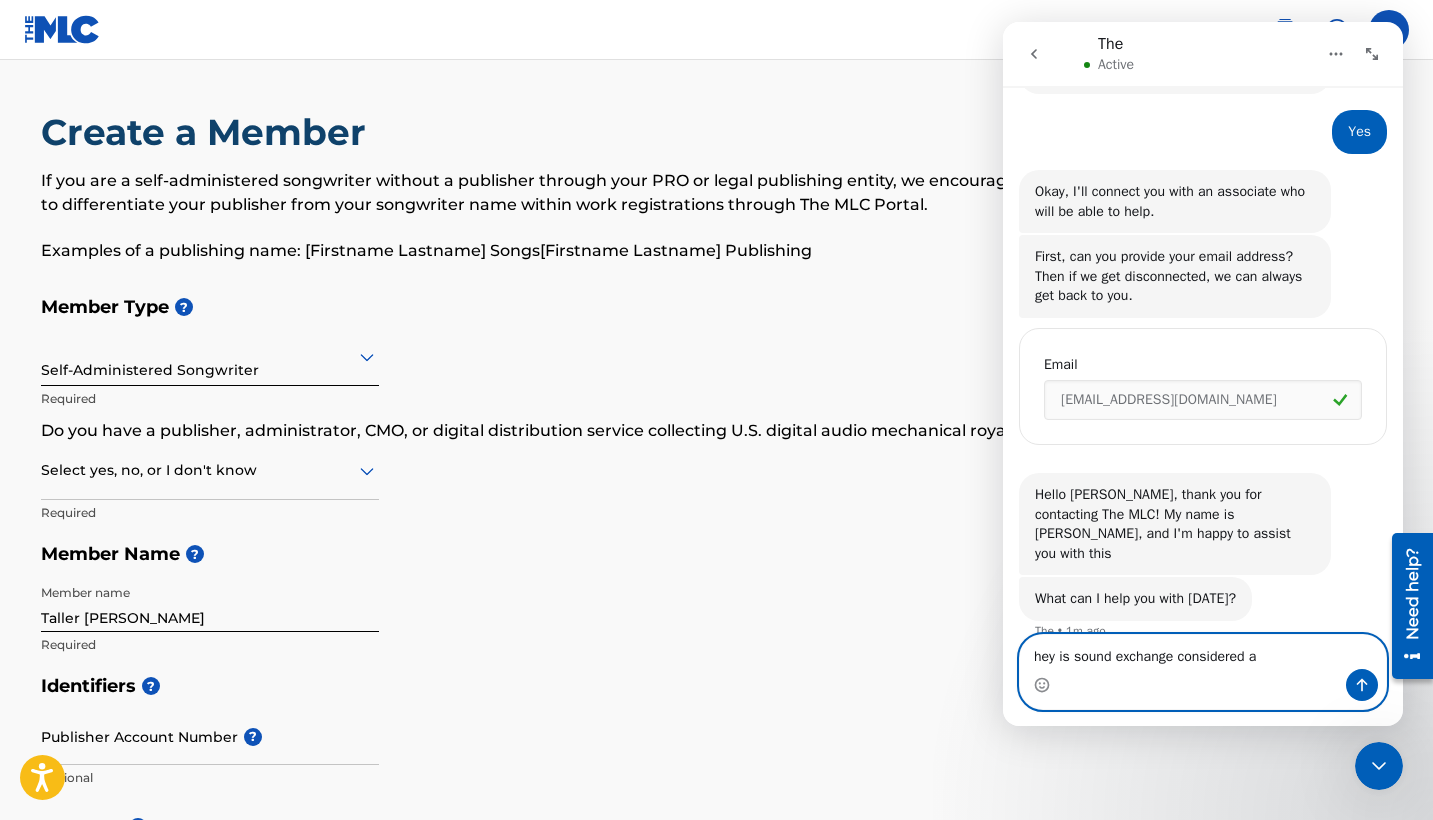 scroll, scrollTop: 0, scrollLeft: 0, axis: both 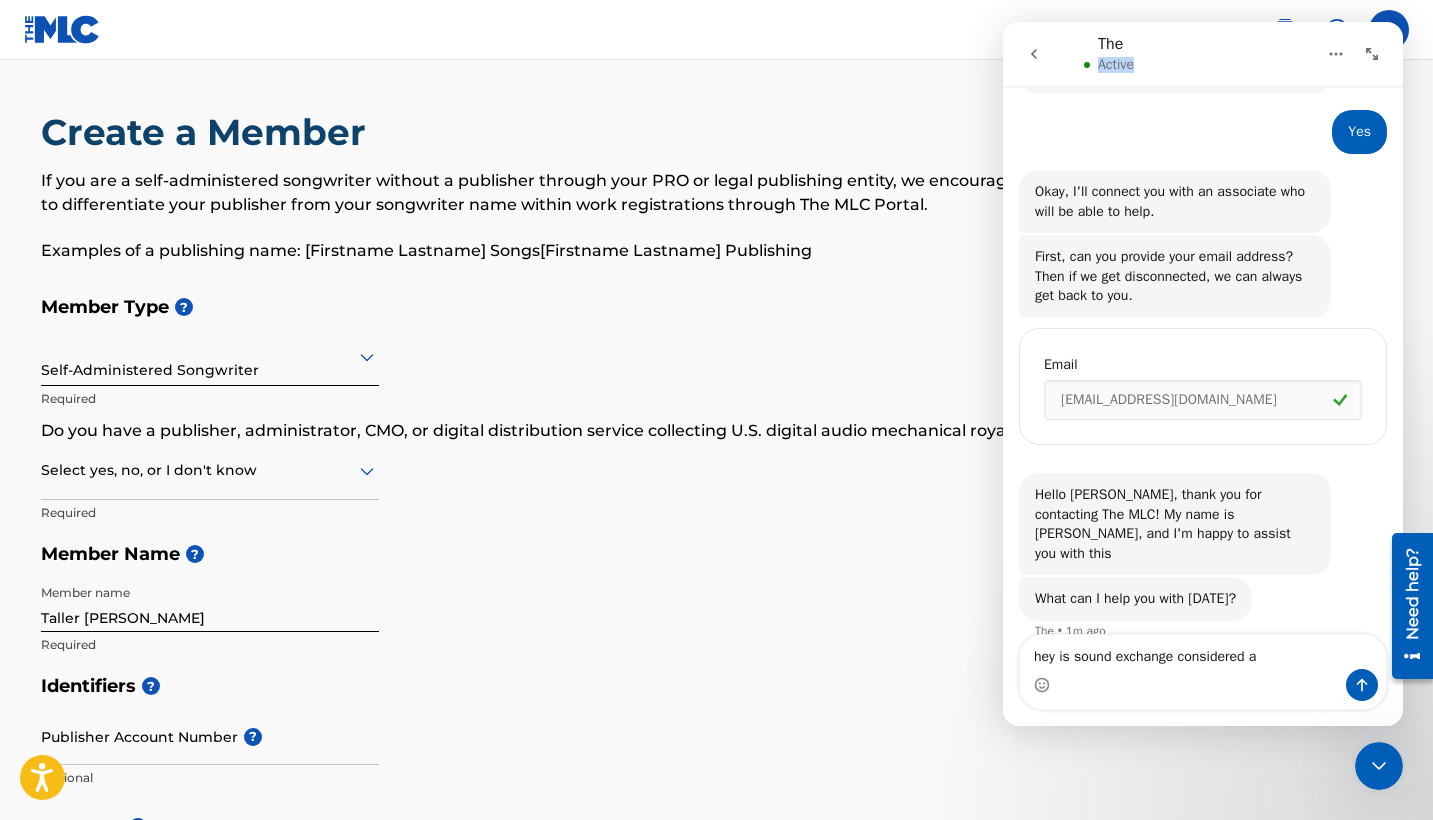 drag, startPoint x: 1173, startPoint y: 29, endPoint x: 1041, endPoint y: 137, distance: 170.55205 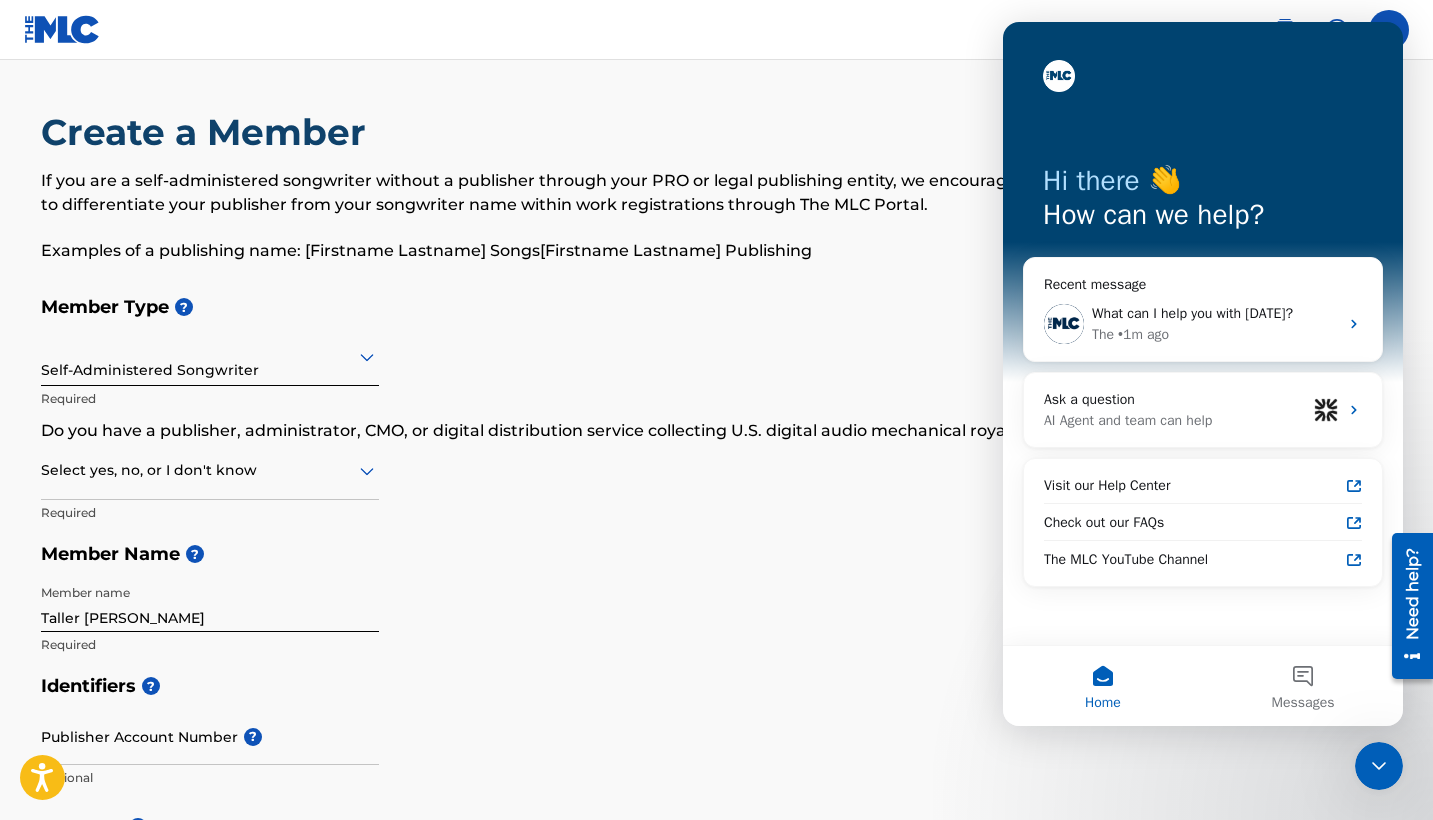 scroll, scrollTop: 0, scrollLeft: 0, axis: both 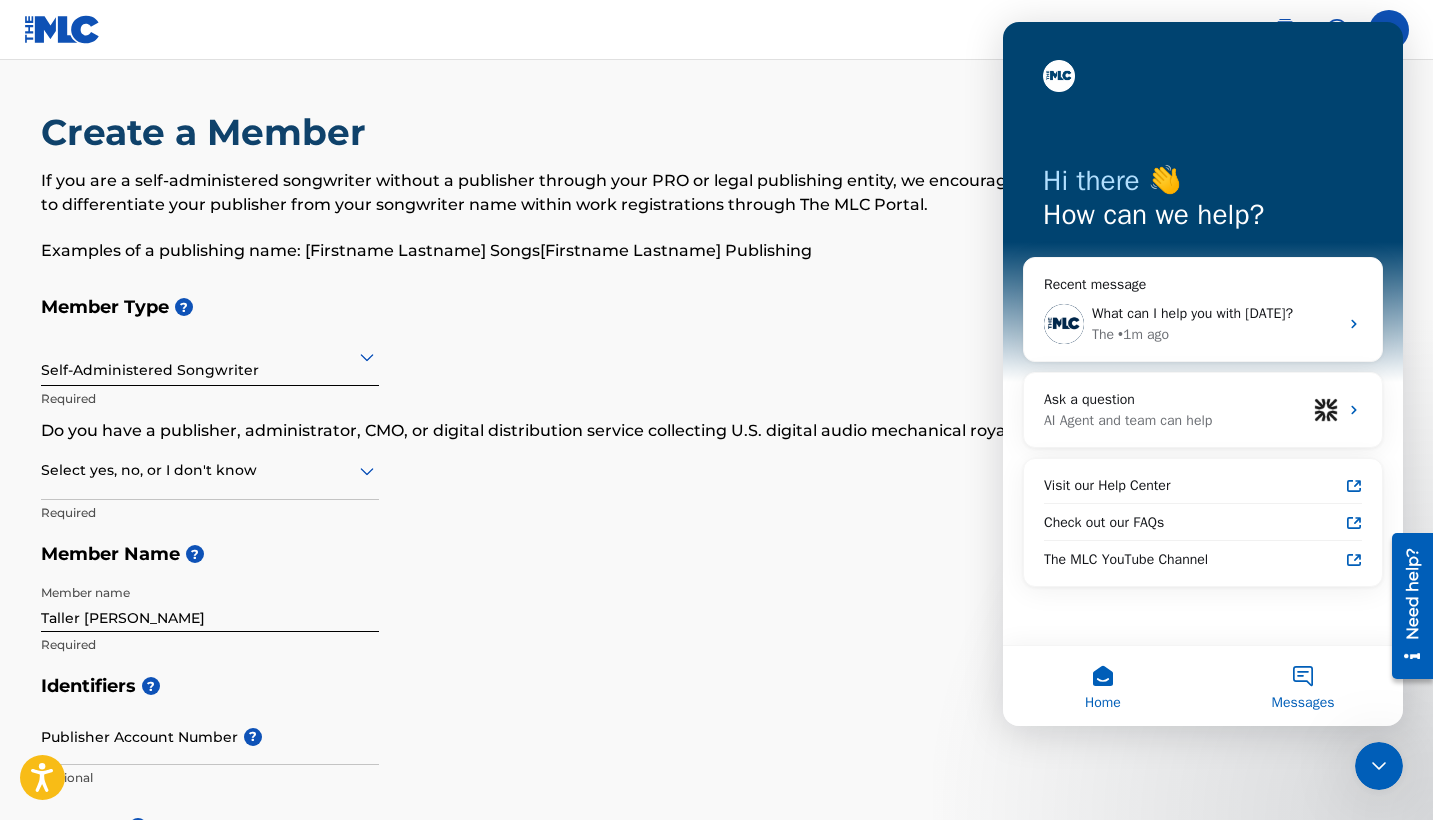 click on "Messages" at bounding box center (1303, 686) 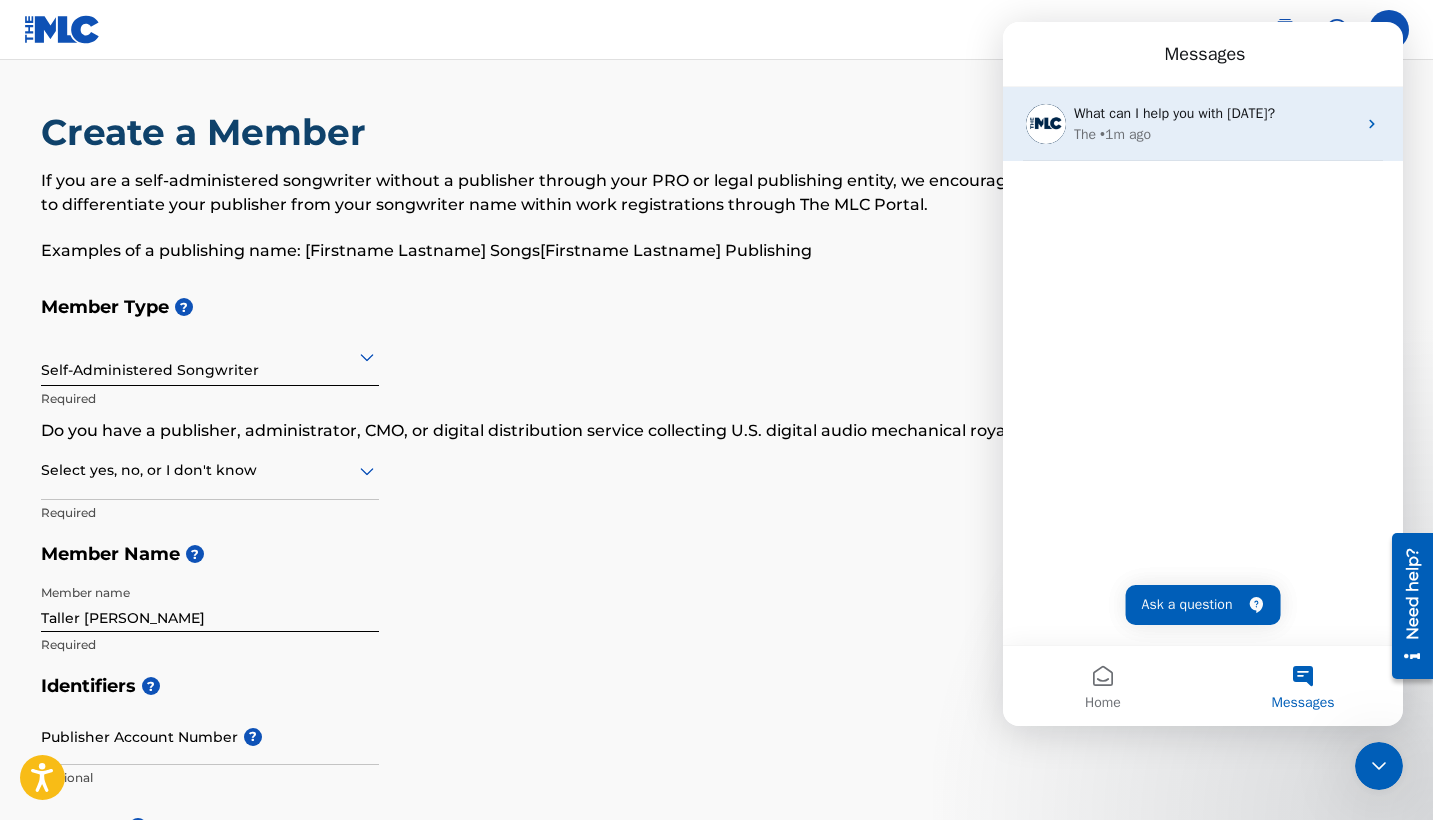 scroll, scrollTop: 0, scrollLeft: 0, axis: both 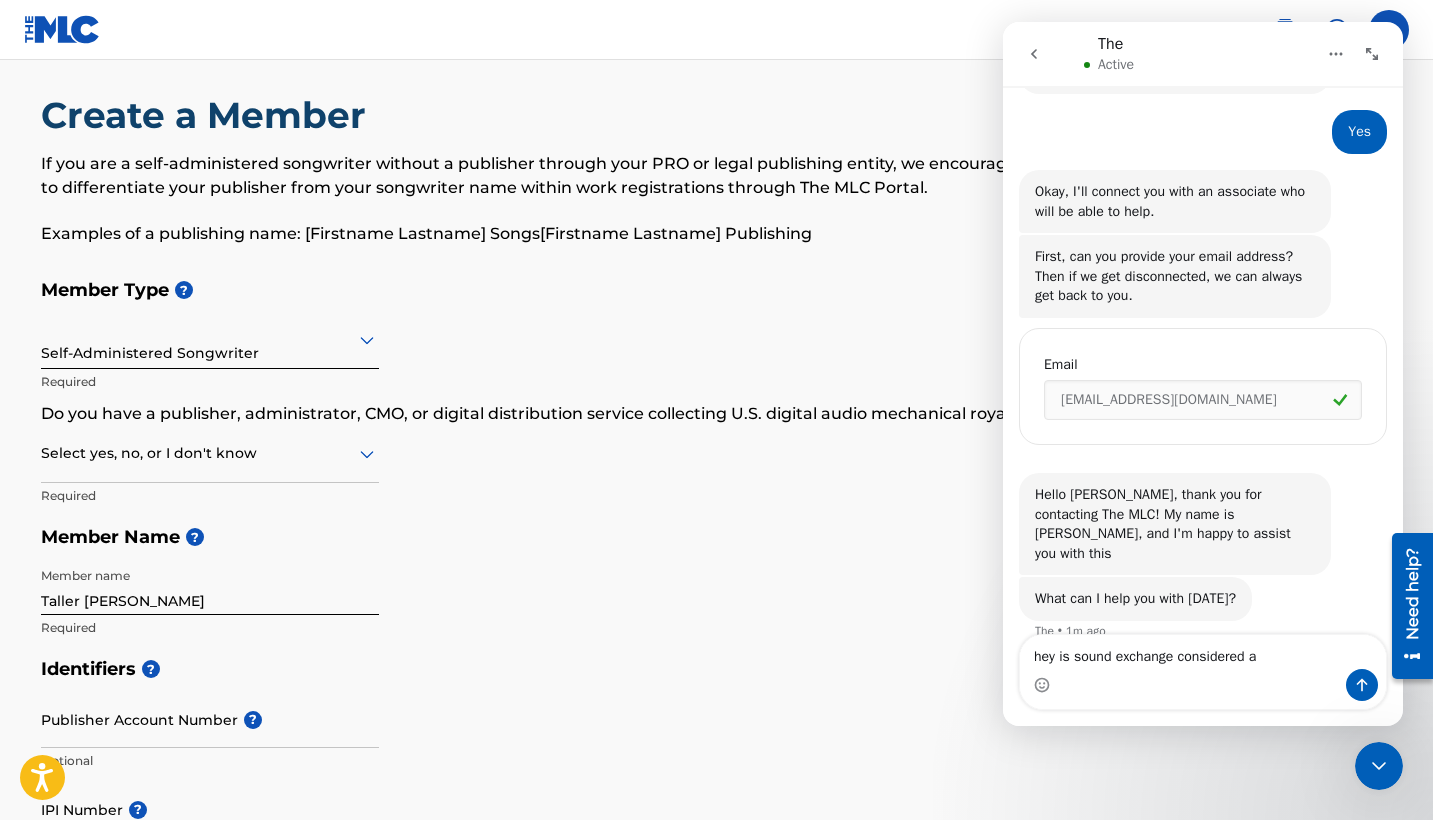 click 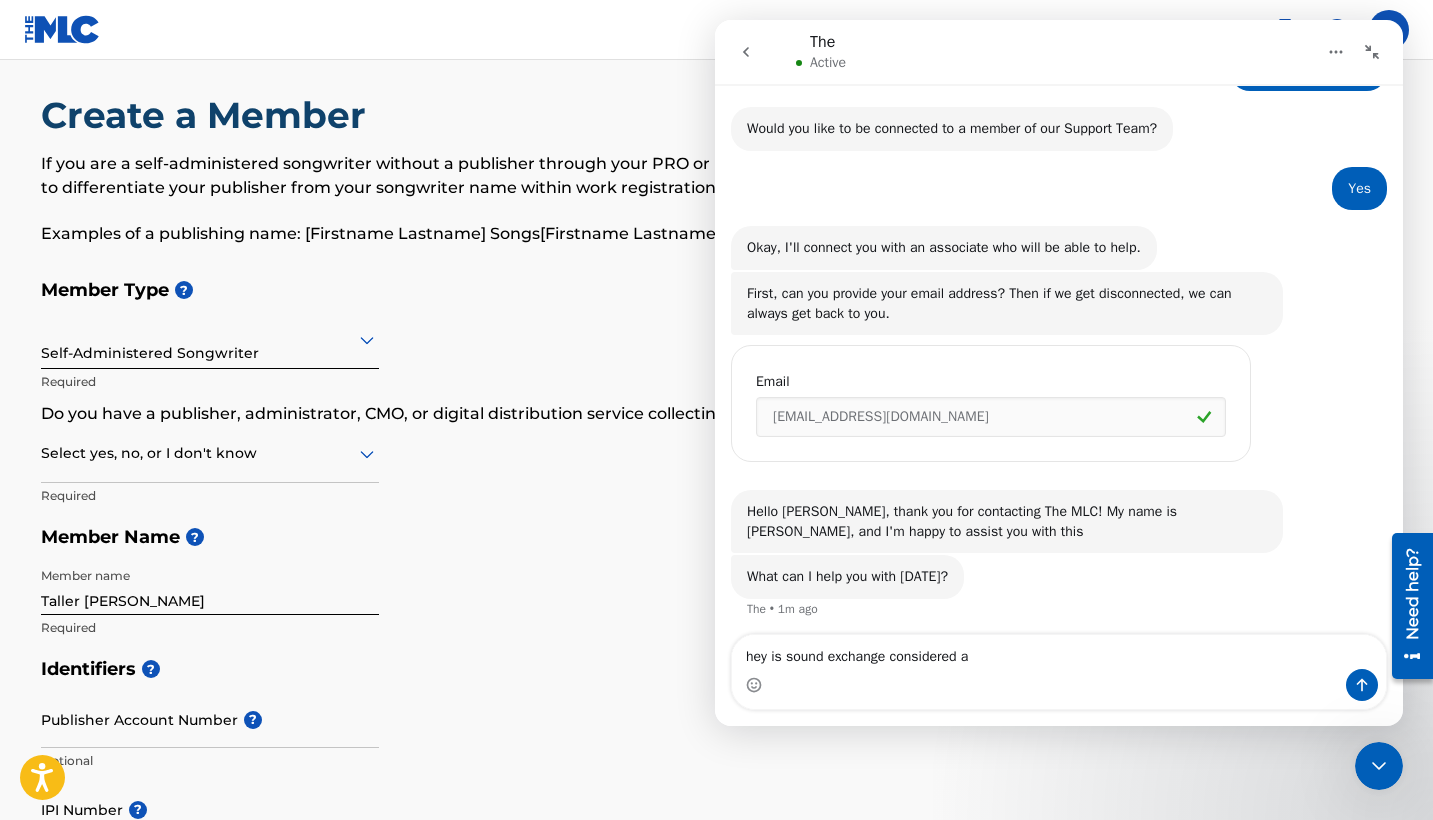 click 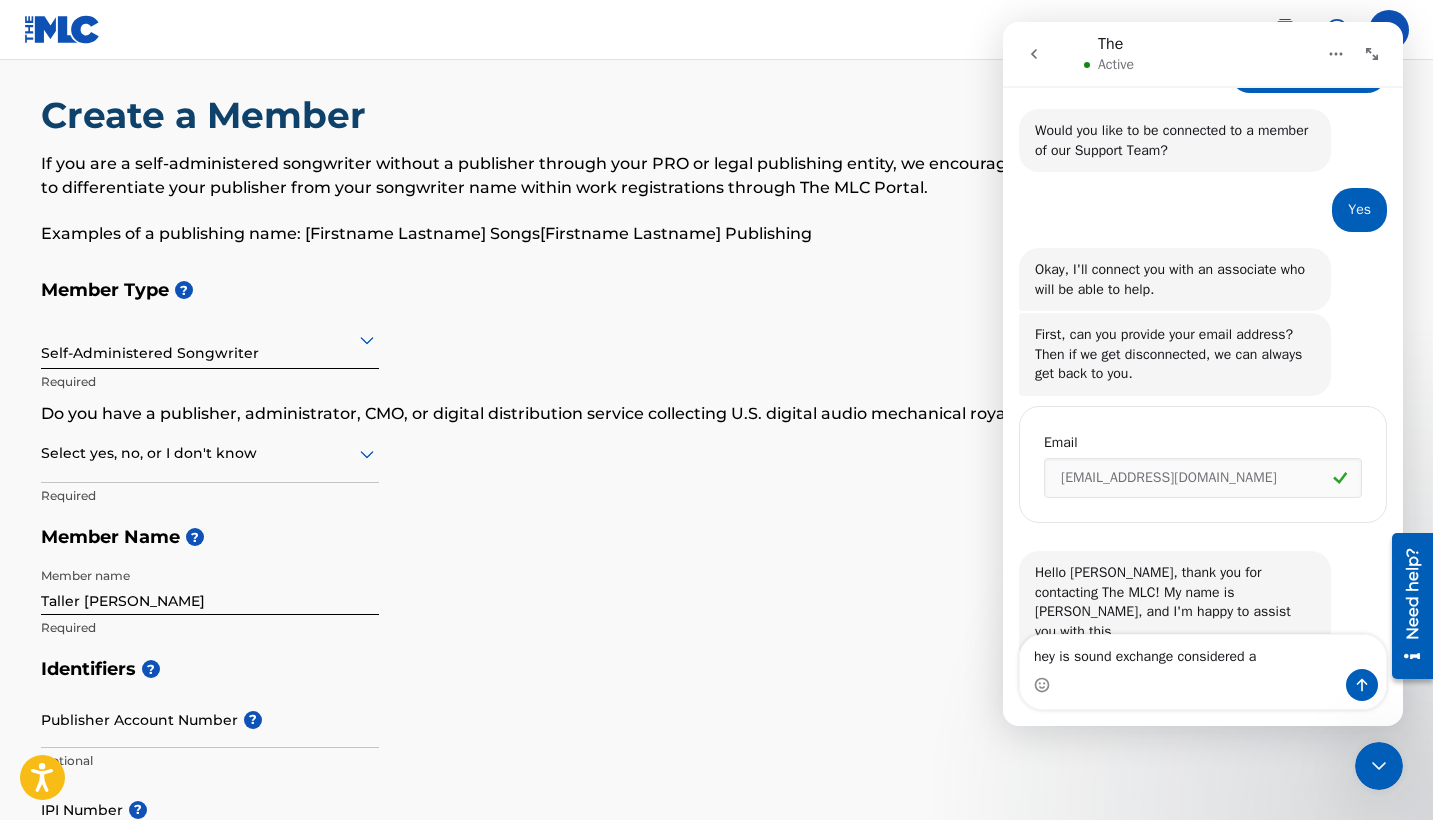scroll, scrollTop: 199, scrollLeft: 0, axis: vertical 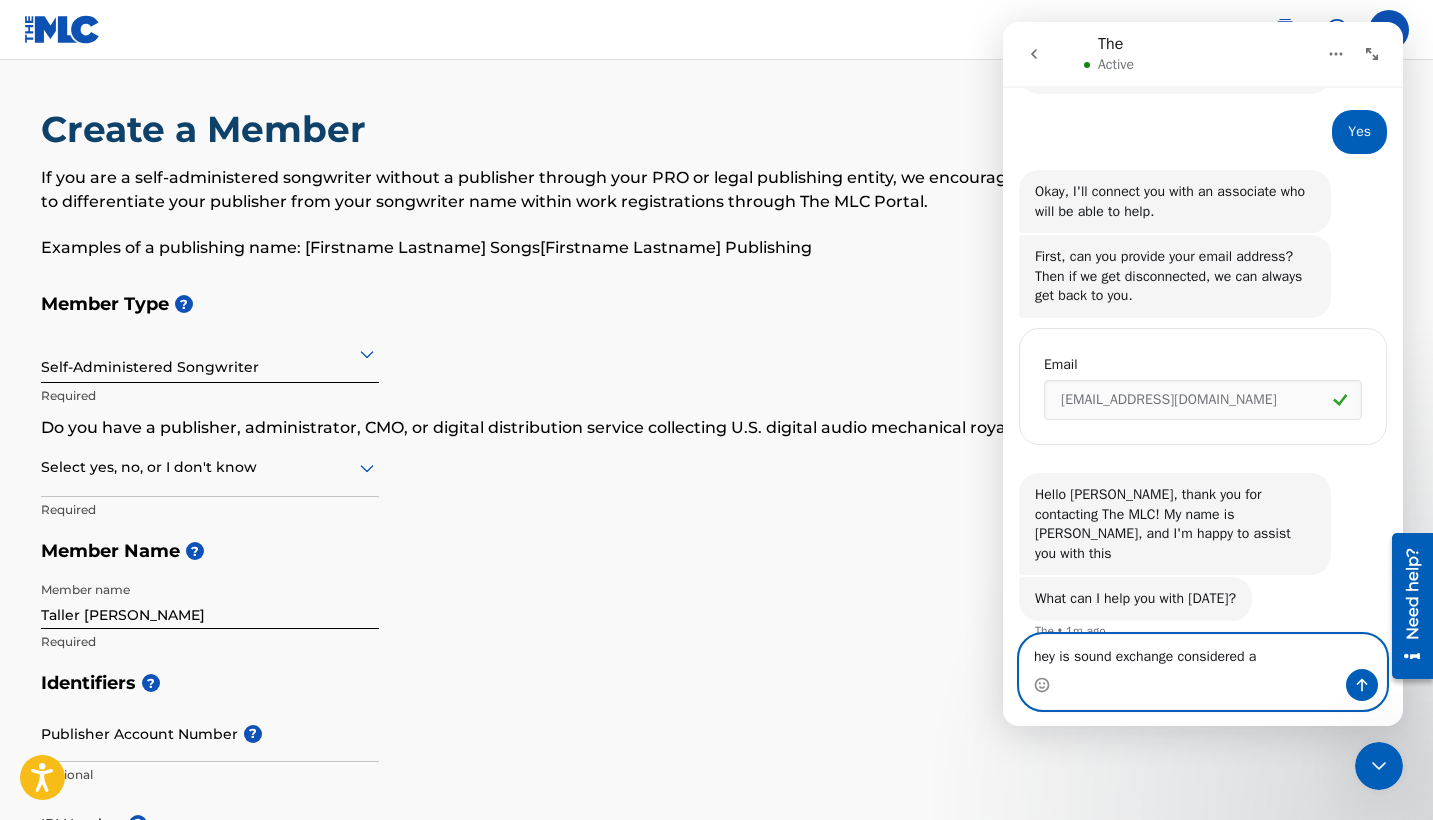 click on "hey is sound exchange considered a" at bounding box center [1203, 652] 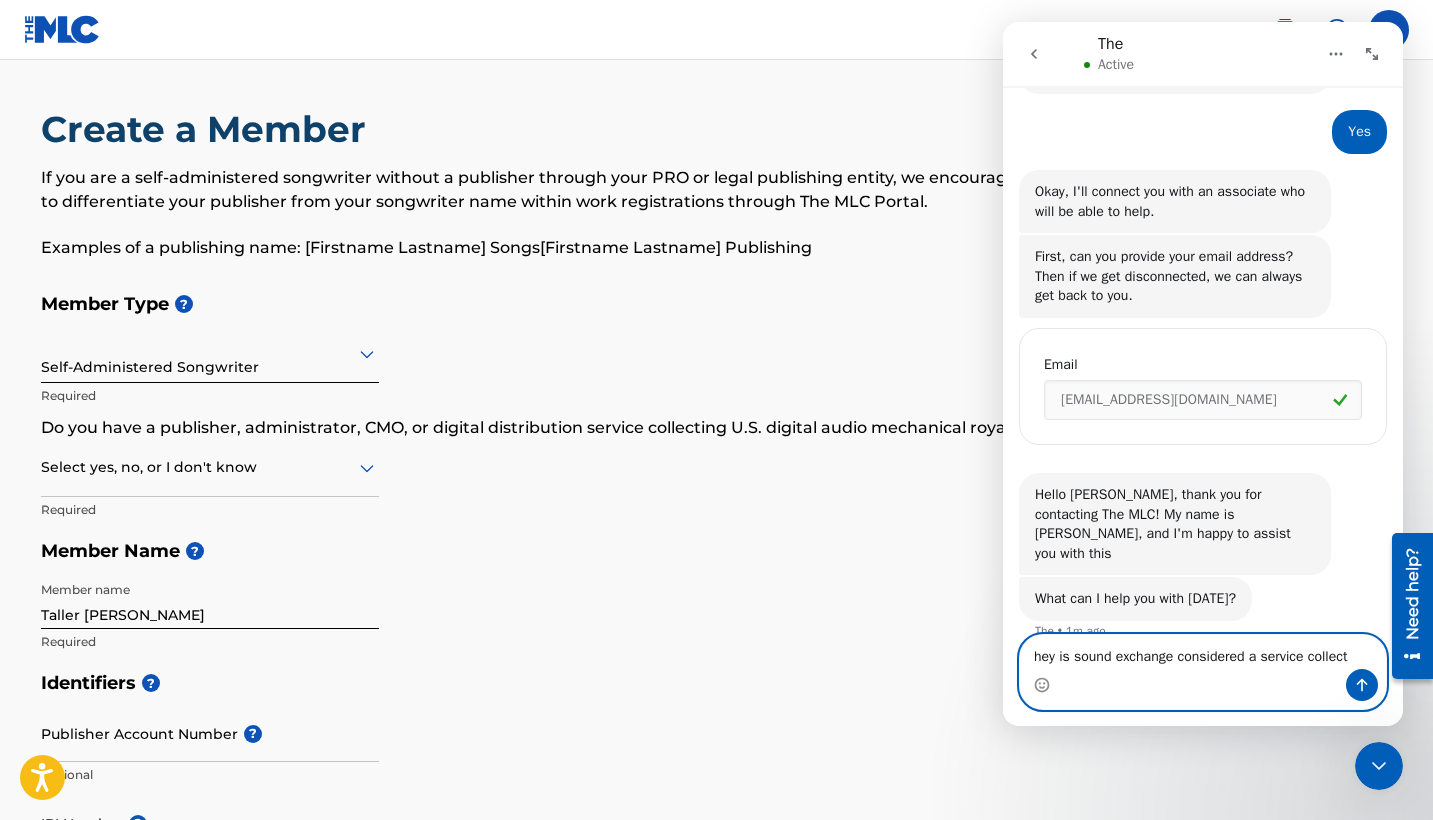 scroll, scrollTop: 0, scrollLeft: 0, axis: both 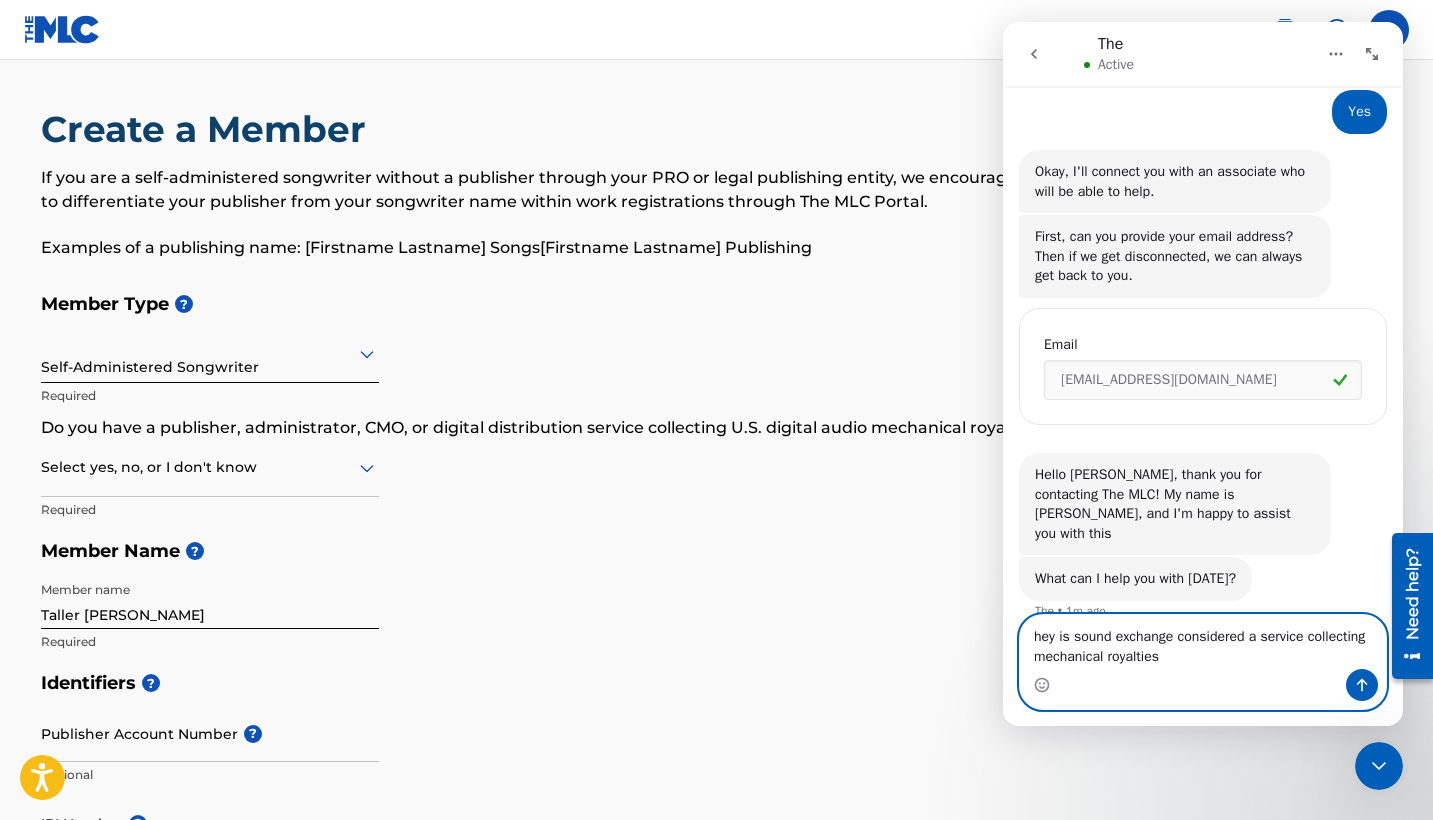 type on "hey is sound exchange considered a service collecting mechanical royalties ?" 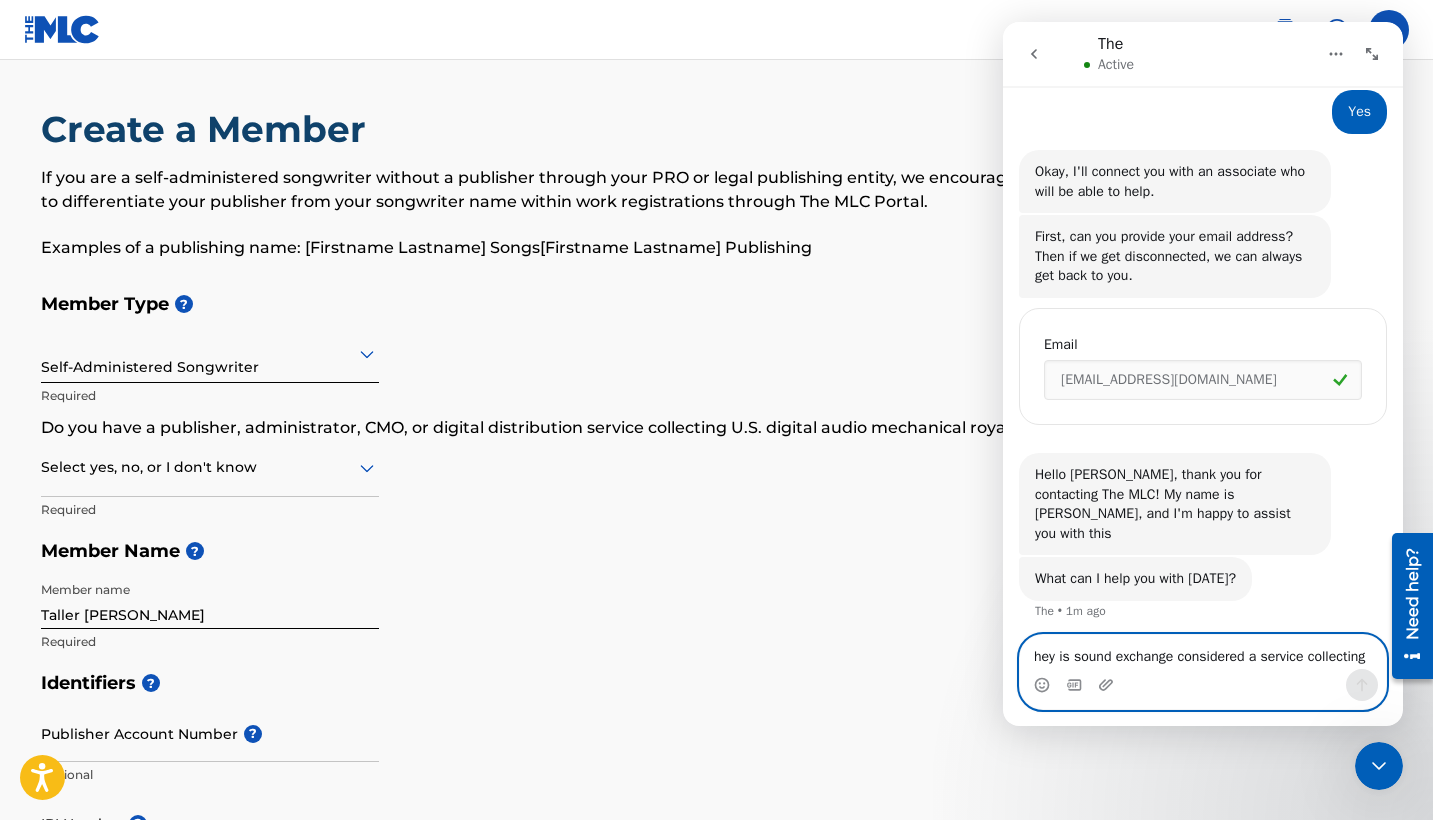 type 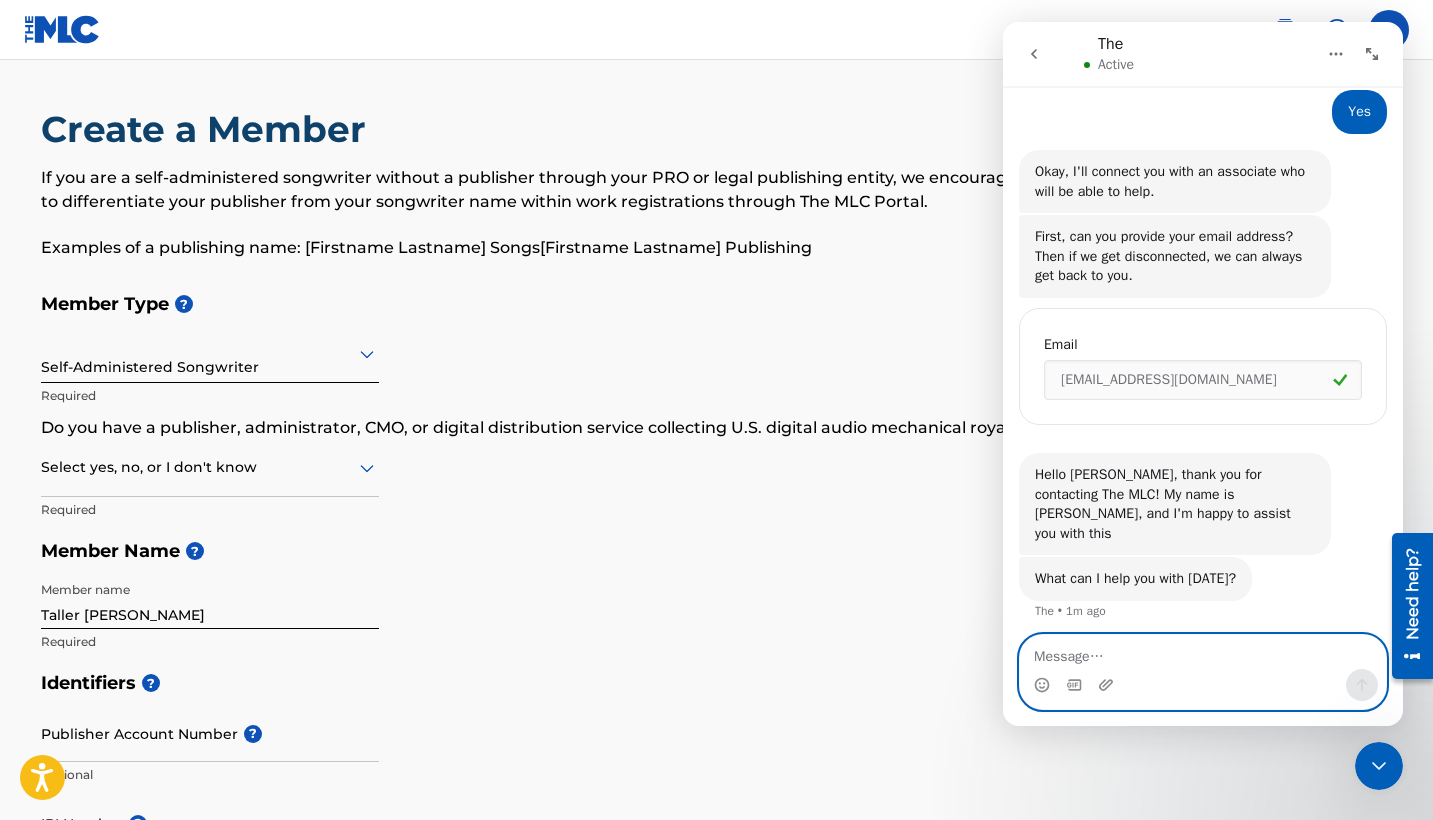 scroll, scrollTop: 0, scrollLeft: 0, axis: both 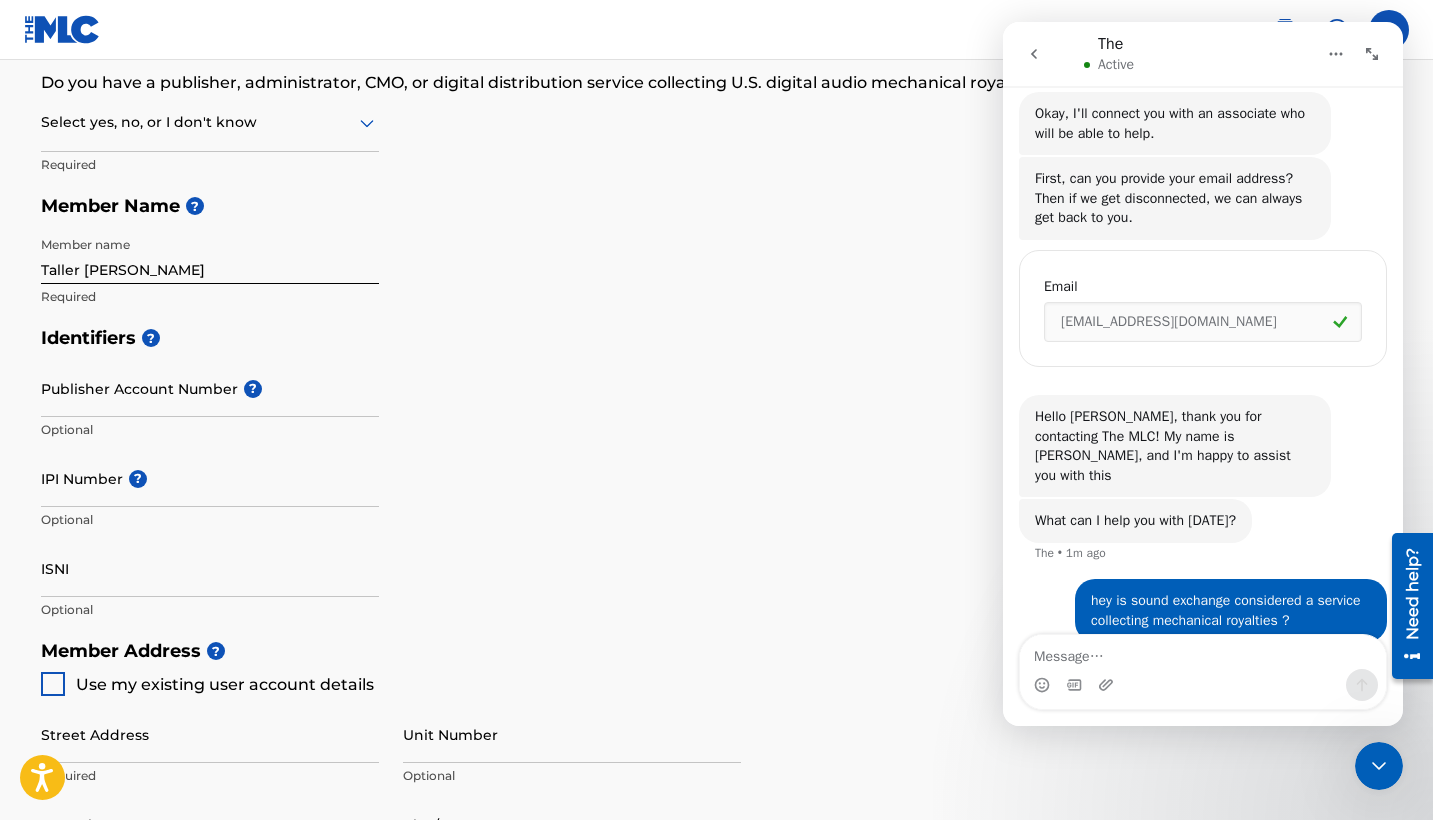click on "Publisher Account Number ?" at bounding box center (210, 388) 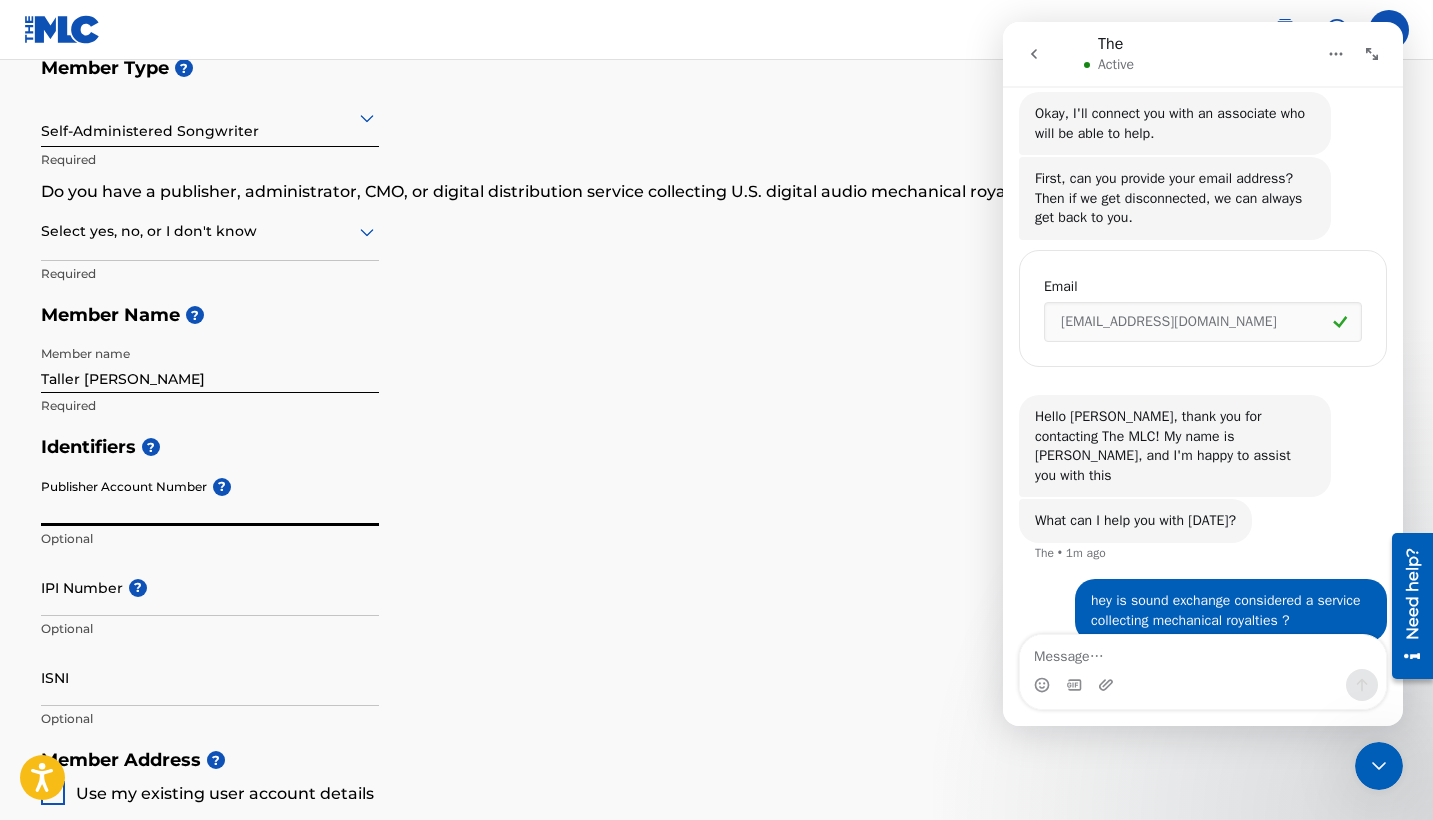 scroll, scrollTop: 321, scrollLeft: 0, axis: vertical 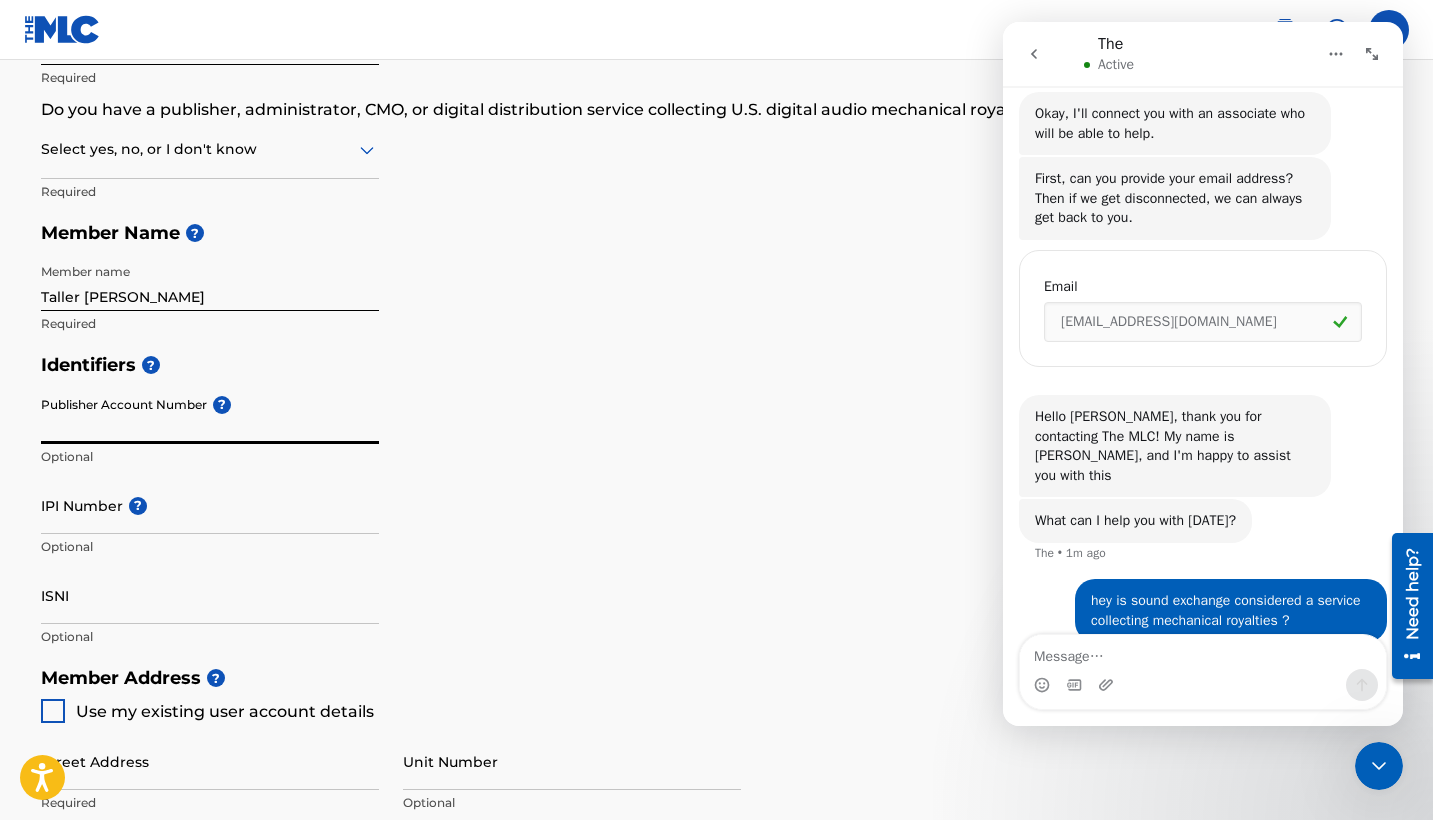 click on "IPI Number ?" at bounding box center [210, 505] 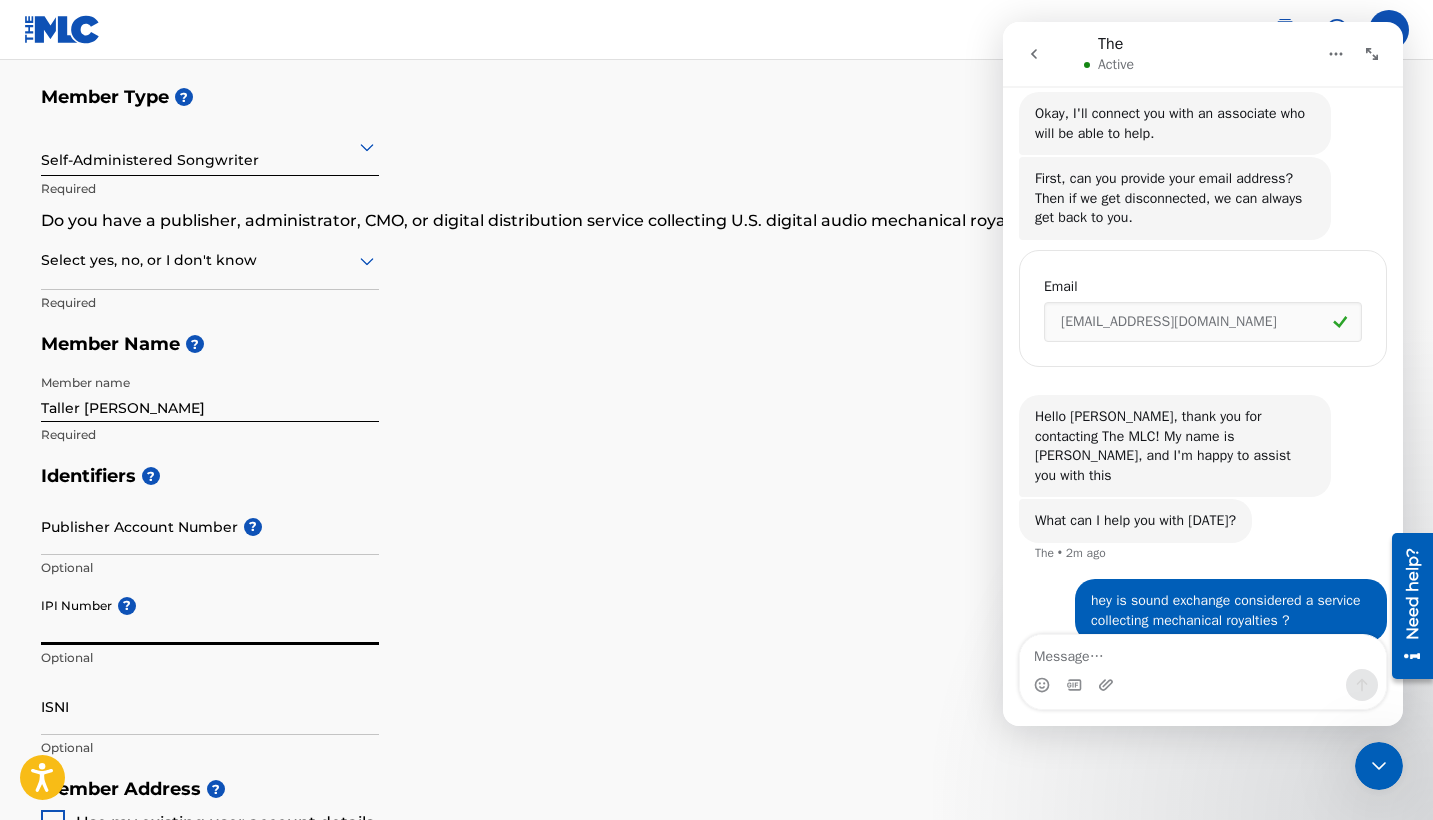 scroll, scrollTop: 155, scrollLeft: 0, axis: vertical 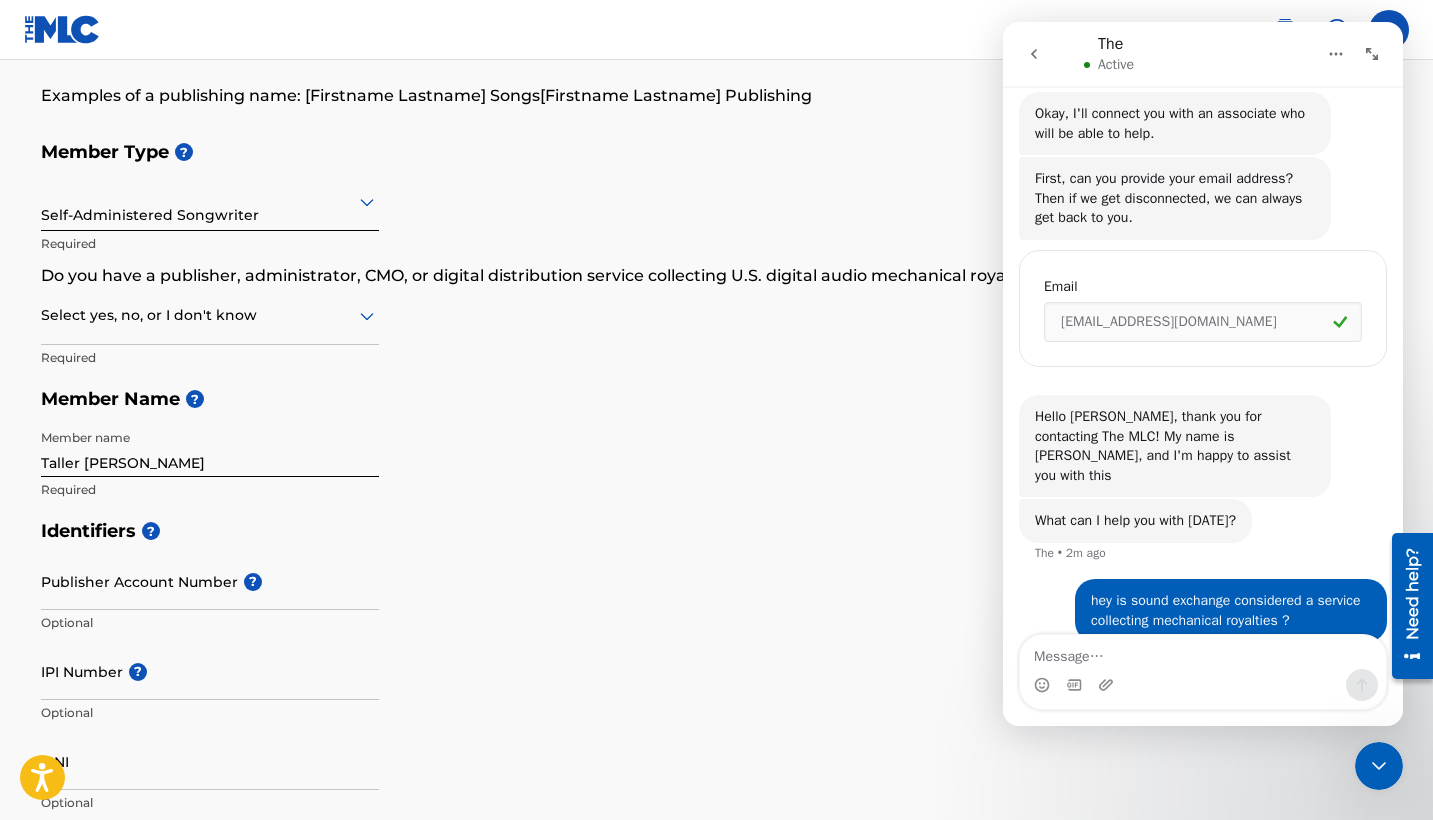 click on "IPI Number ?" at bounding box center [210, 671] 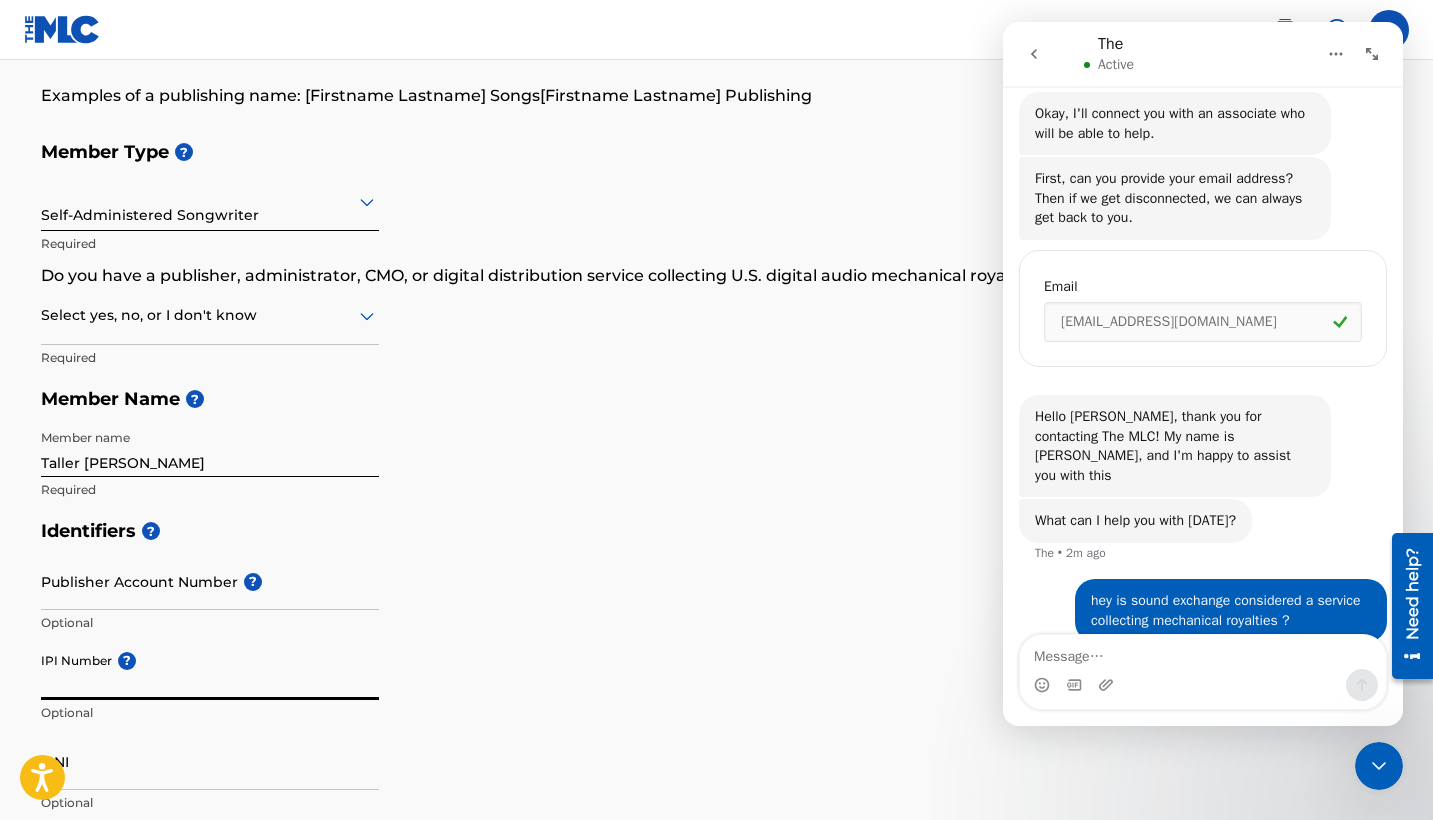 paste on "848955279" 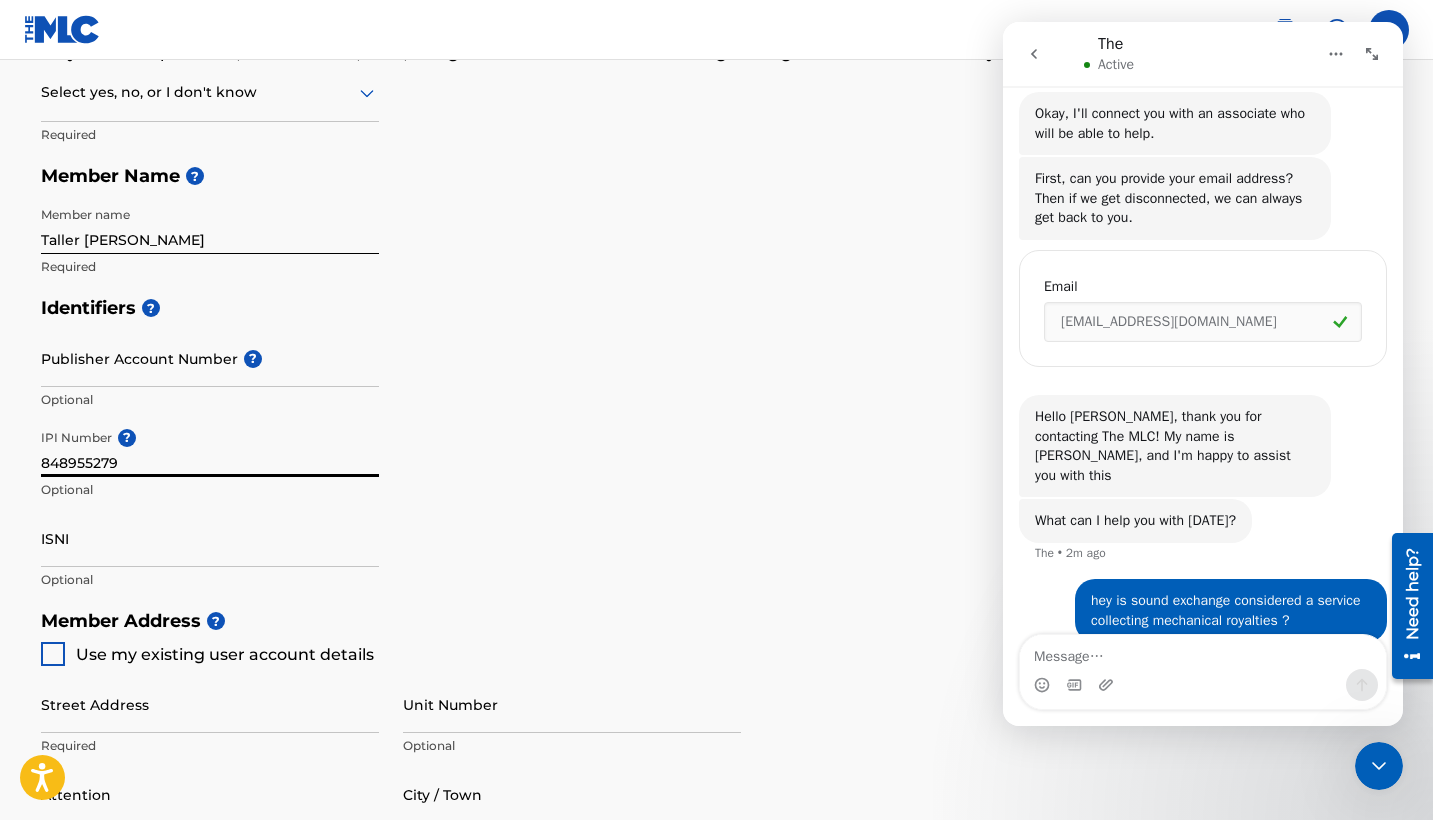 scroll, scrollTop: 343, scrollLeft: 0, axis: vertical 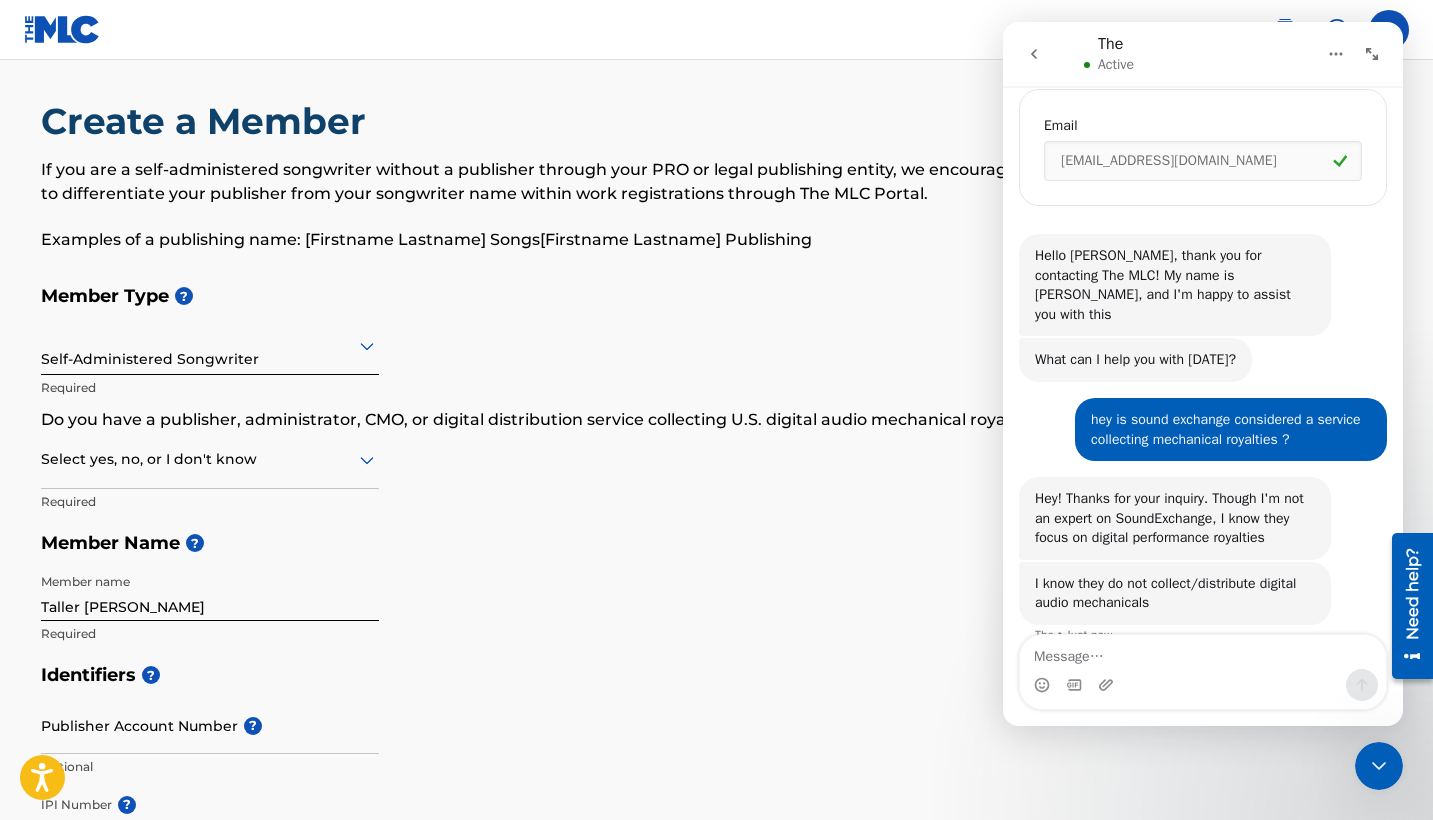 type on "848955279" 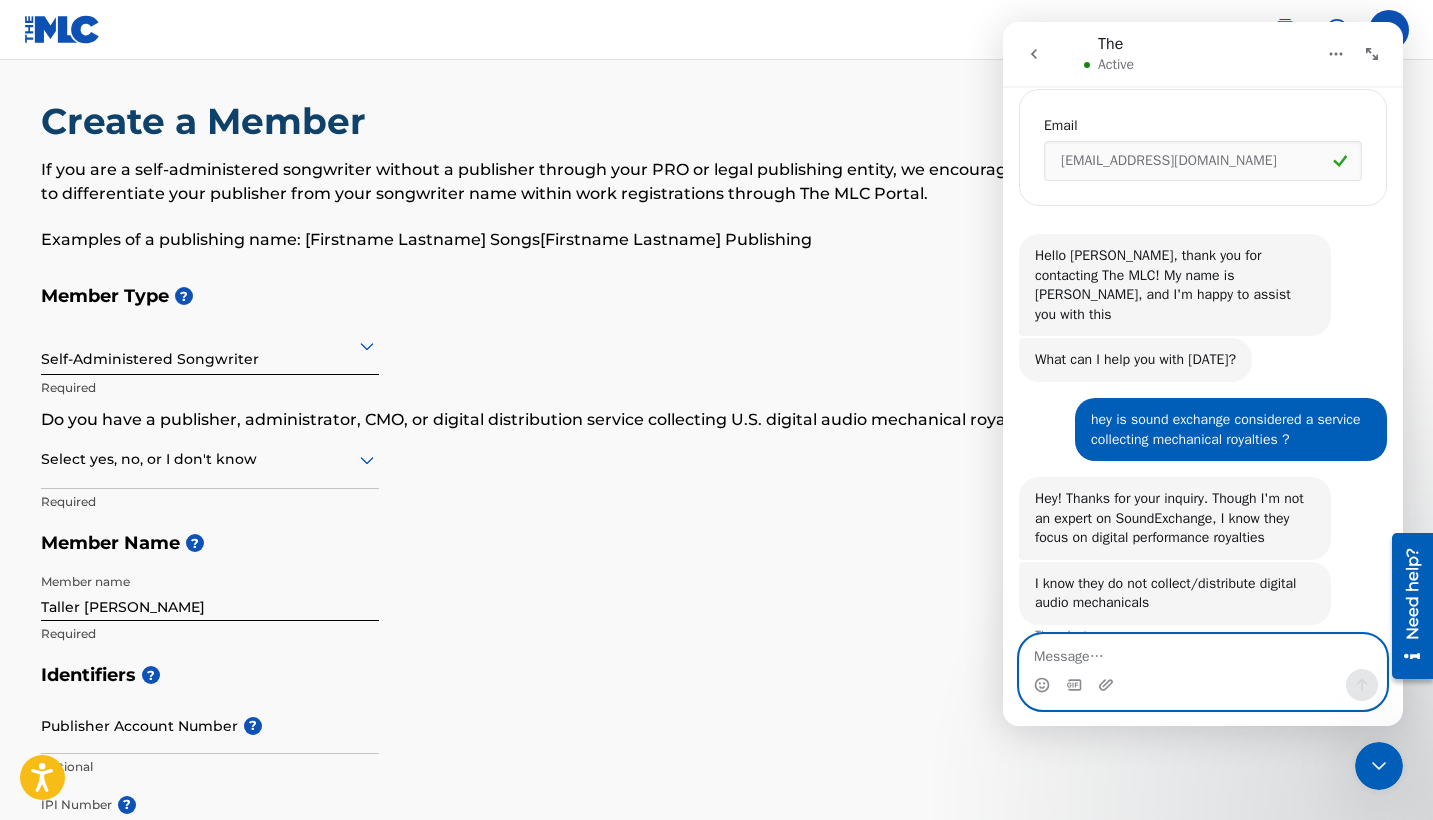 click at bounding box center [1203, 652] 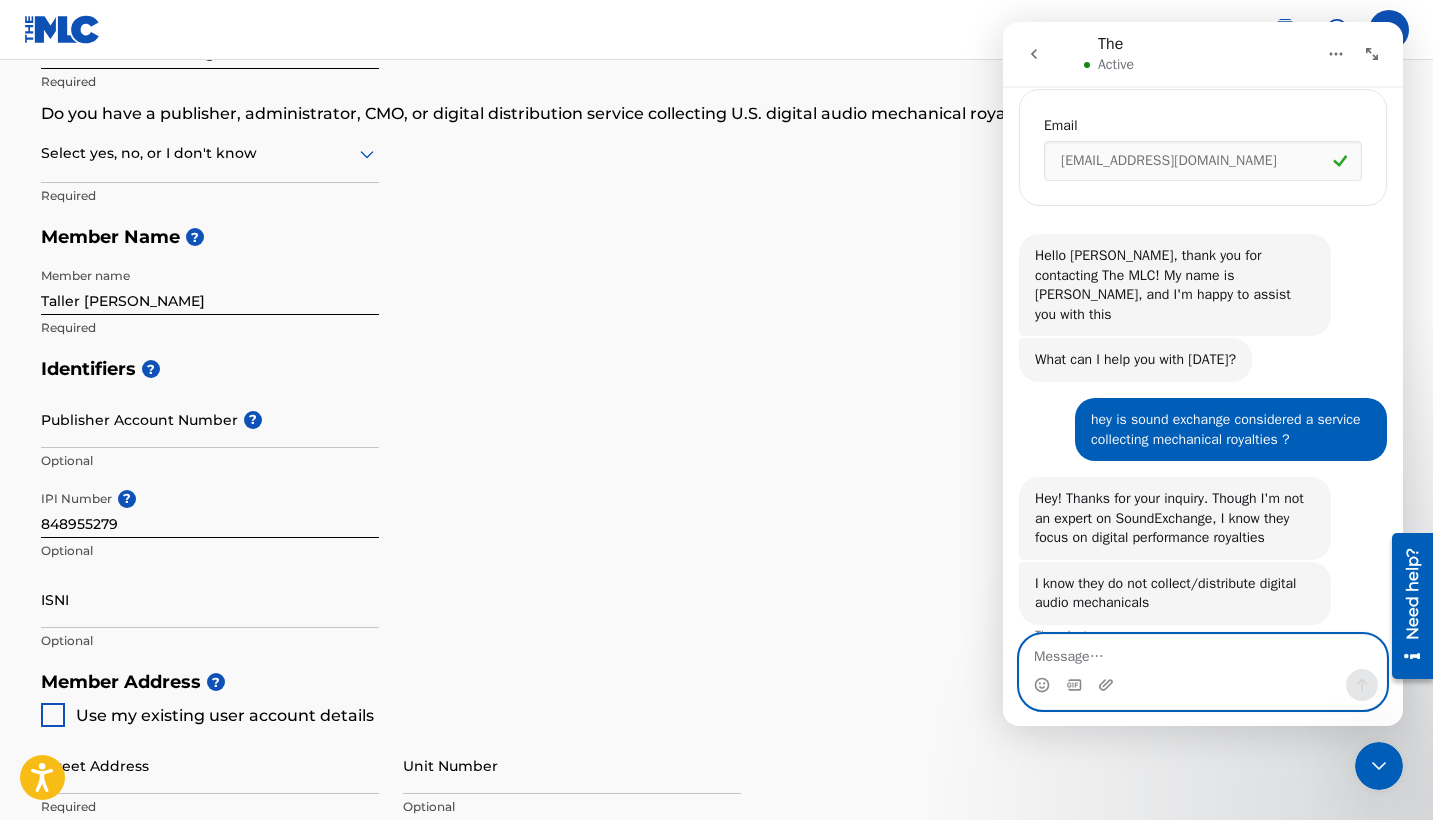 scroll, scrollTop: 317, scrollLeft: 0, axis: vertical 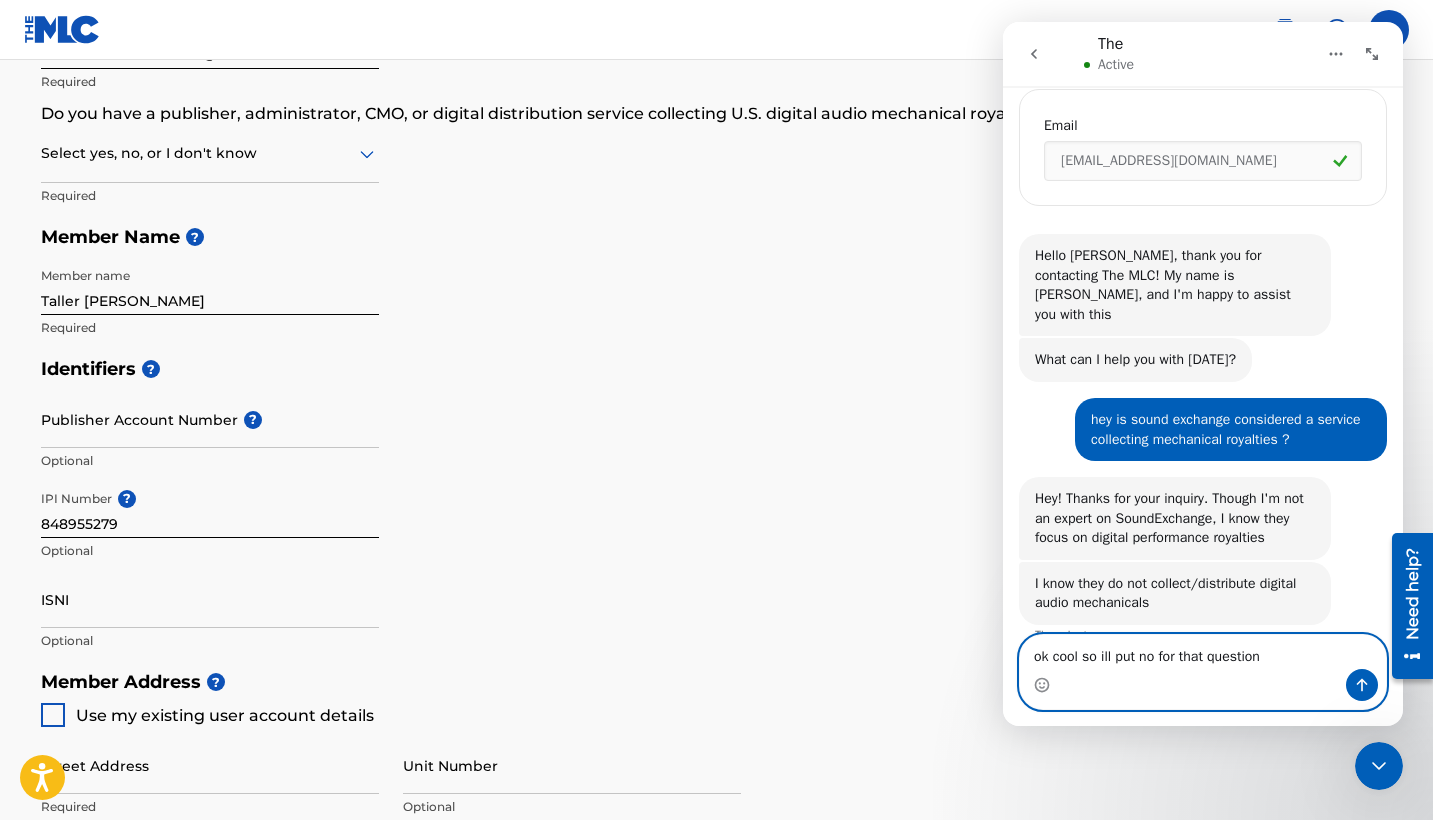 type on "ok cool so ill put no for that question" 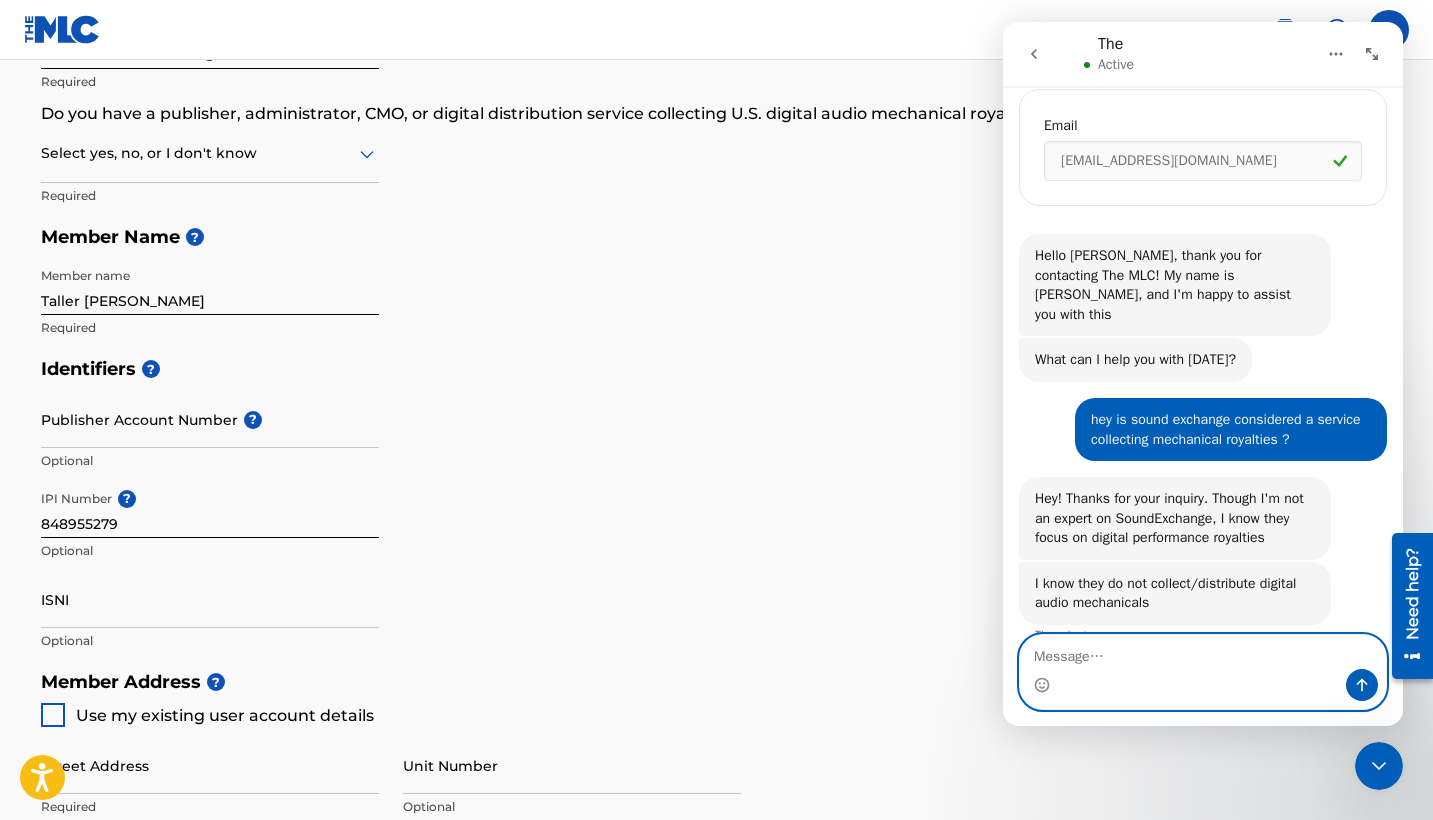 scroll, scrollTop: 497, scrollLeft: 0, axis: vertical 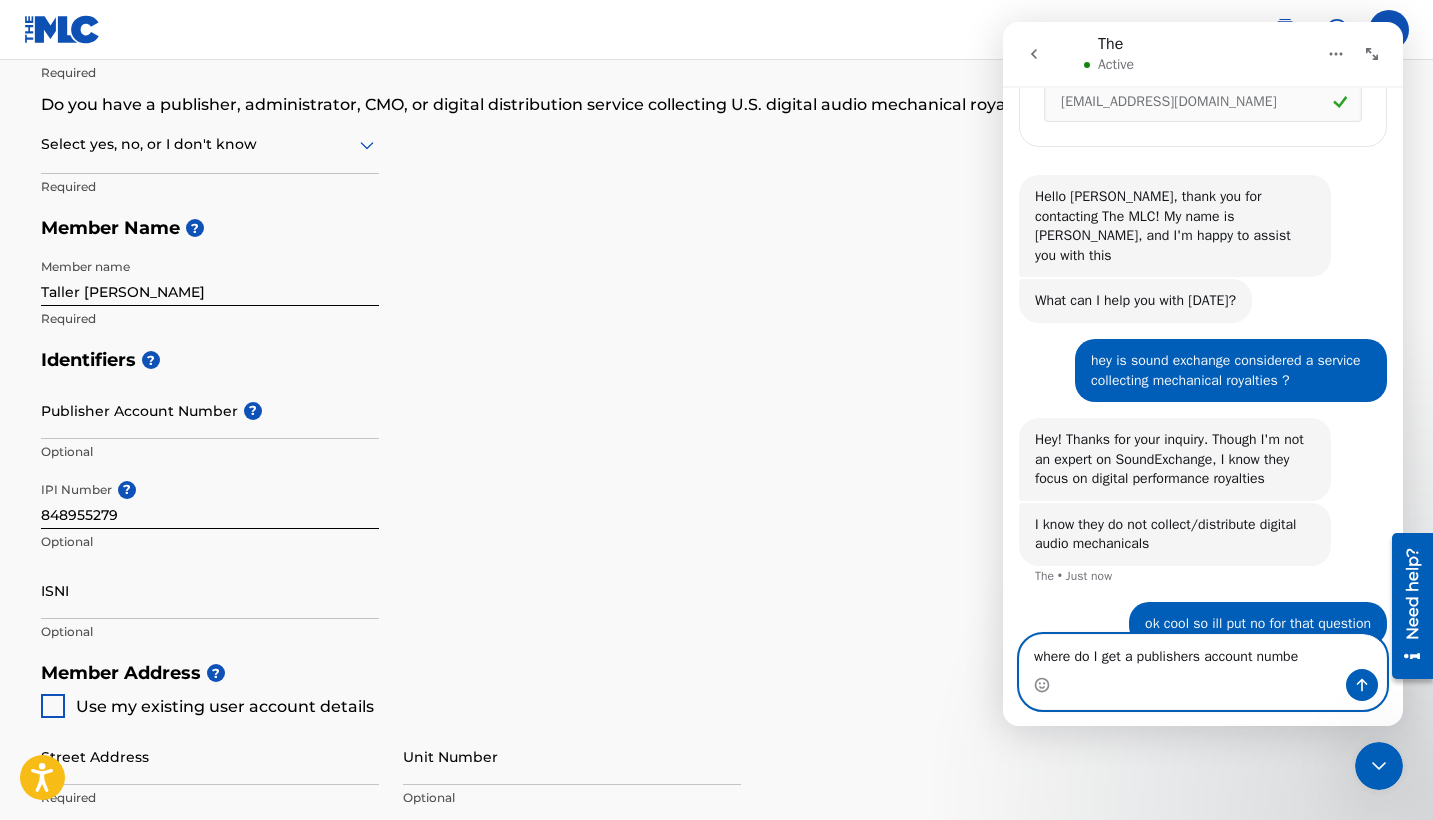 type on "where do I get a publishers account number" 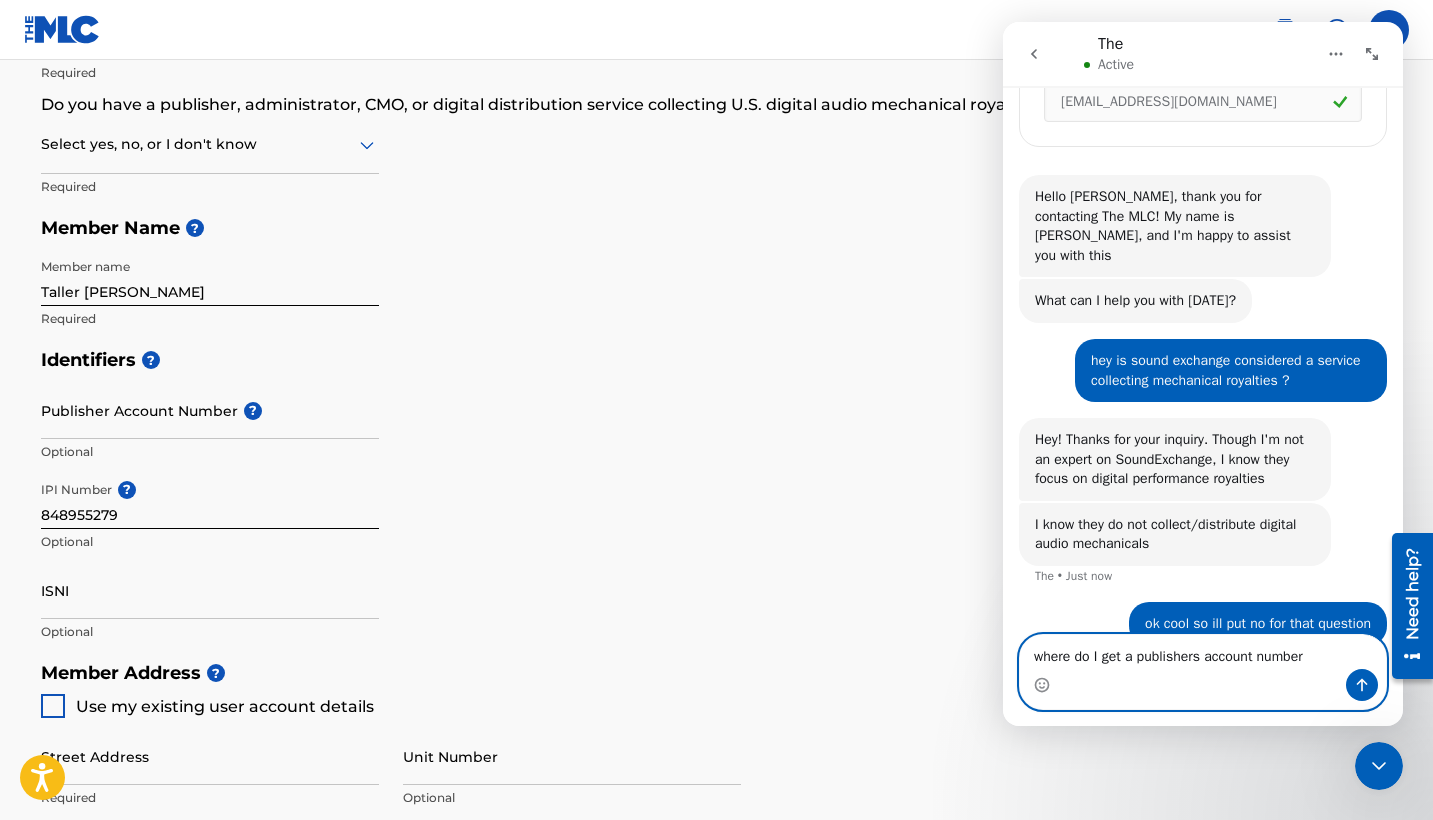 type 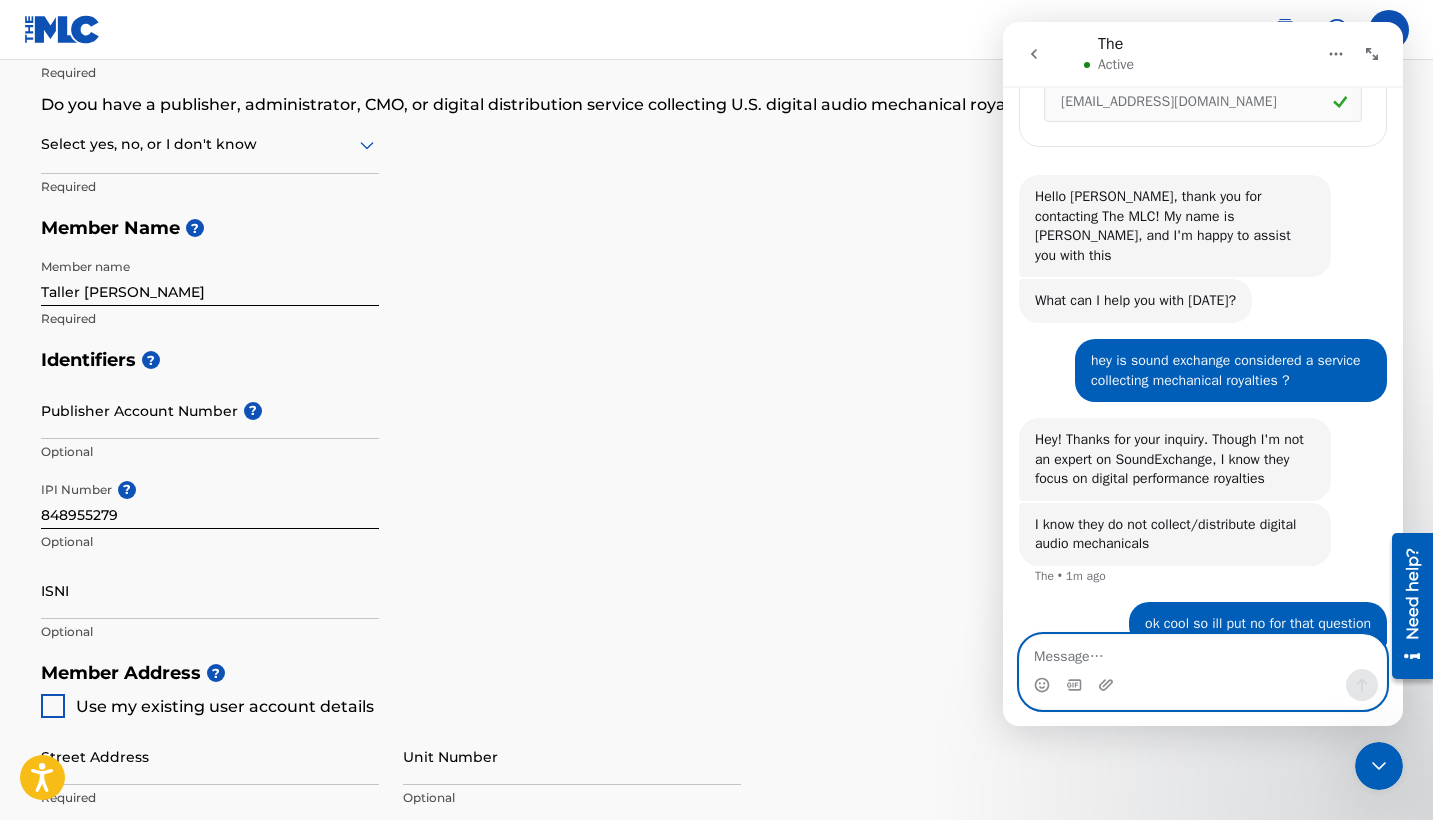 scroll, scrollTop: 172, scrollLeft: 0, axis: vertical 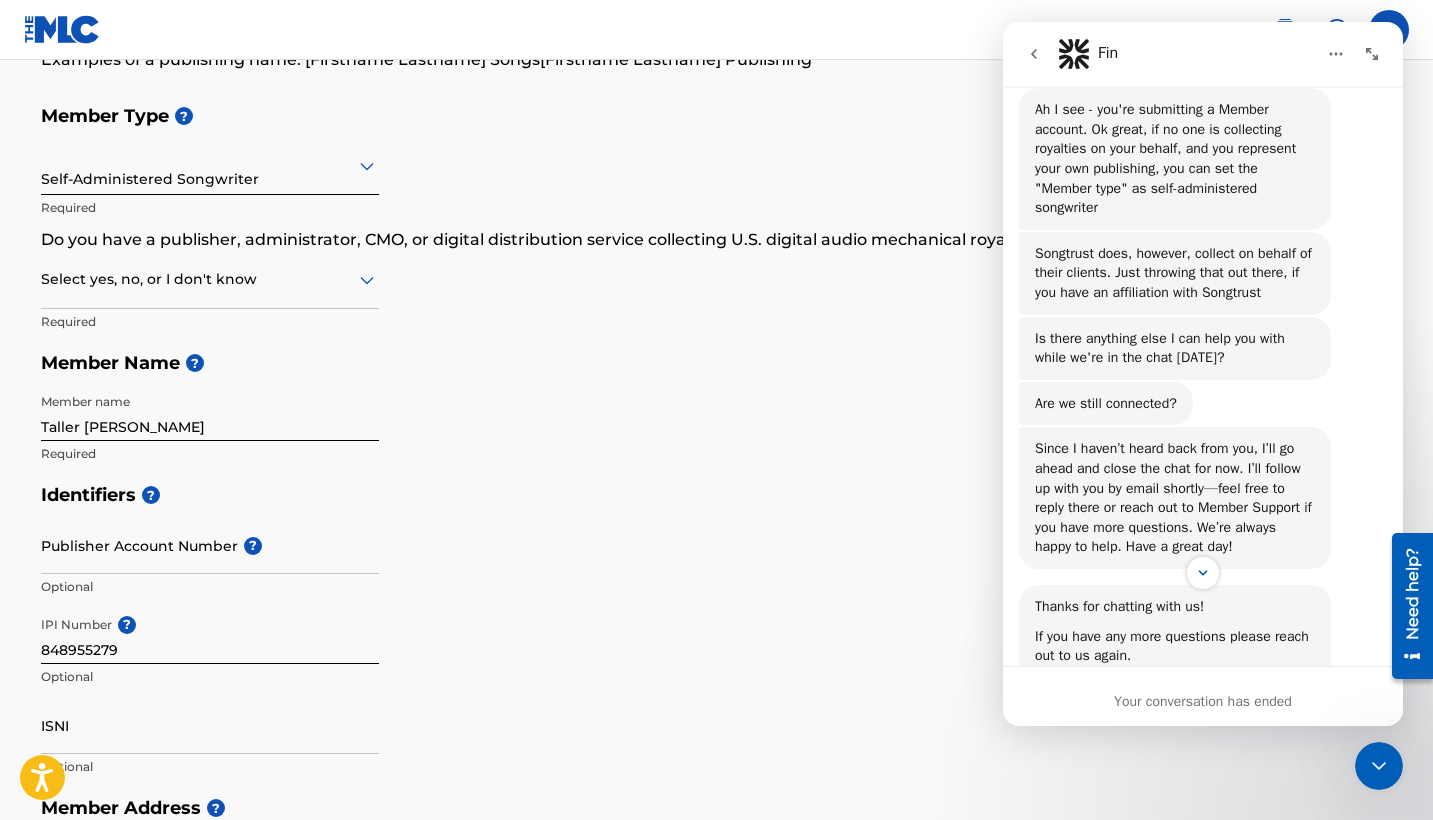 click 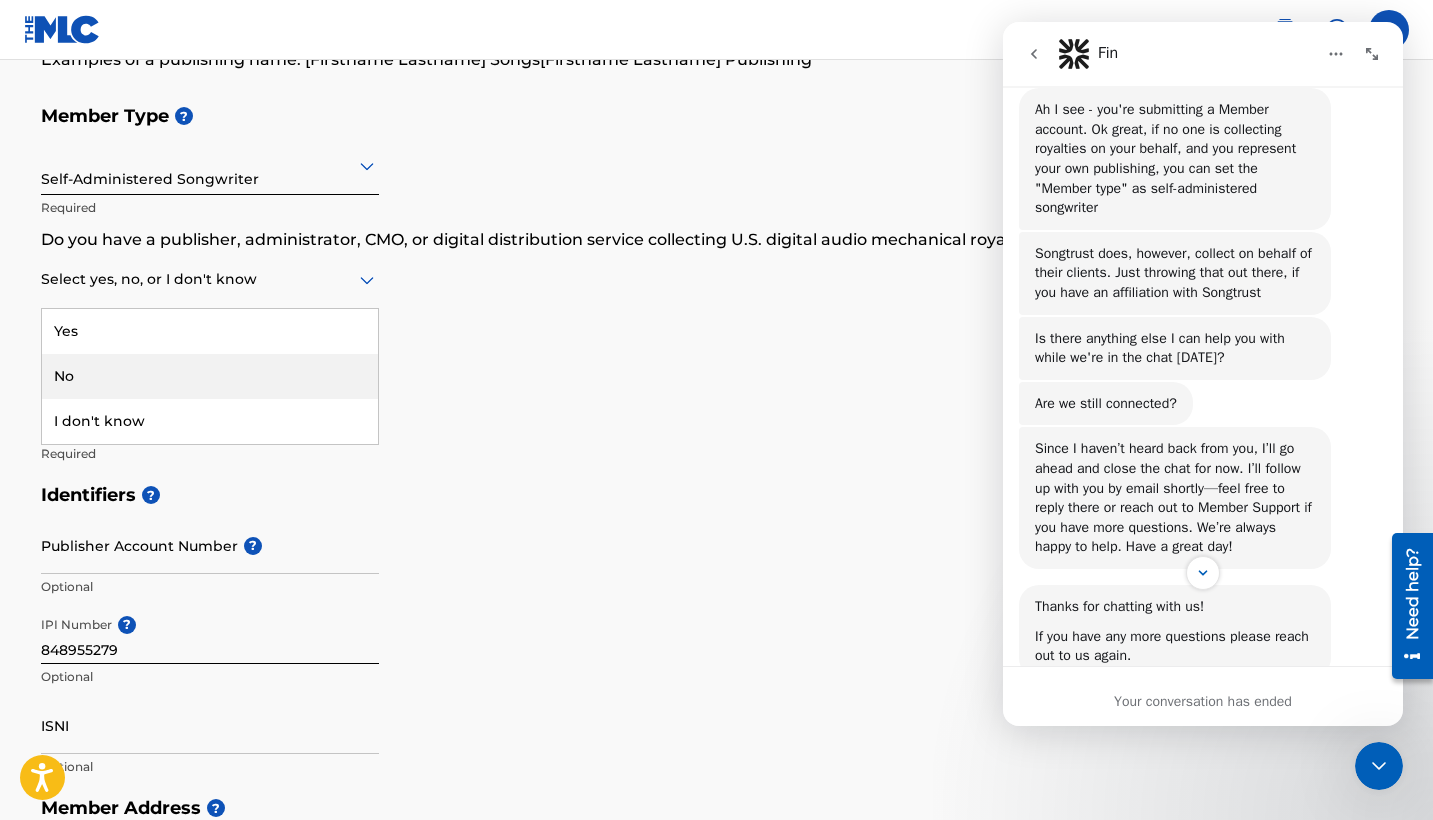 click on "No" at bounding box center [210, 376] 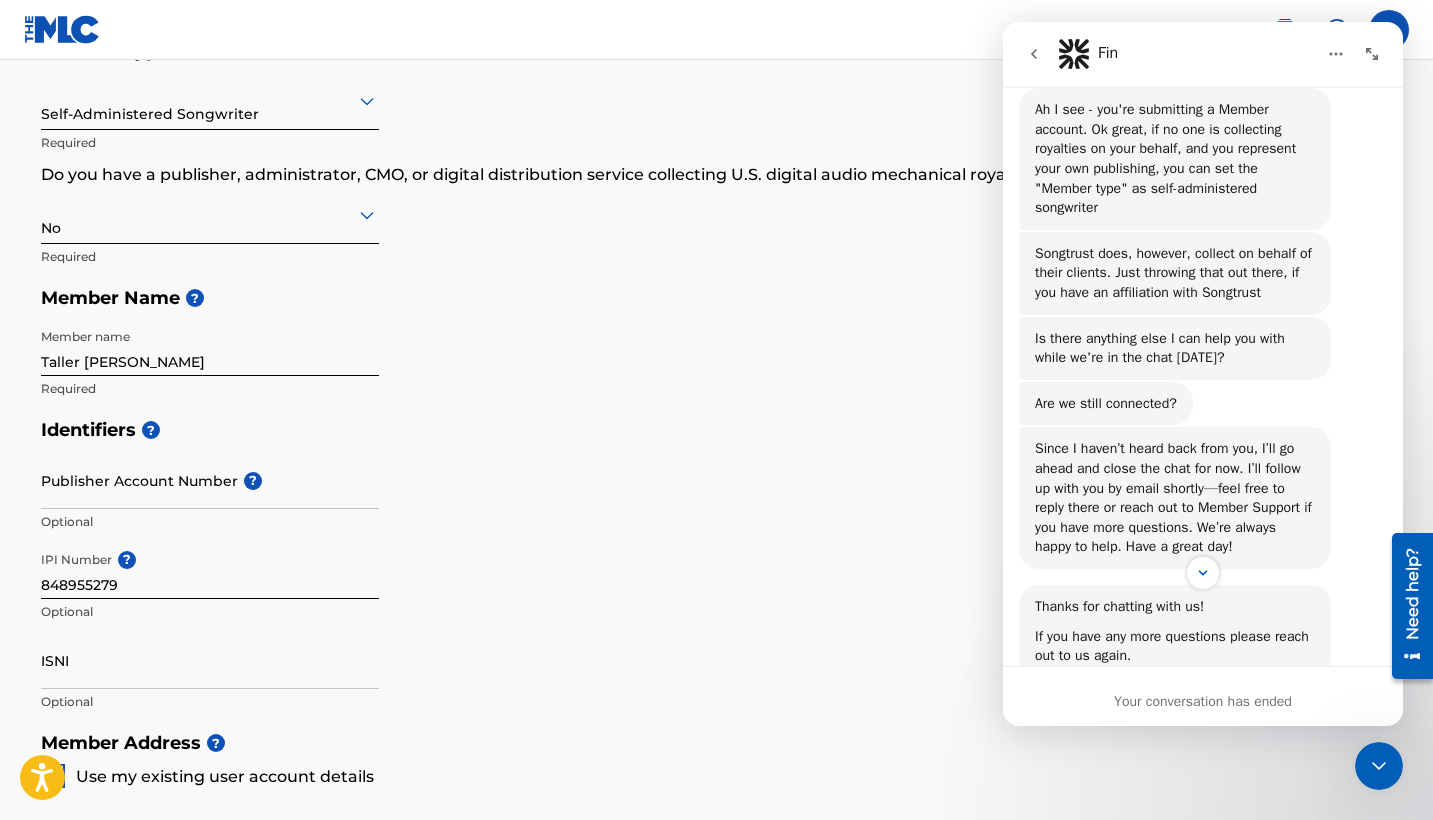scroll, scrollTop: 273, scrollLeft: 0, axis: vertical 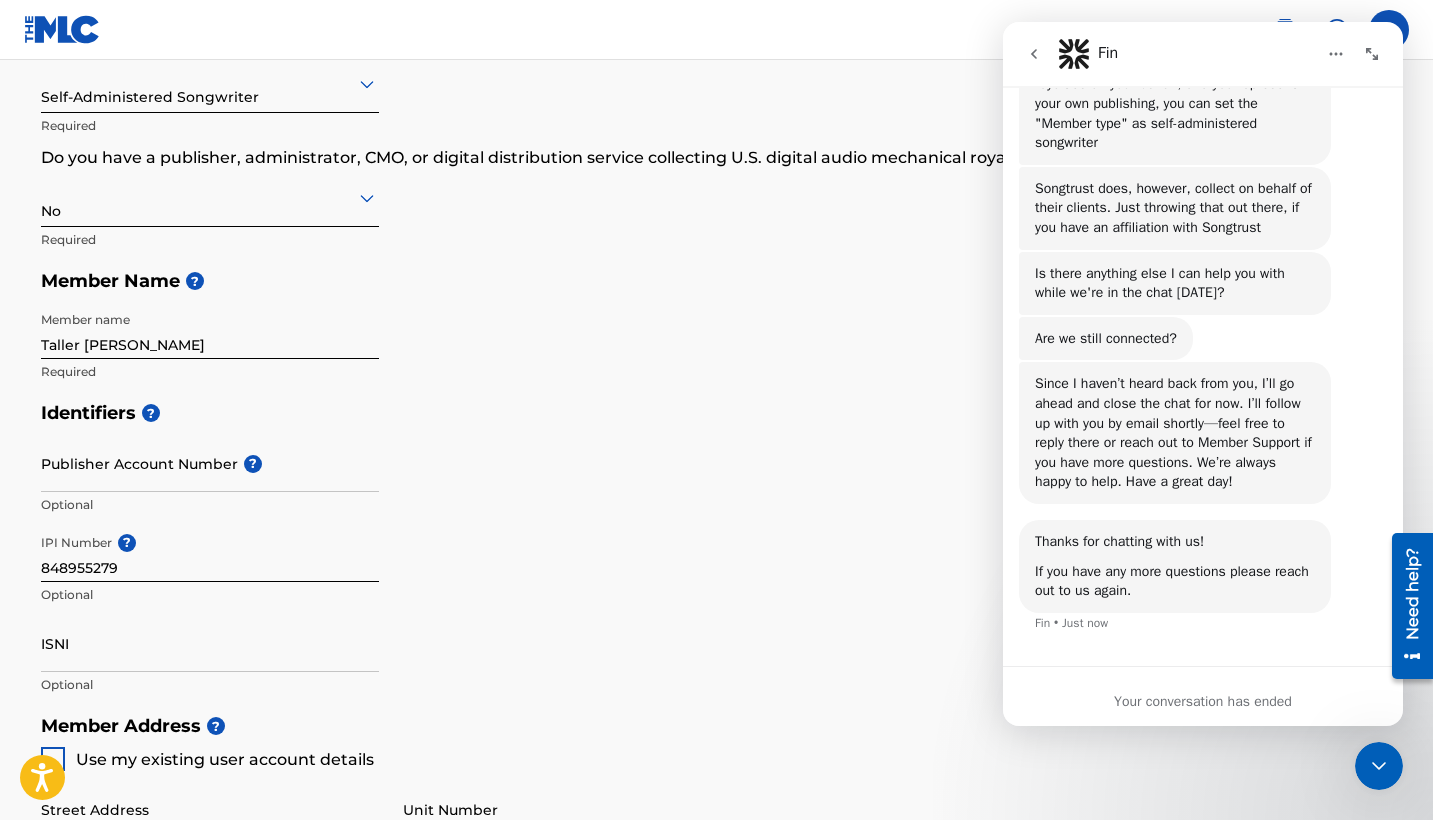 click on "Thanks for chatting with us! If you have any more questions please reach out to us again. Fin    •   Just now" at bounding box center [1203, 588] 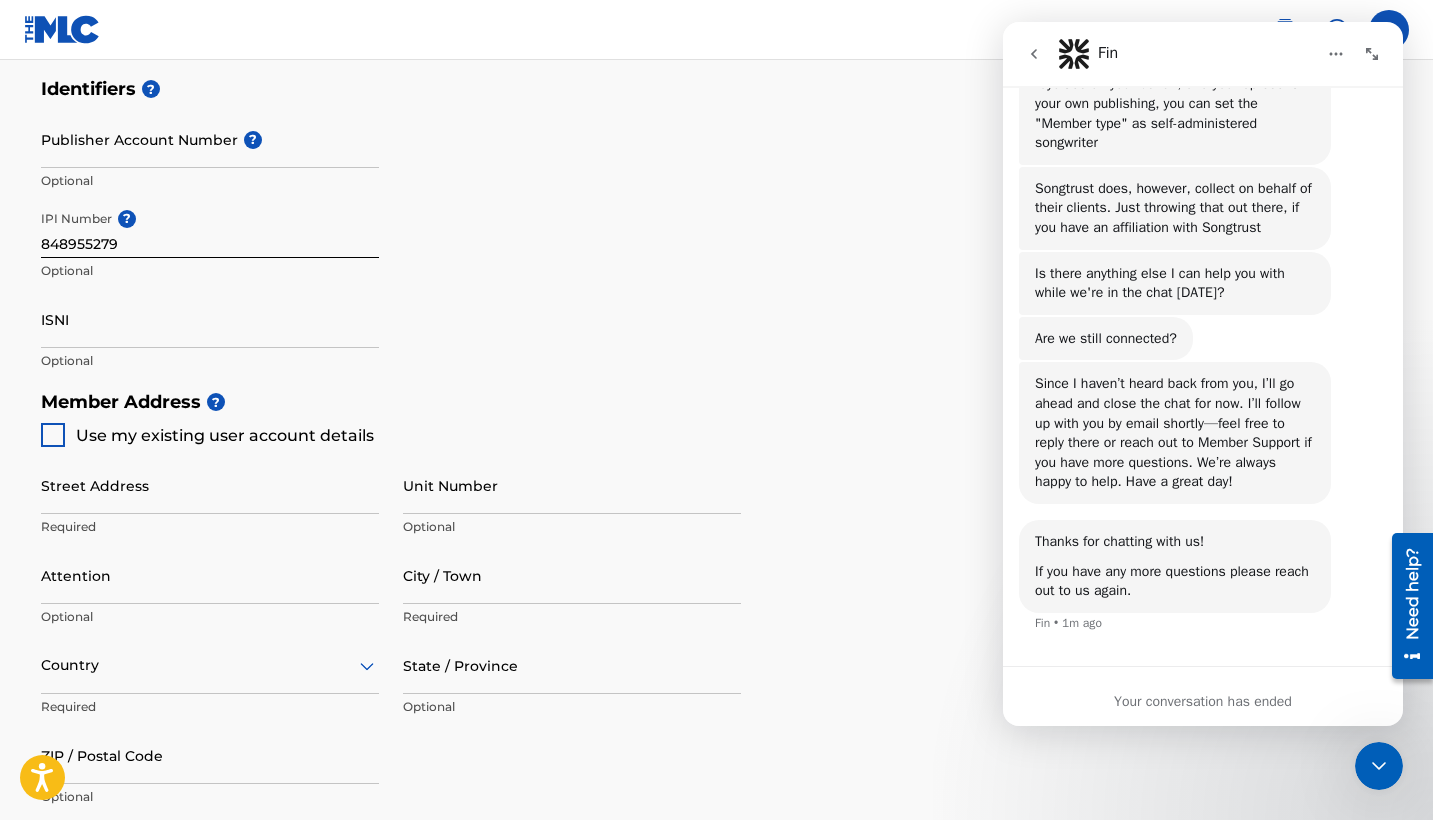 scroll, scrollTop: 685, scrollLeft: 0, axis: vertical 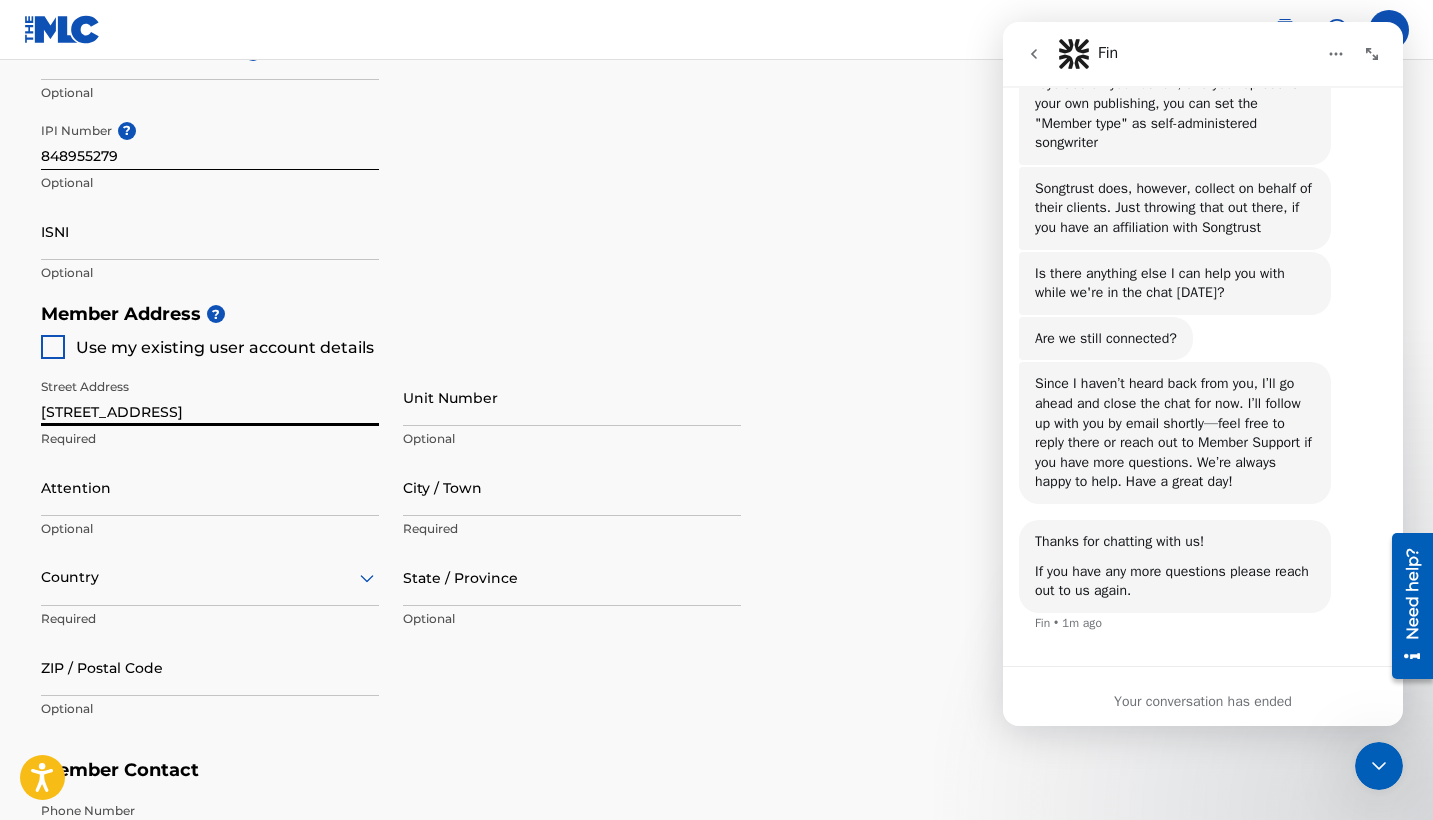 type on "[STREET_ADDRESS]" 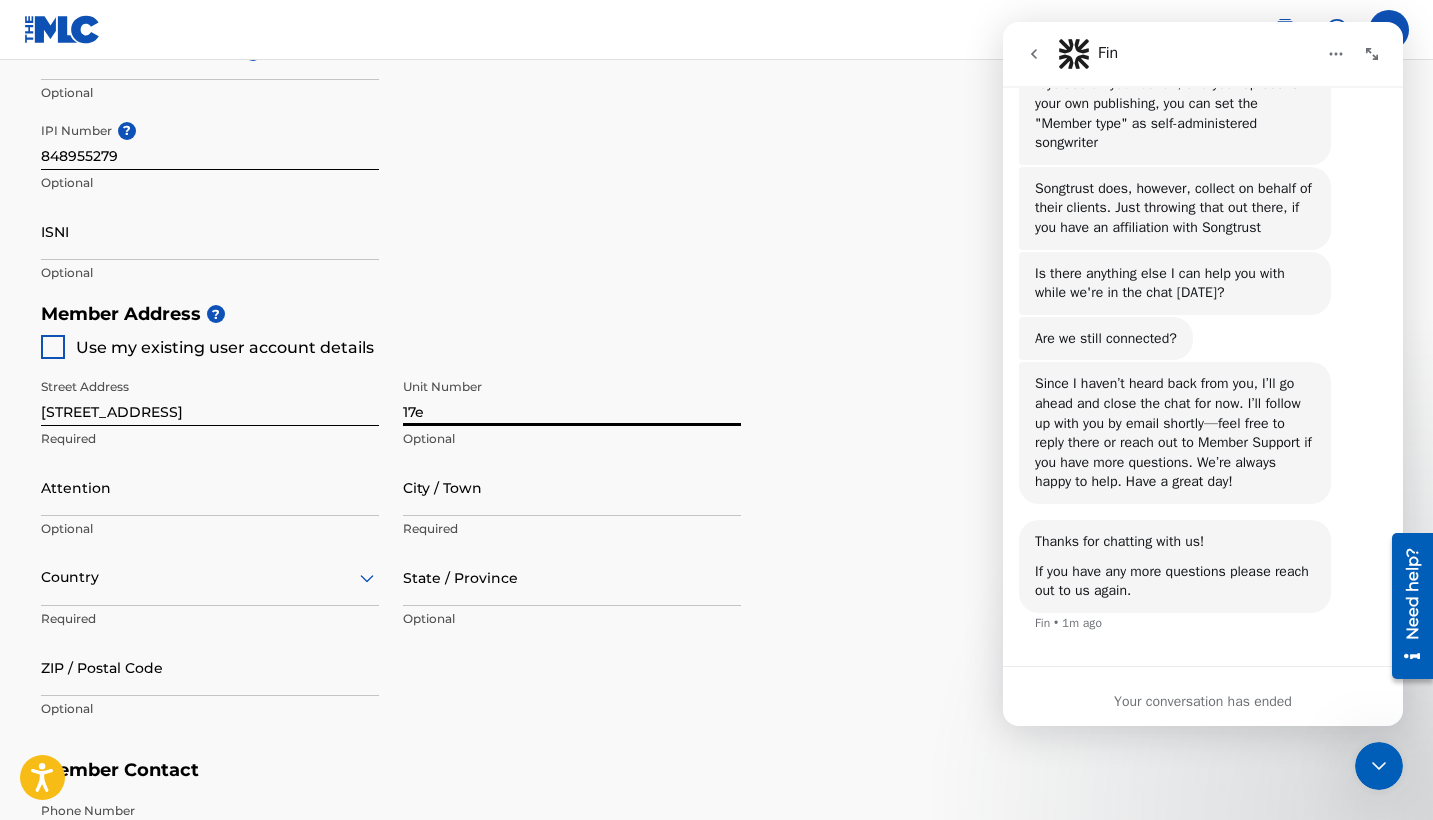 type on "17e" 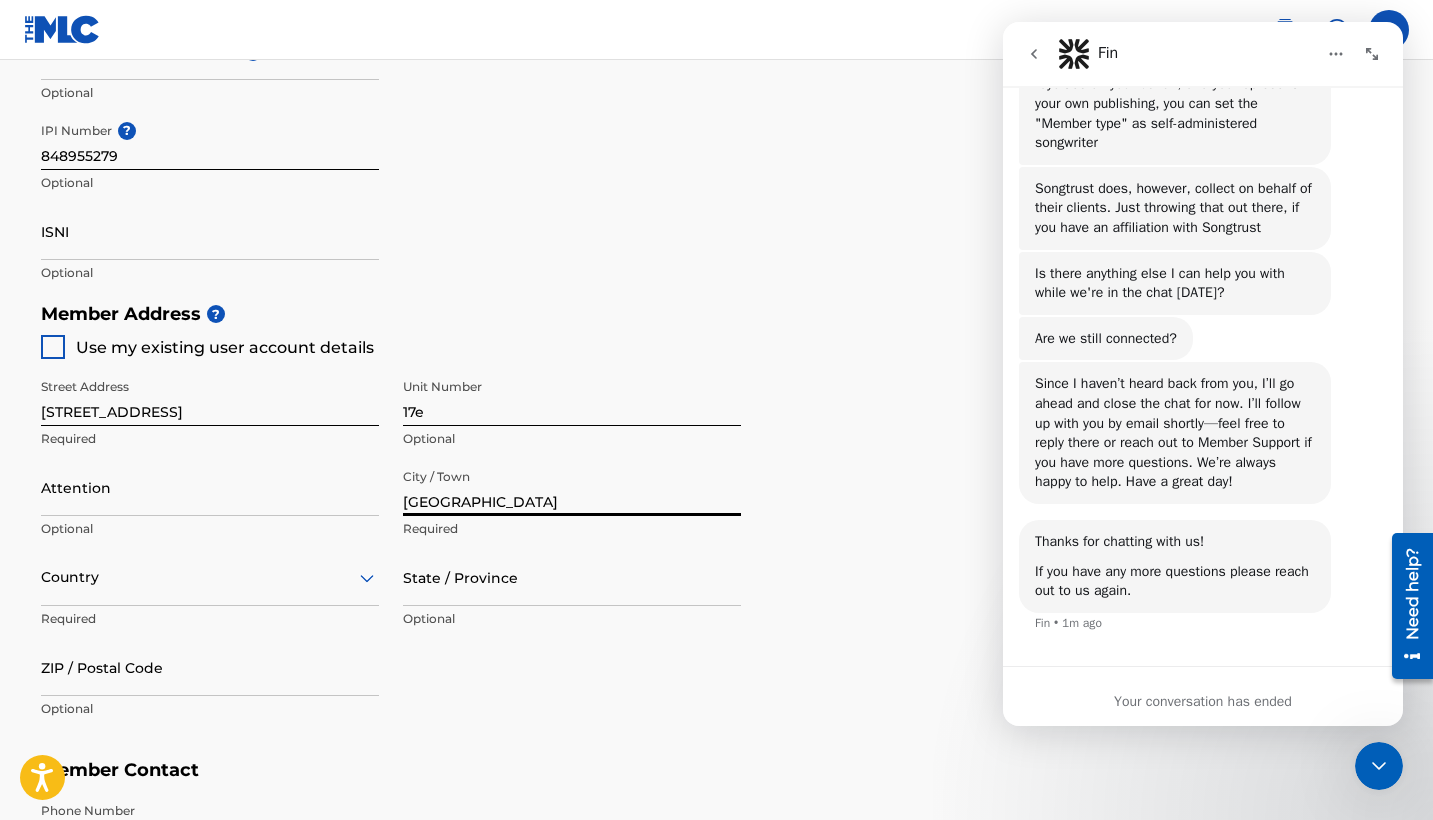 type on "[GEOGRAPHIC_DATA]" 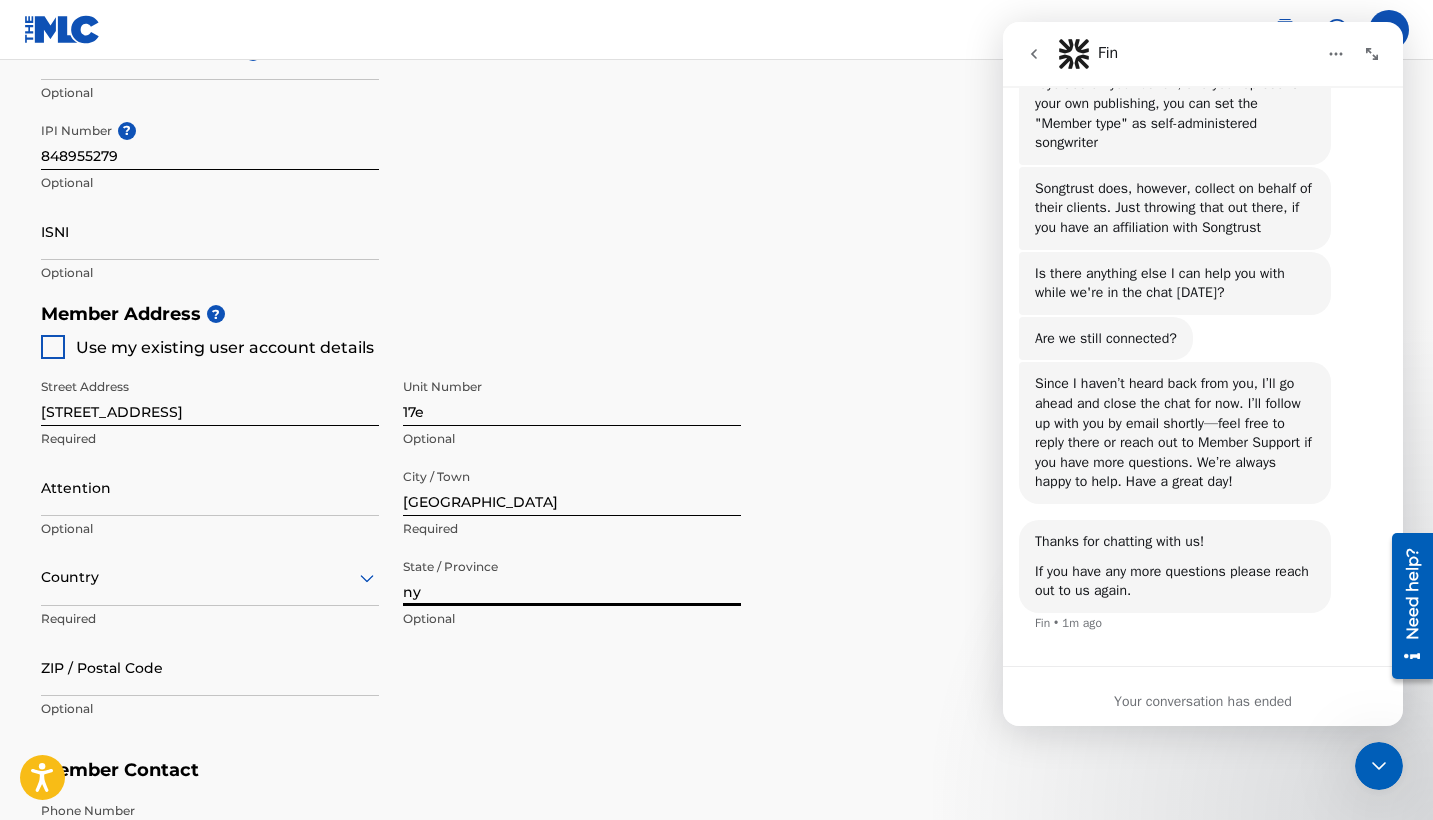 type on "ny" 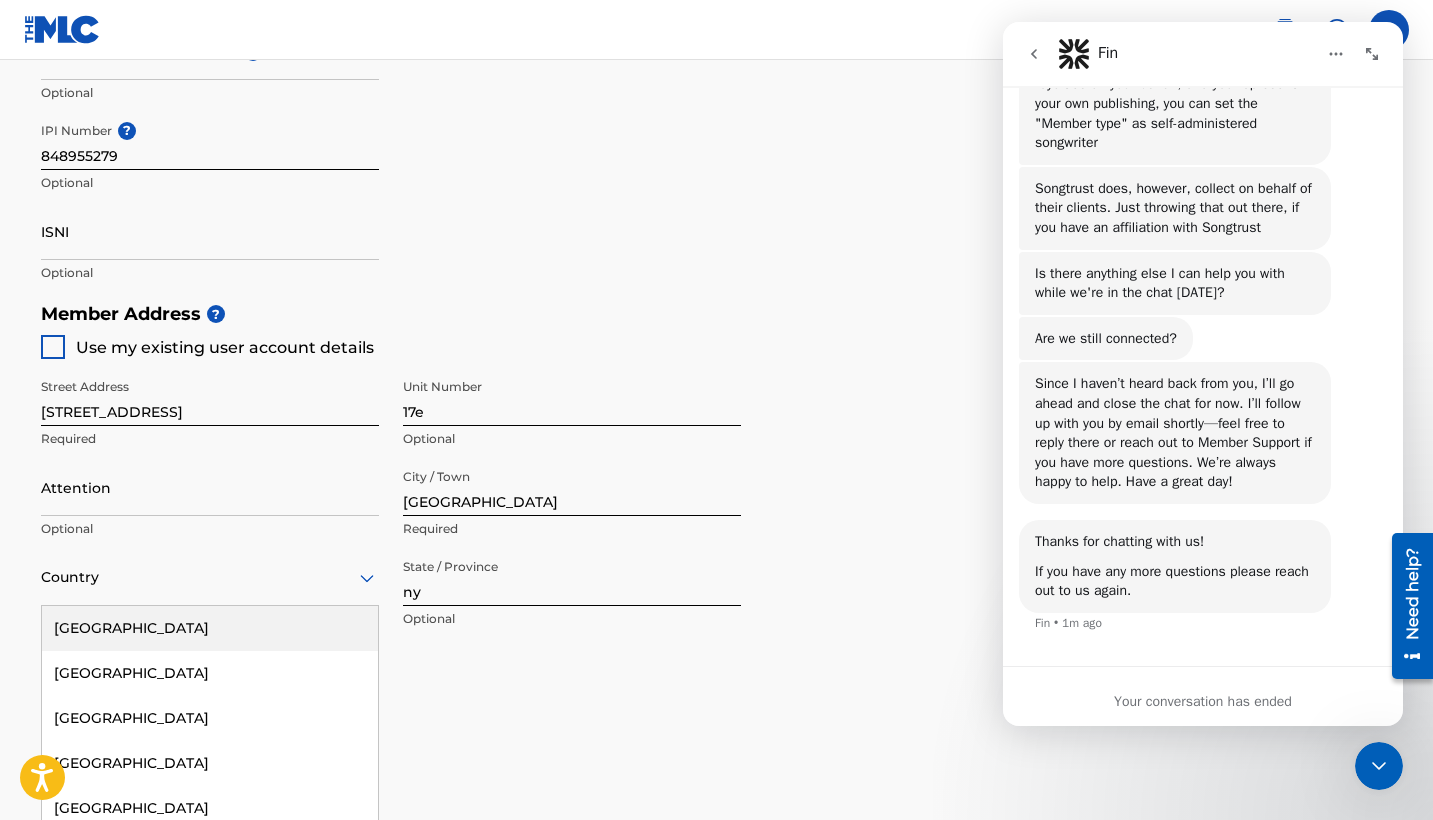 scroll, scrollTop: 770, scrollLeft: 0, axis: vertical 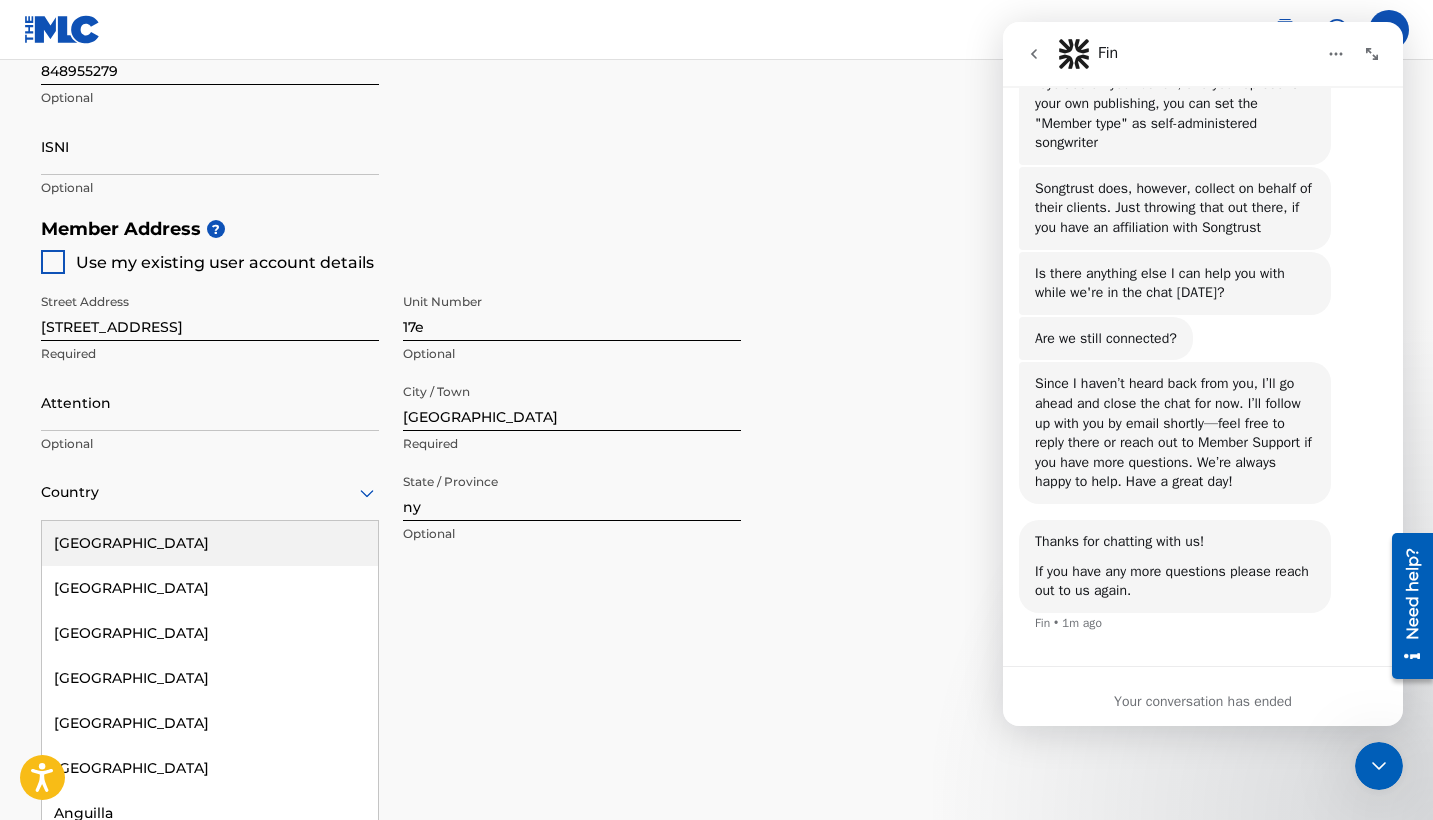 click on "[GEOGRAPHIC_DATA], 1 of 223. 223 results available. Use Up and Down to choose options, press Enter to select the currently focused option, press Escape to exit the menu, press Tab to select the option and exit the menu. Country [GEOGRAPHIC_DATA] [GEOGRAPHIC_DATA] [GEOGRAPHIC_DATA] [GEOGRAPHIC_DATA] [GEOGRAPHIC_DATA] [GEOGRAPHIC_DATA] [GEOGRAPHIC_DATA] [GEOGRAPHIC_DATA] [GEOGRAPHIC_DATA] [GEOGRAPHIC_DATA] [GEOGRAPHIC_DATA] [GEOGRAPHIC_DATA] [GEOGRAPHIC_DATA] [GEOGRAPHIC_DATA] [GEOGRAPHIC_DATA] [GEOGRAPHIC_DATA] [GEOGRAPHIC_DATA] [GEOGRAPHIC_DATA] [GEOGRAPHIC_DATA] [GEOGRAPHIC_DATA] [GEOGRAPHIC_DATA] [GEOGRAPHIC_DATA] [GEOGRAPHIC_DATA] [GEOGRAPHIC_DATA] [GEOGRAPHIC_DATA] [GEOGRAPHIC_DATA] [GEOGRAPHIC_DATA] [GEOGRAPHIC_DATA] [GEOGRAPHIC_DATA] [GEOGRAPHIC_DATA] [GEOGRAPHIC_DATA] [GEOGRAPHIC_DATA] [GEOGRAPHIC_DATA] [GEOGRAPHIC_DATA] [GEOGRAPHIC_DATA] [GEOGRAPHIC_DATA] [GEOGRAPHIC_DATA] [GEOGRAPHIC_DATA] [GEOGRAPHIC_DATA] [GEOGRAPHIC_DATA] [GEOGRAPHIC_DATA] [GEOGRAPHIC_DATA] [GEOGRAPHIC_DATA] [GEOGRAPHIC_DATA] [GEOGRAPHIC_DATA] [GEOGRAPHIC_DATA], [GEOGRAPHIC_DATA] [GEOGRAPHIC_DATA] [GEOGRAPHIC_DATA] [GEOGRAPHIC_DATA] [GEOGRAPHIC_DATA] [GEOGRAPHIC_DATA] [GEOGRAPHIC_DATA] [GEOGRAPHIC_DATA] [GEOGRAPHIC_DATA] [GEOGRAPHIC_DATA] [GEOGRAPHIC_DATA] [GEOGRAPHIC_DATA] [GEOGRAPHIC_DATA] [GEOGRAPHIC_DATA] [GEOGRAPHIC_DATA] [GEOGRAPHIC_DATA] [GEOGRAPHIC_DATA] [GEOGRAPHIC_DATA] [GEOGRAPHIC_DATA] ([GEOGRAPHIC_DATA]) [GEOGRAPHIC_DATA] [GEOGRAPHIC_DATA] [GEOGRAPHIC_DATA] [GEOGRAPHIC_DATA] [GEOGRAPHIC_DATA] [GEOGRAPHIC_DATA] [GEOGRAPHIC_DATA] [GEOGRAPHIC_DATA] [US_STATE] [GEOGRAPHIC_DATA] [GEOGRAPHIC_DATA] [GEOGRAPHIC_DATA] [GEOGRAPHIC_DATA]" at bounding box center (210, 492) 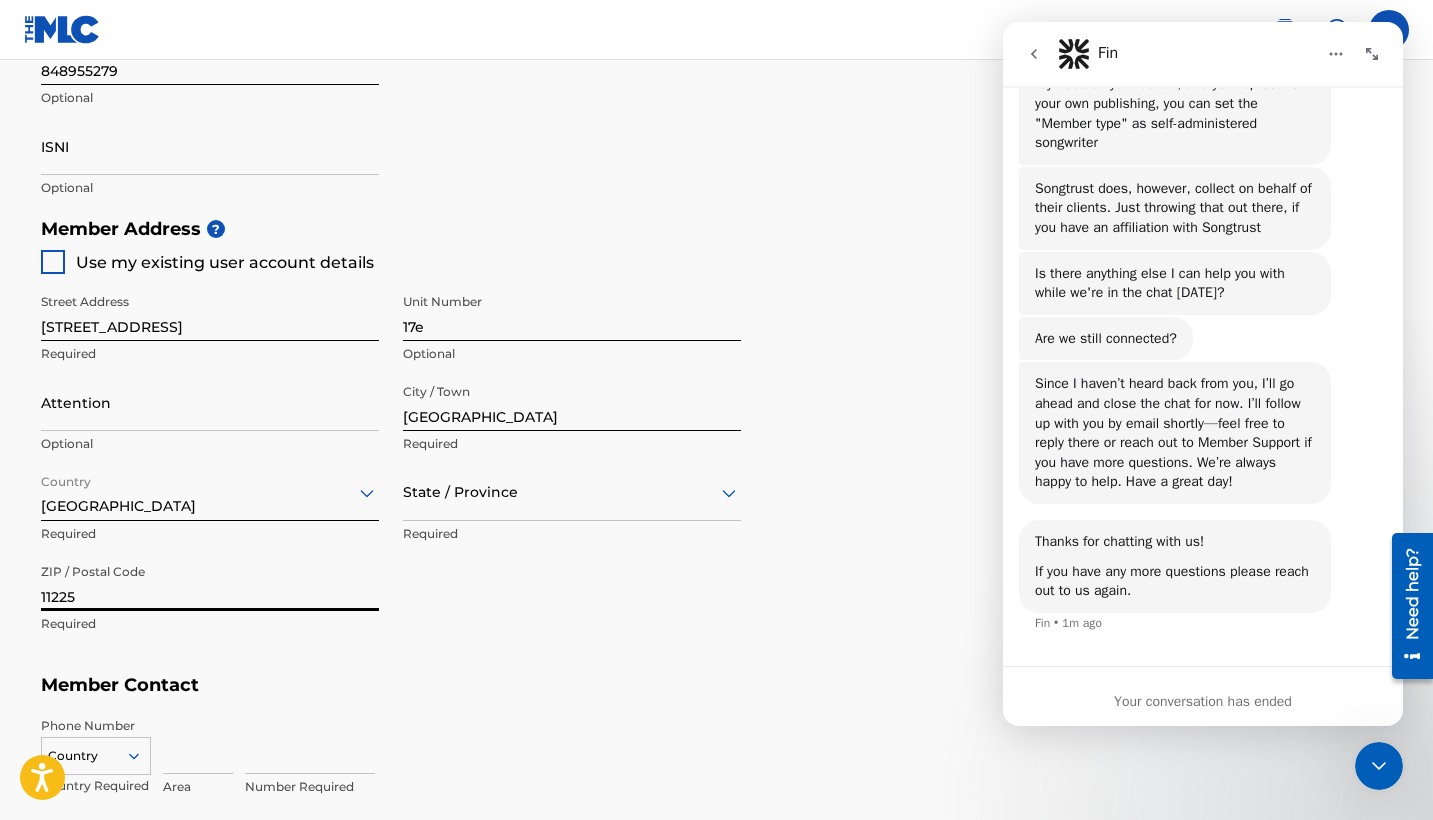 scroll, scrollTop: 1118, scrollLeft: 0, axis: vertical 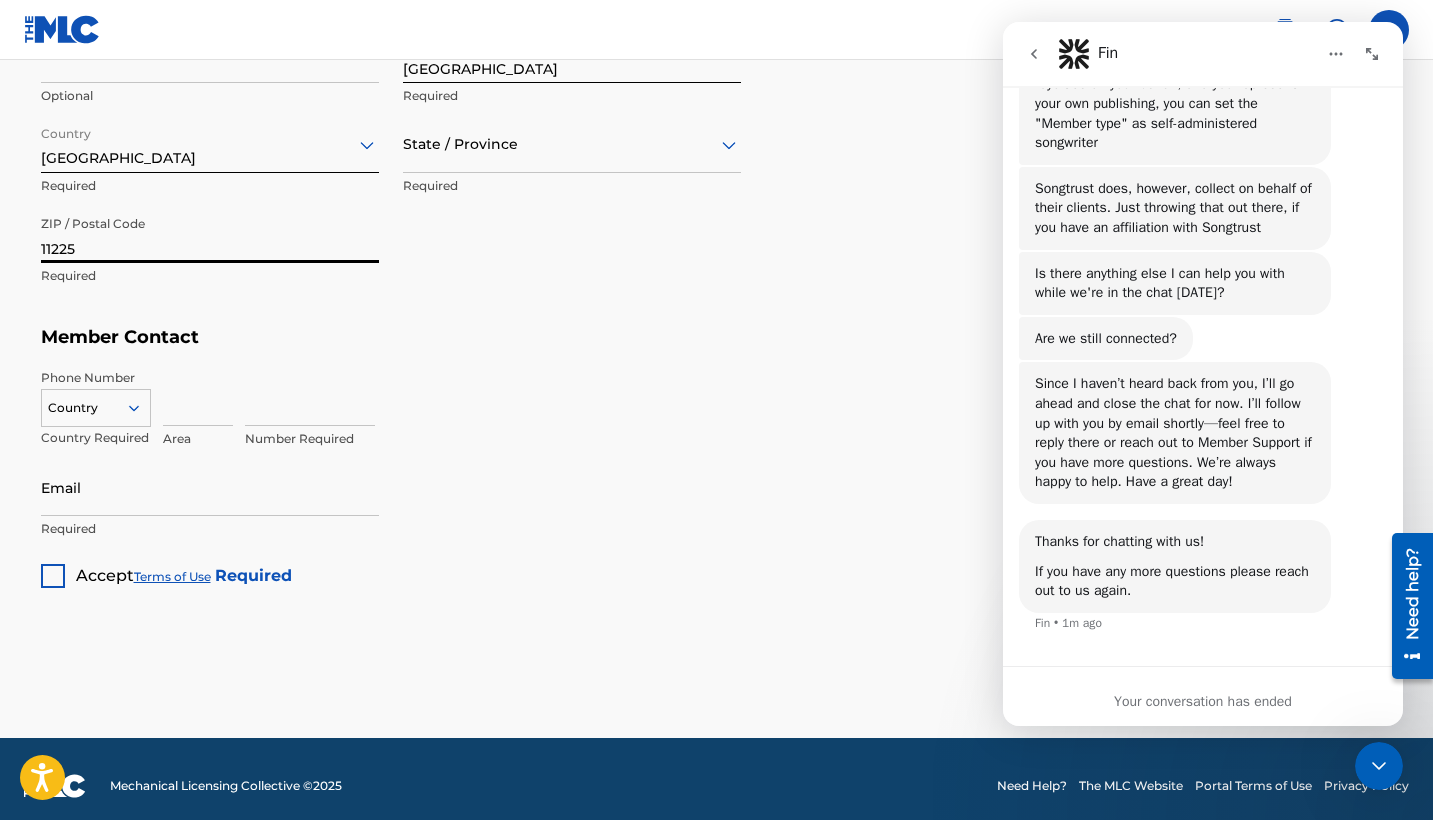 type on "11225" 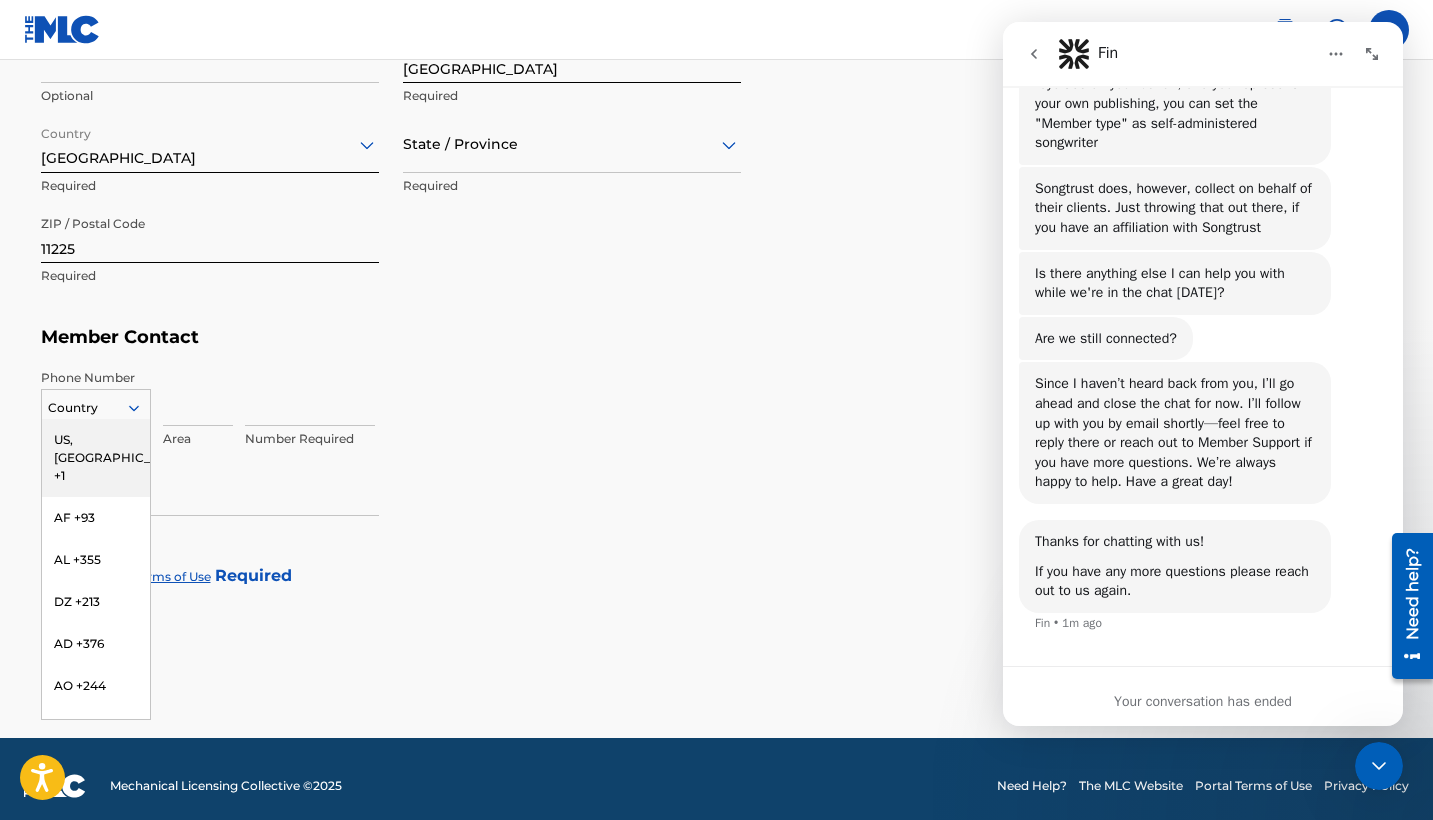 click on "US, [GEOGRAPHIC_DATA] +1" at bounding box center [96, 458] 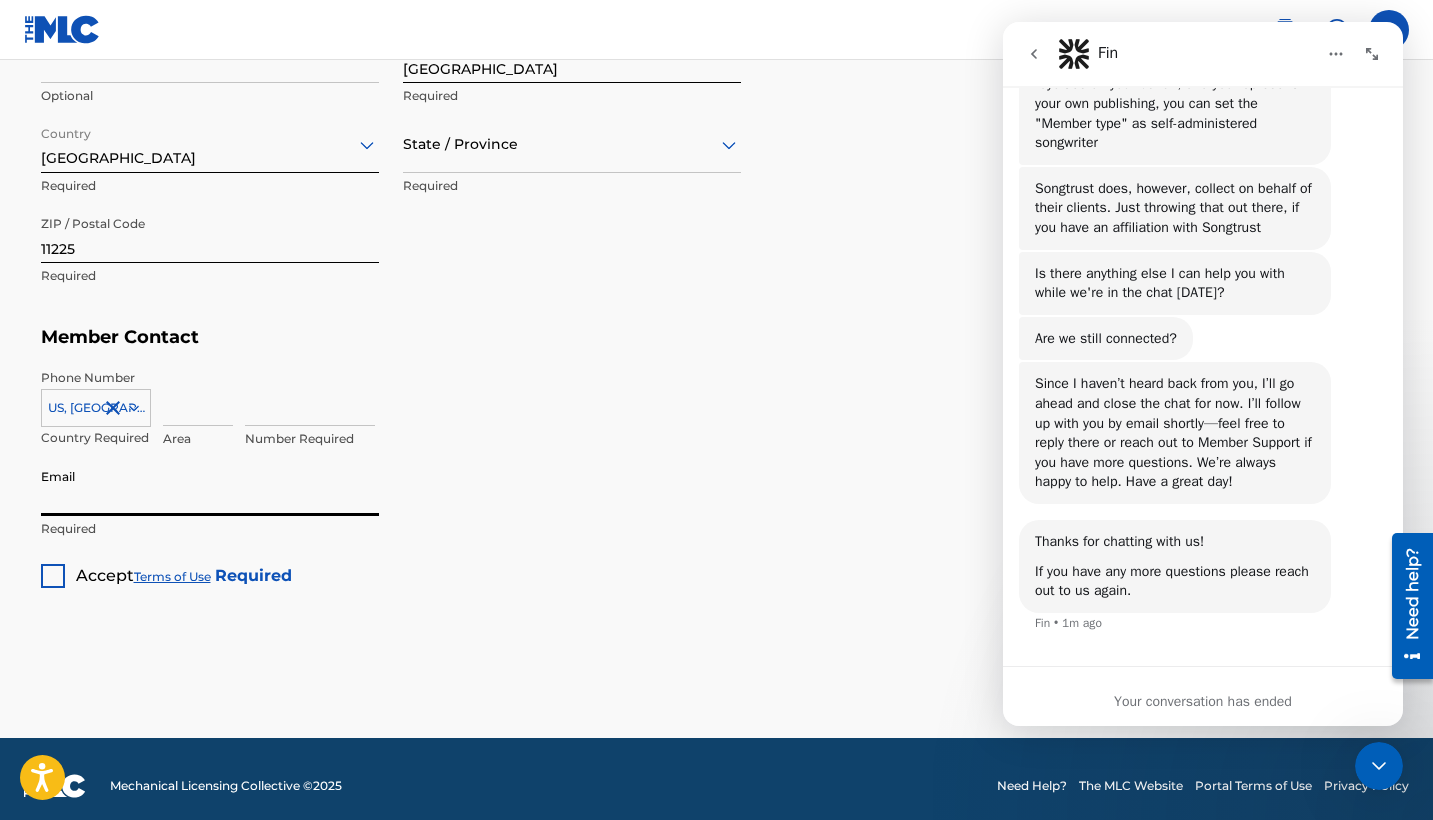 click at bounding box center (198, 397) 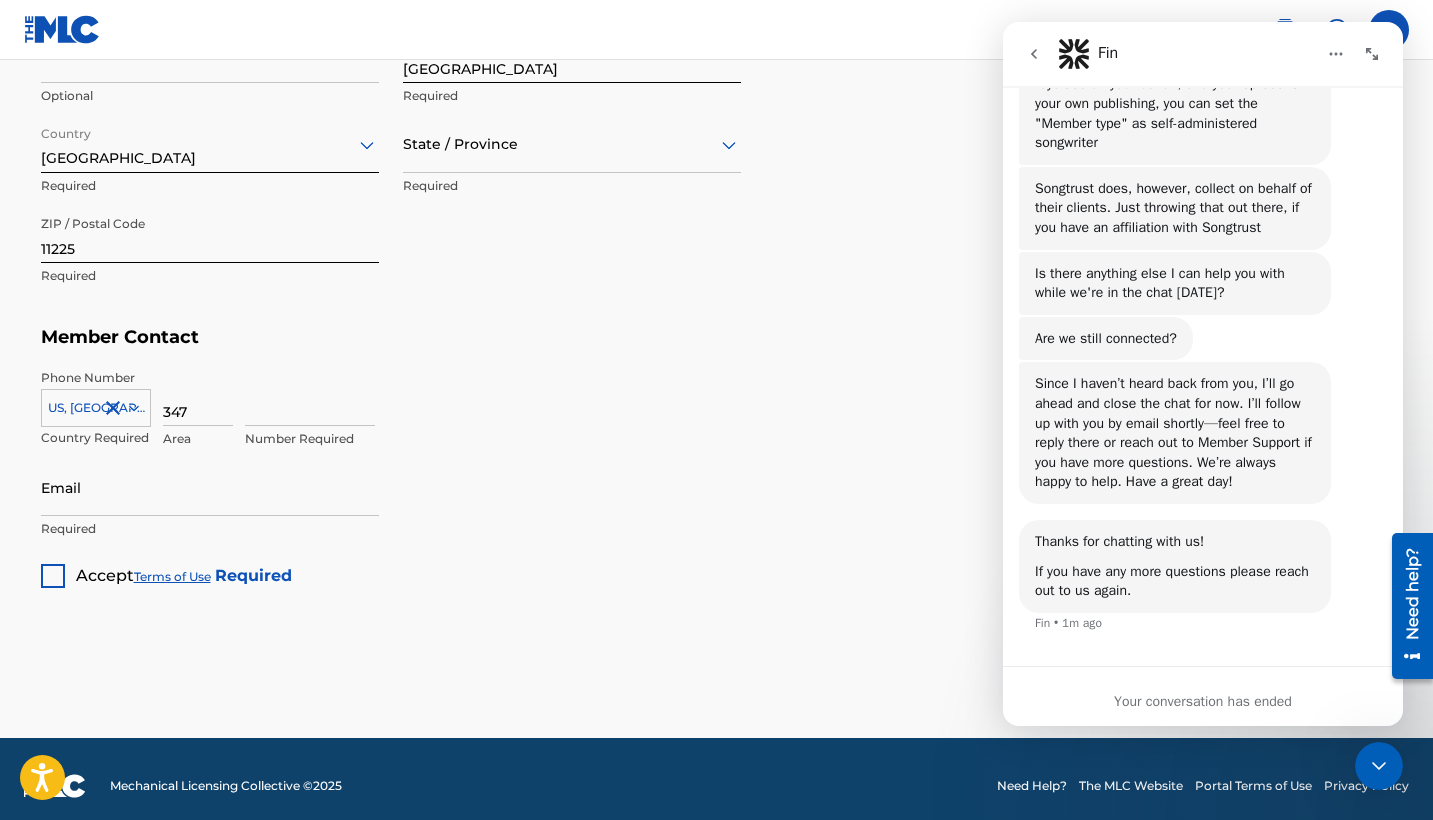 type on "347" 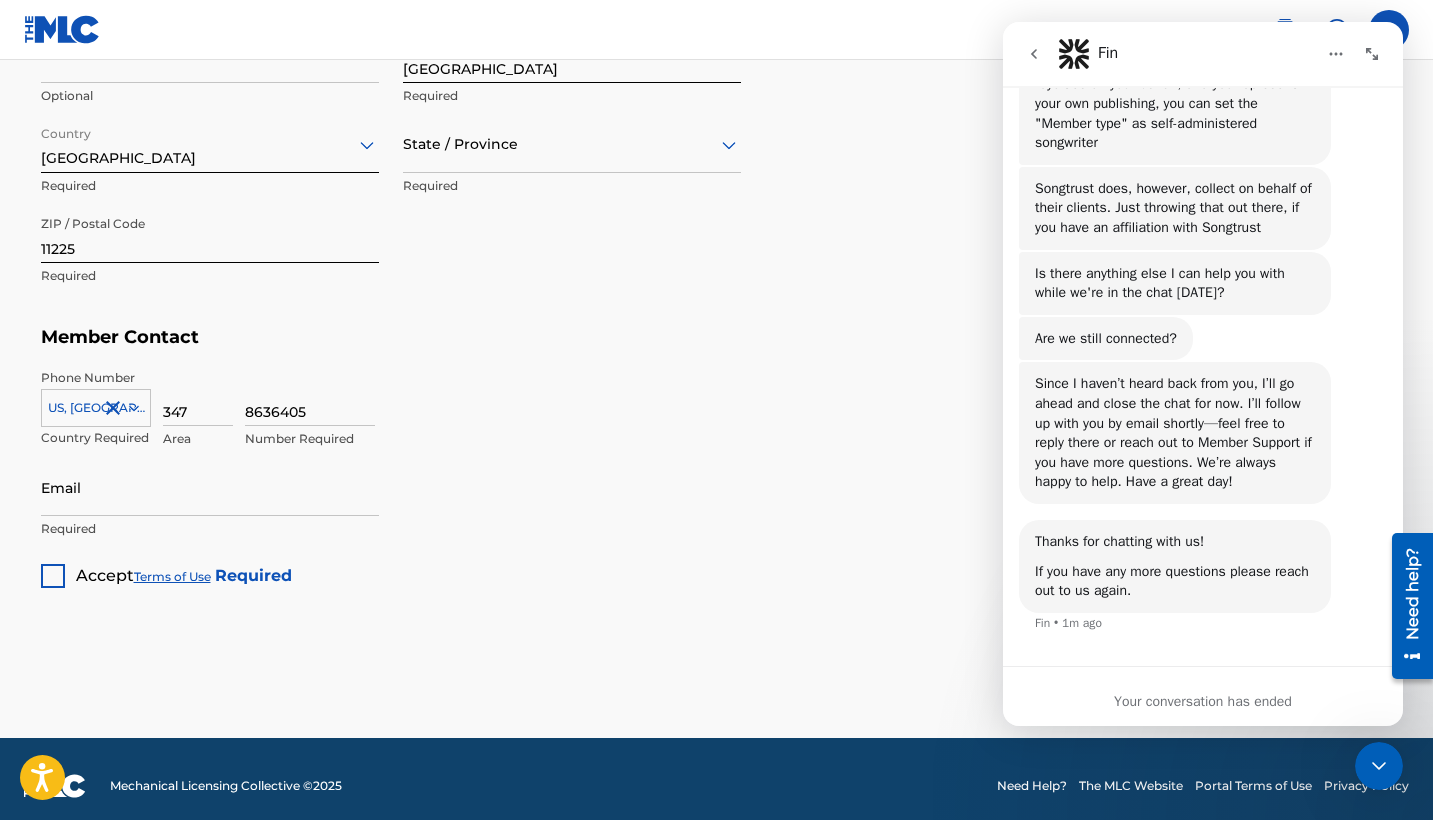 type on "8636405" 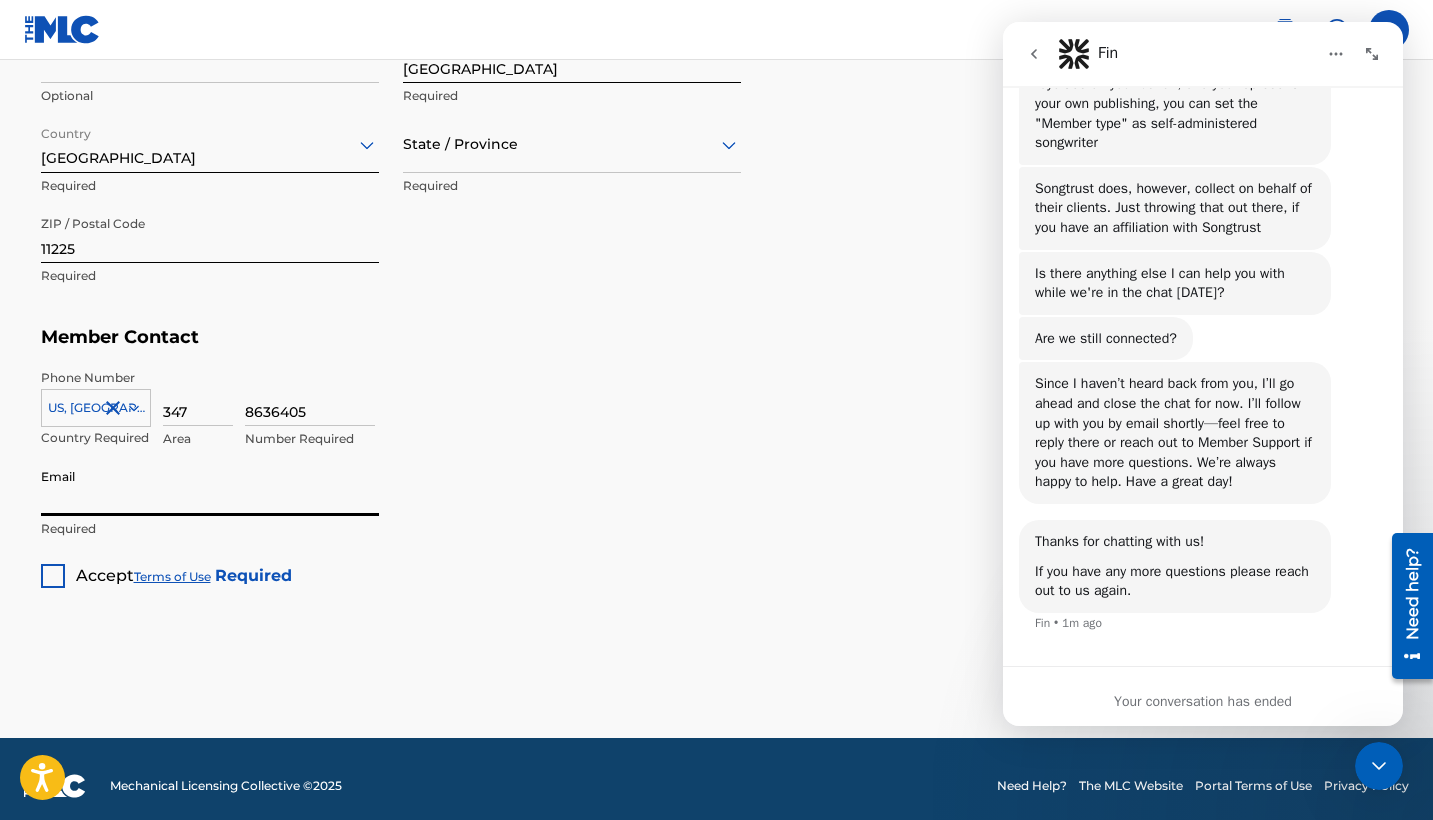 type on "[EMAIL_ADDRESS][DOMAIN_NAME]" 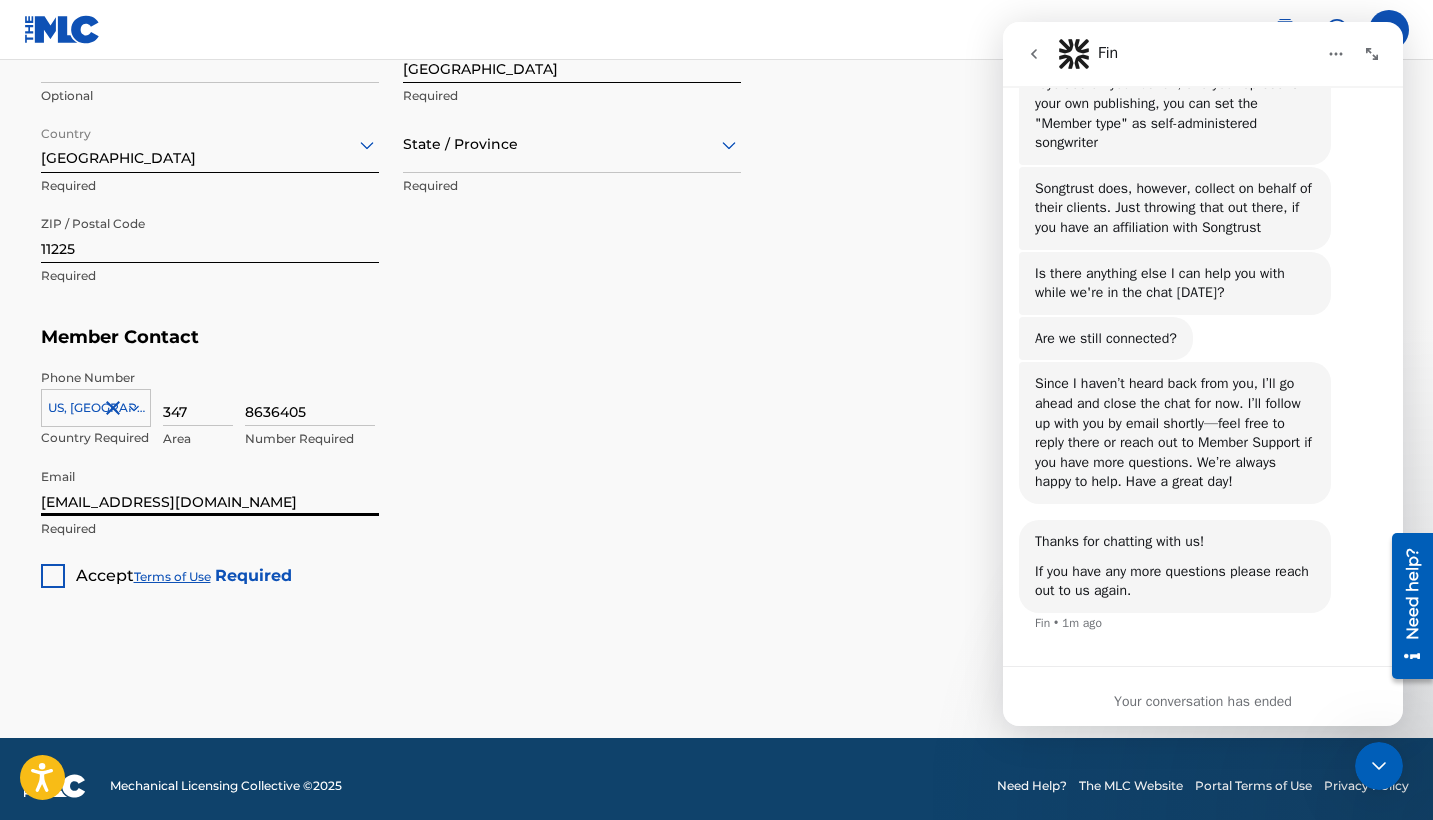 click at bounding box center [53, 576] 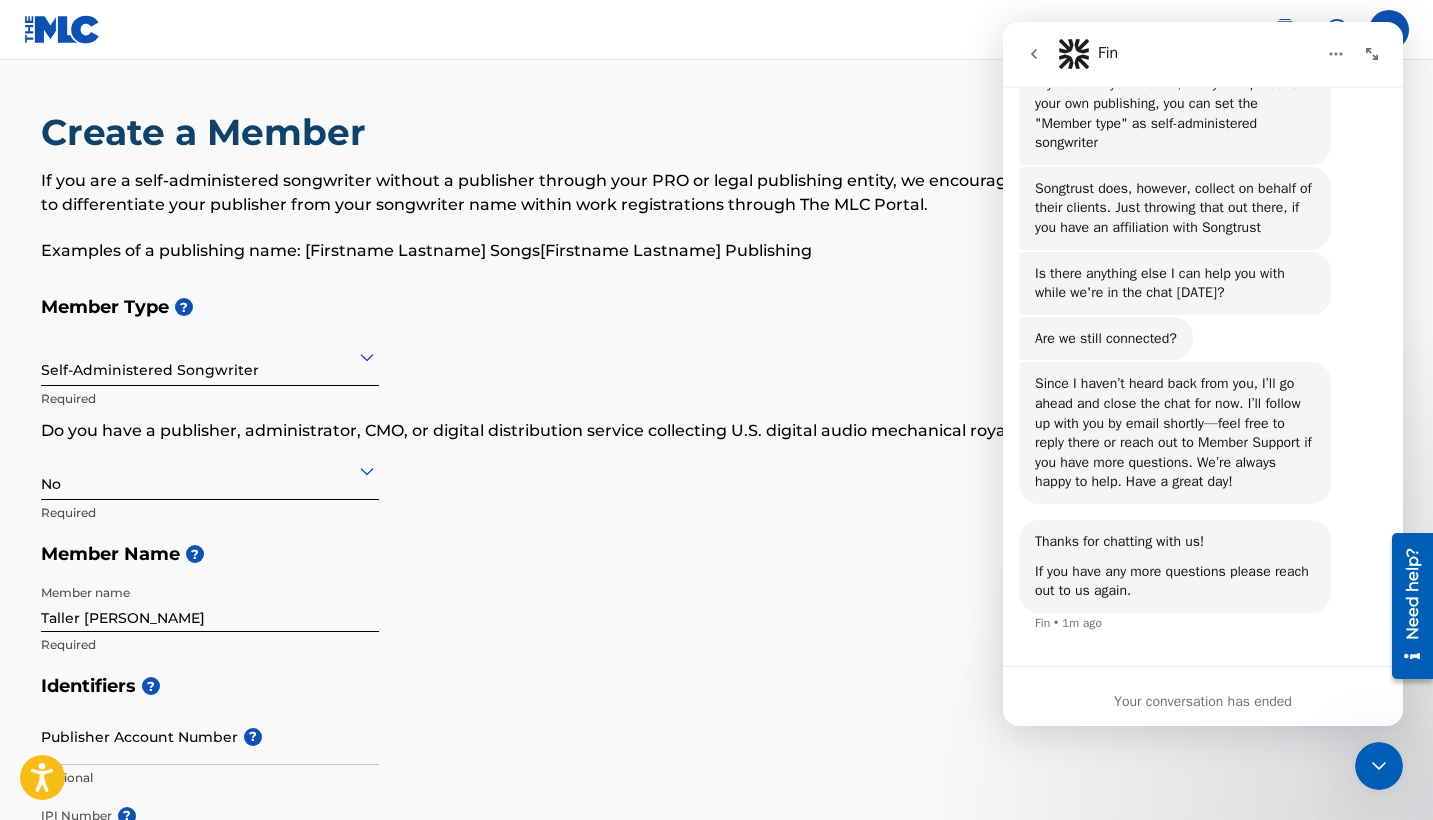 scroll, scrollTop: 0, scrollLeft: 0, axis: both 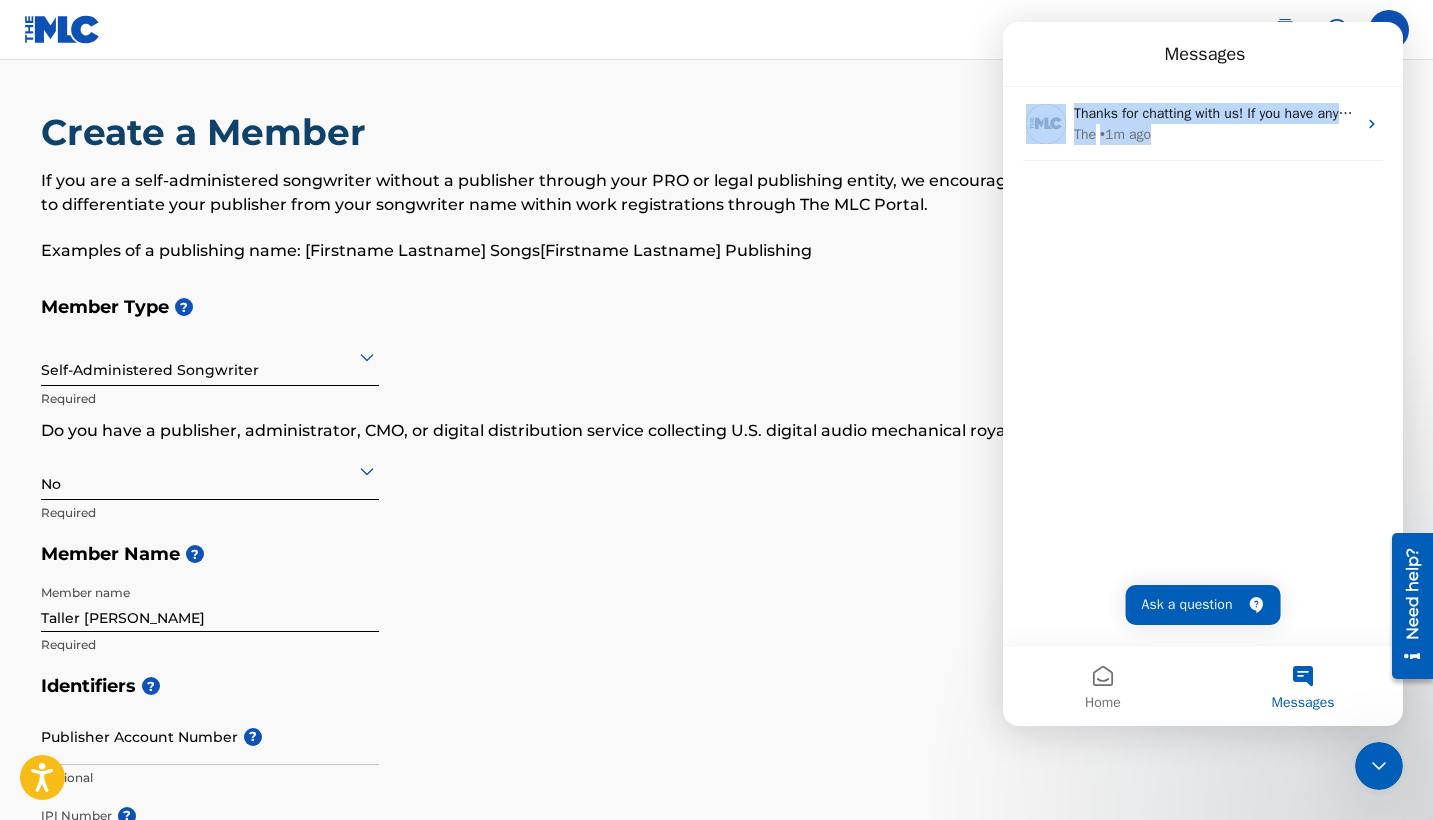 drag, startPoint x: 1292, startPoint y: 65, endPoint x: 1322, endPoint y: 187, distance: 125.63439 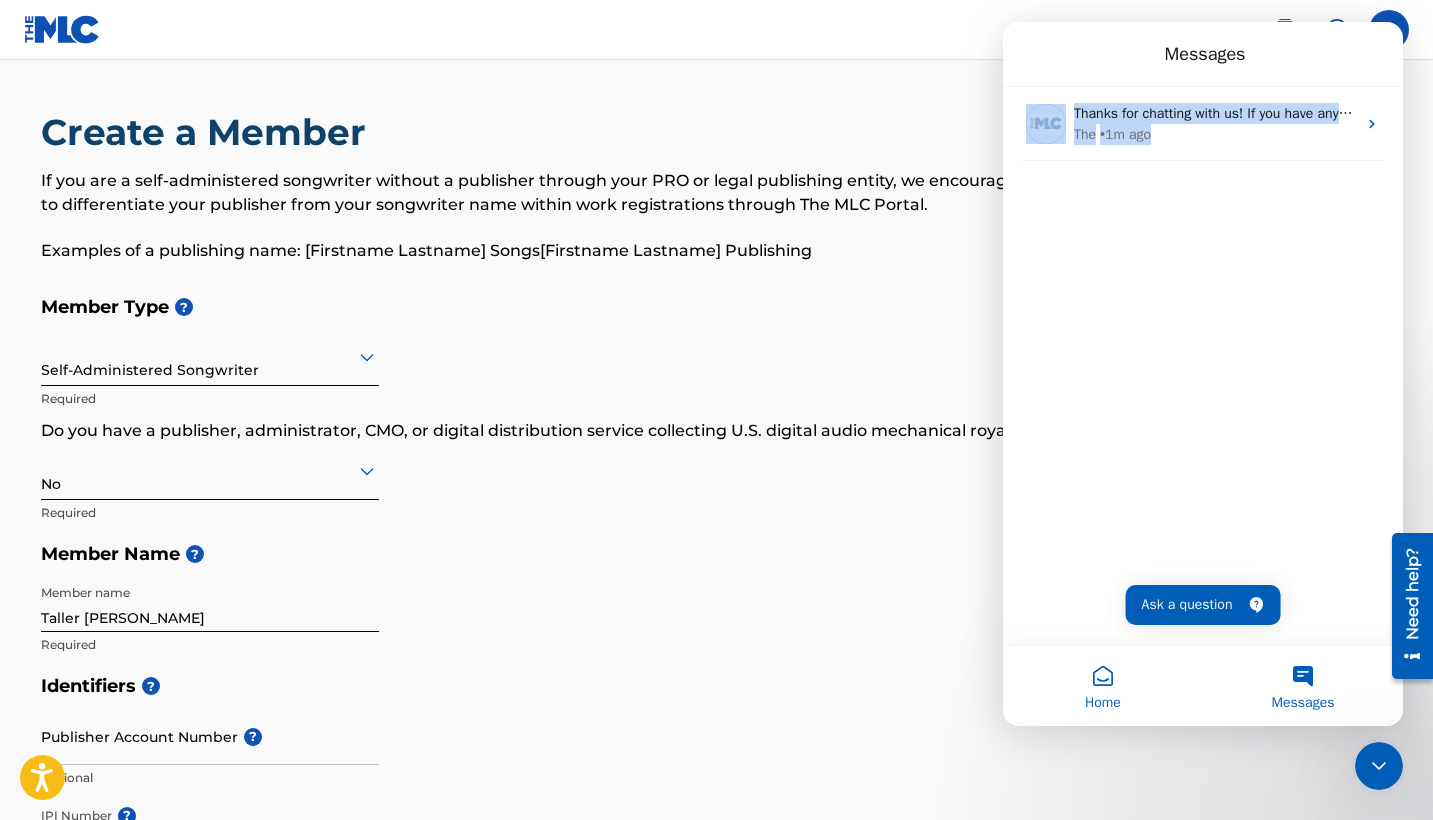 click on "Home" at bounding box center [1103, 686] 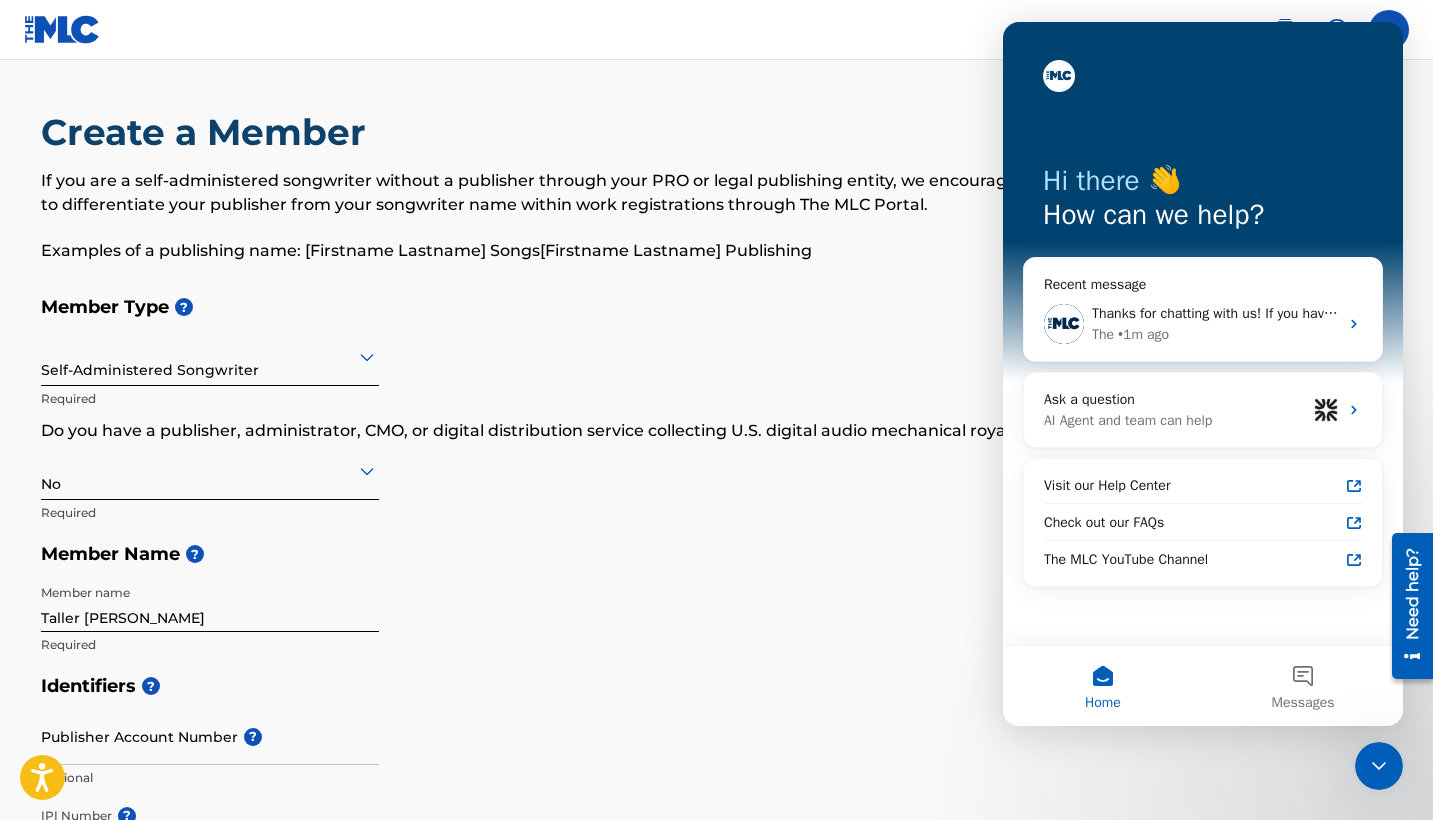 click at bounding box center (1379, 766) 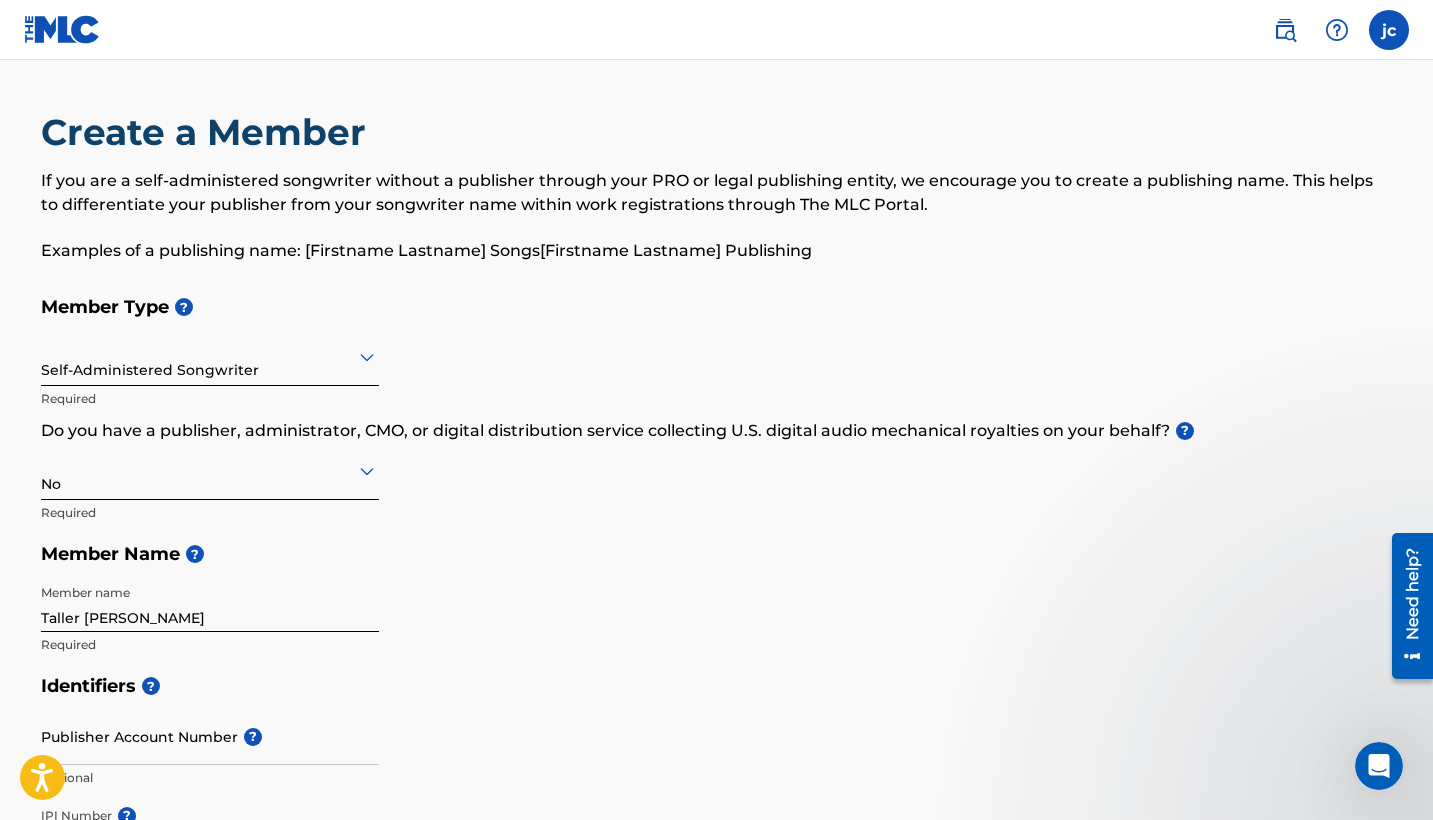 scroll, scrollTop: 0, scrollLeft: 0, axis: both 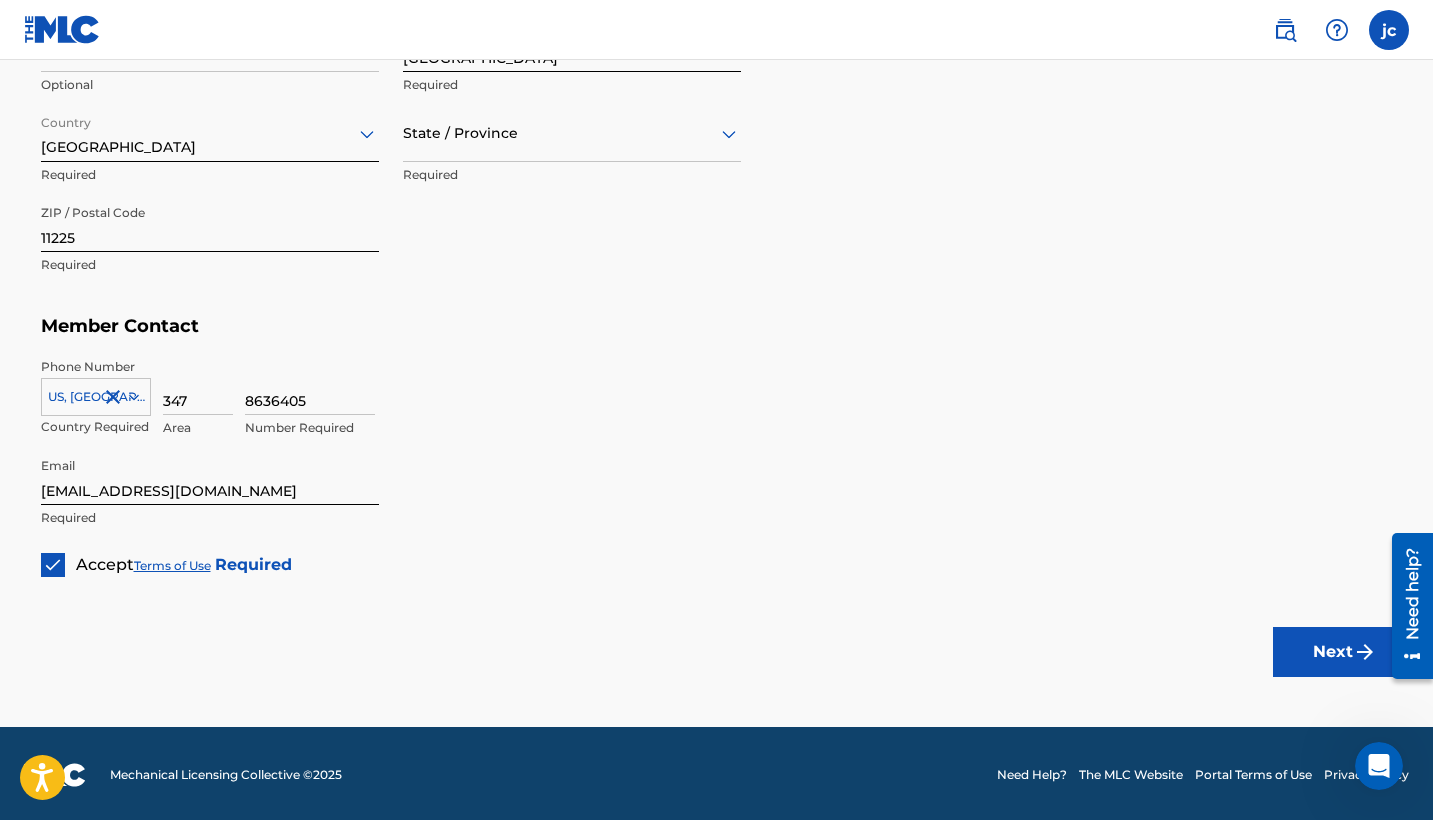click on "Next" at bounding box center (1333, 652) 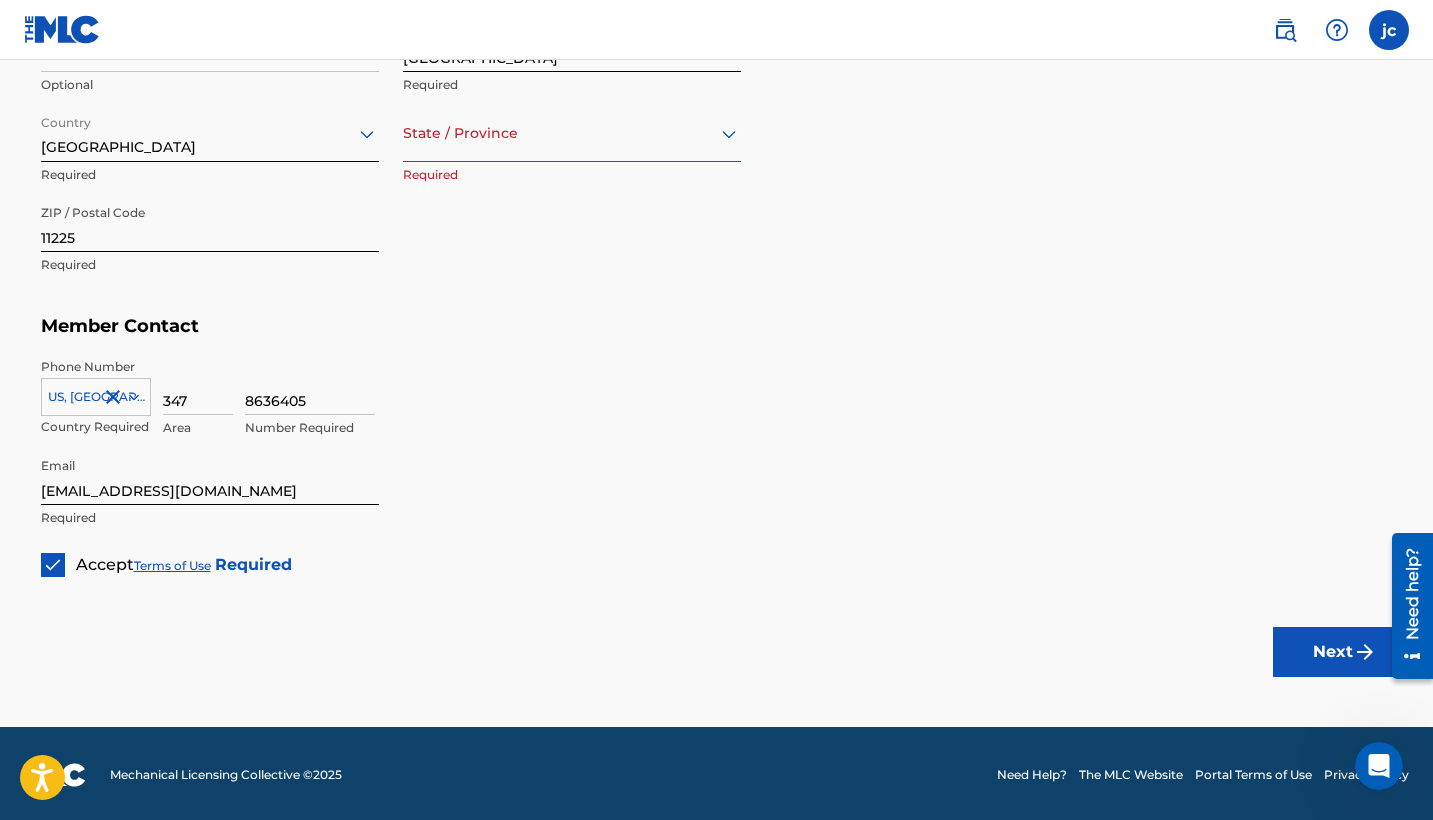 click at bounding box center (572, 133) 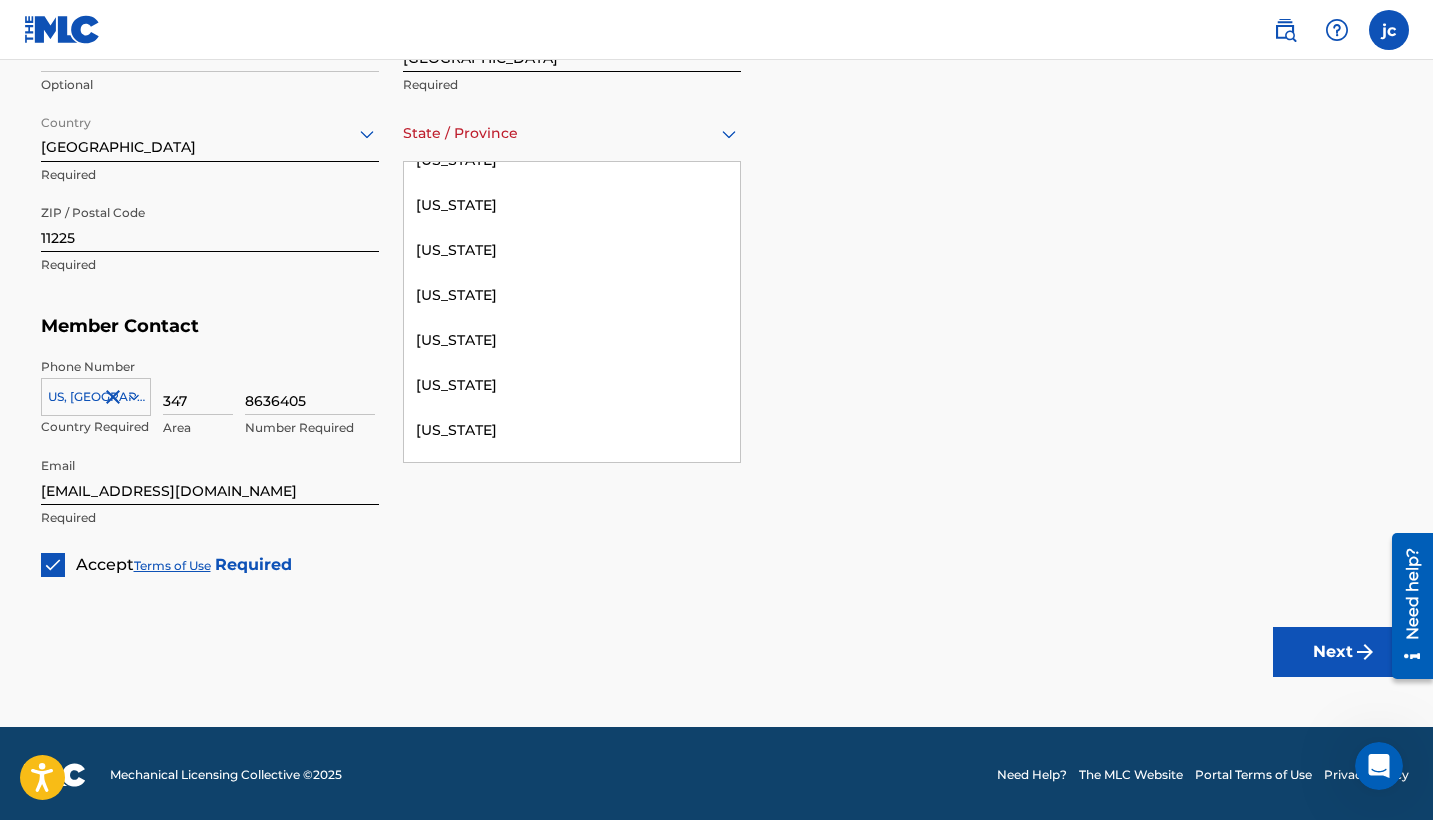 scroll, scrollTop: 1334, scrollLeft: 0, axis: vertical 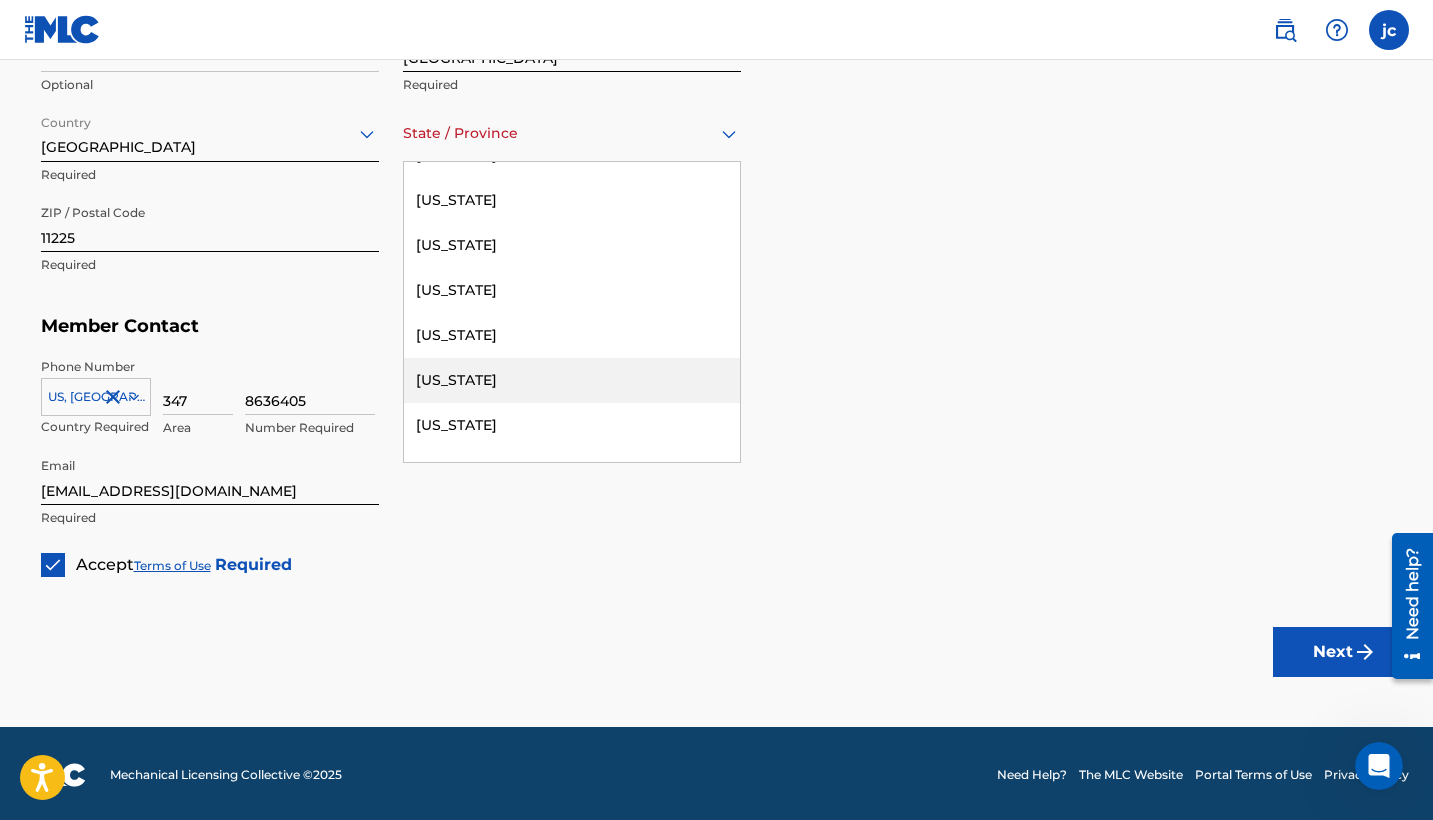 click on "[US_STATE]" at bounding box center [572, 380] 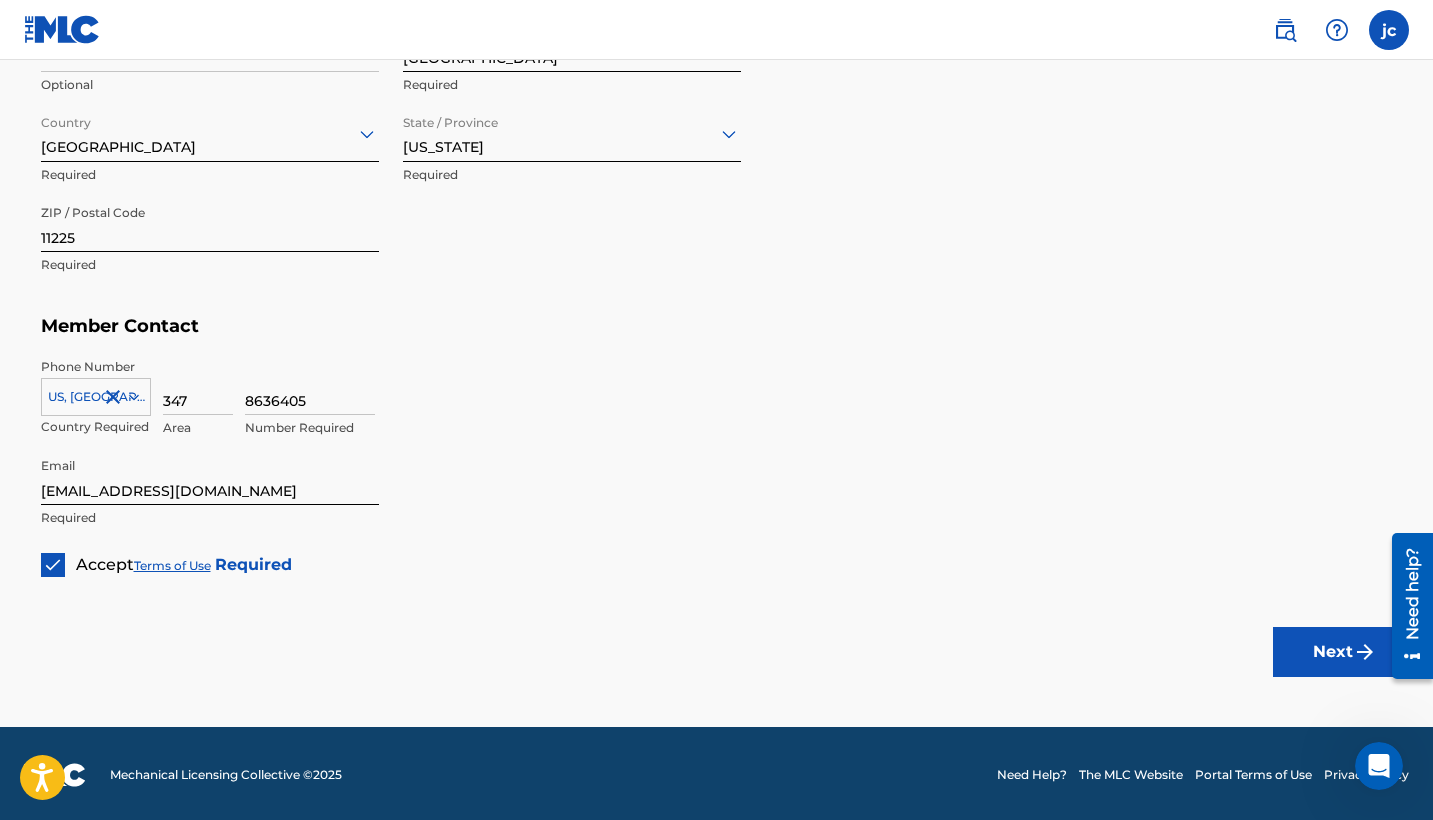click on "Next" at bounding box center [1333, 652] 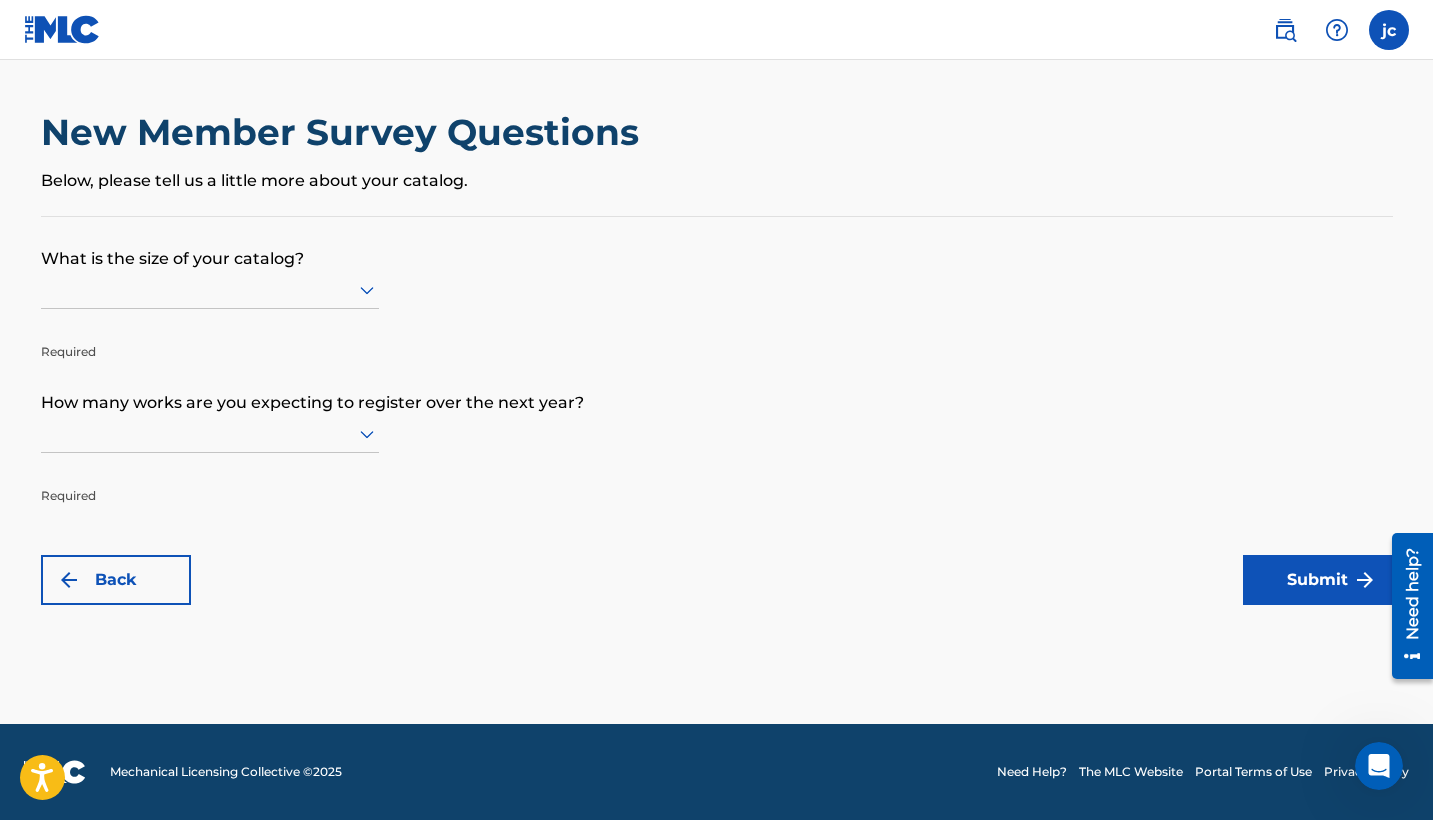 scroll, scrollTop: 0, scrollLeft: 0, axis: both 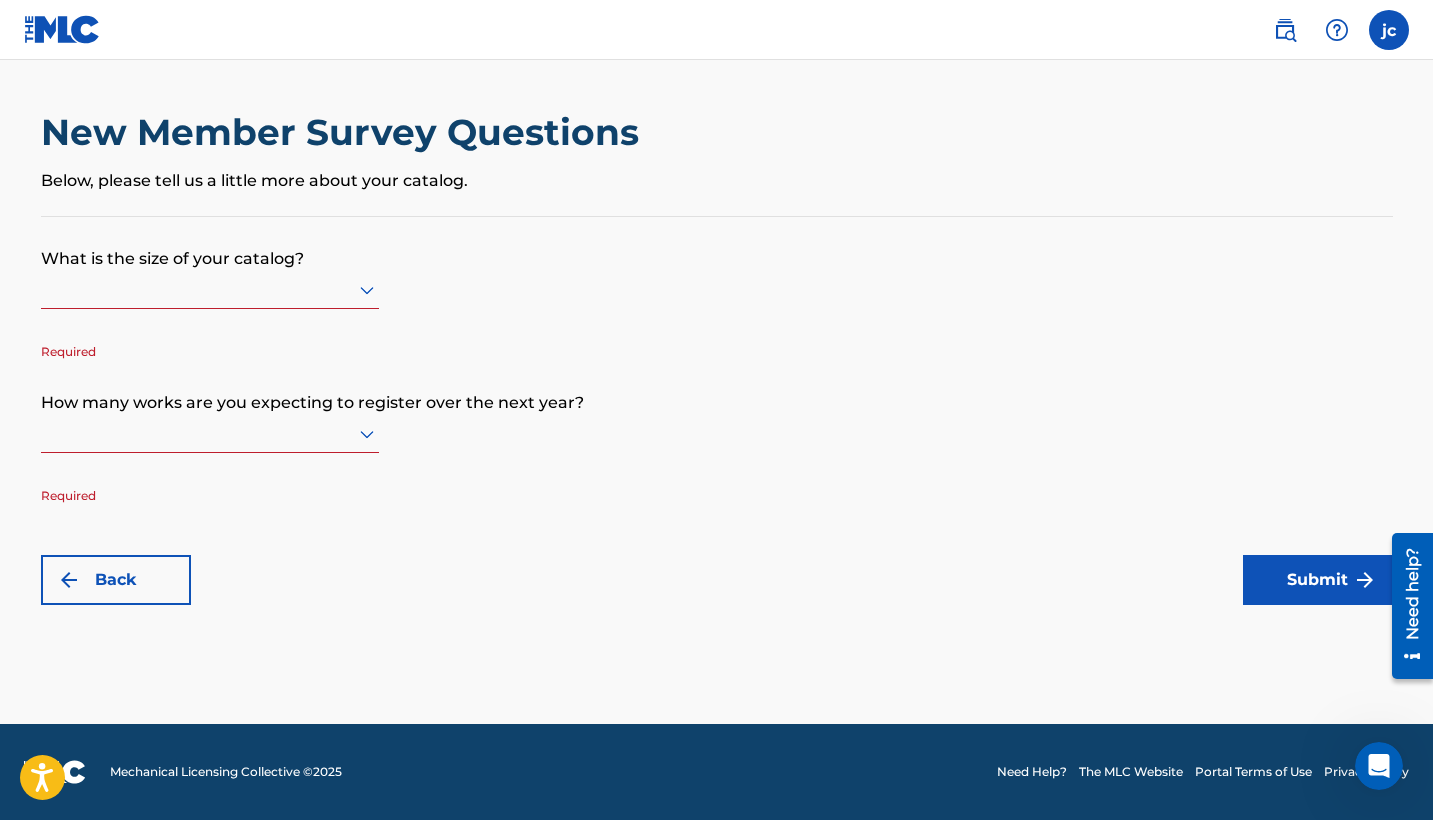 click at bounding box center (210, 289) 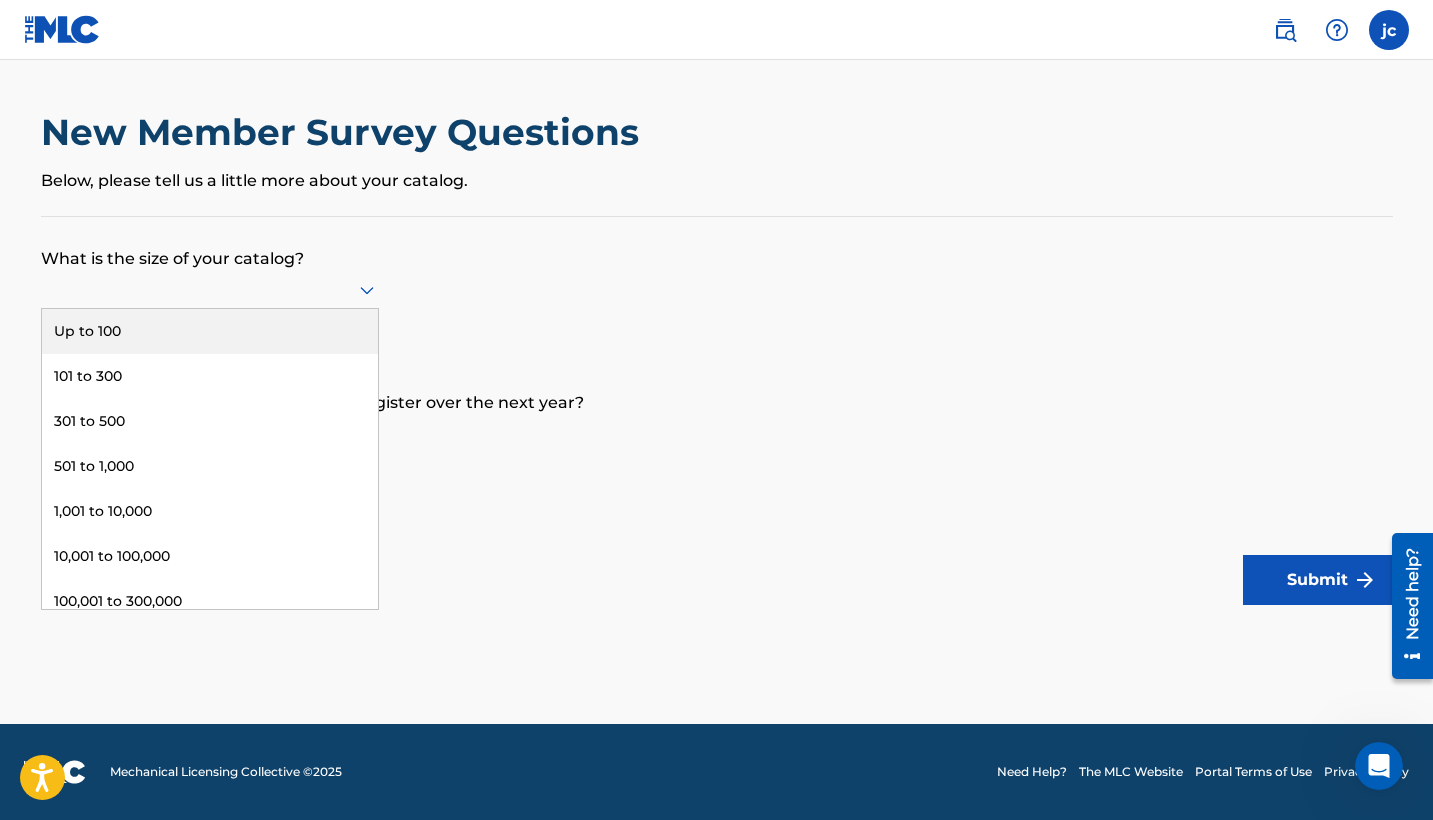 click on "Up to 100" at bounding box center (210, 331) 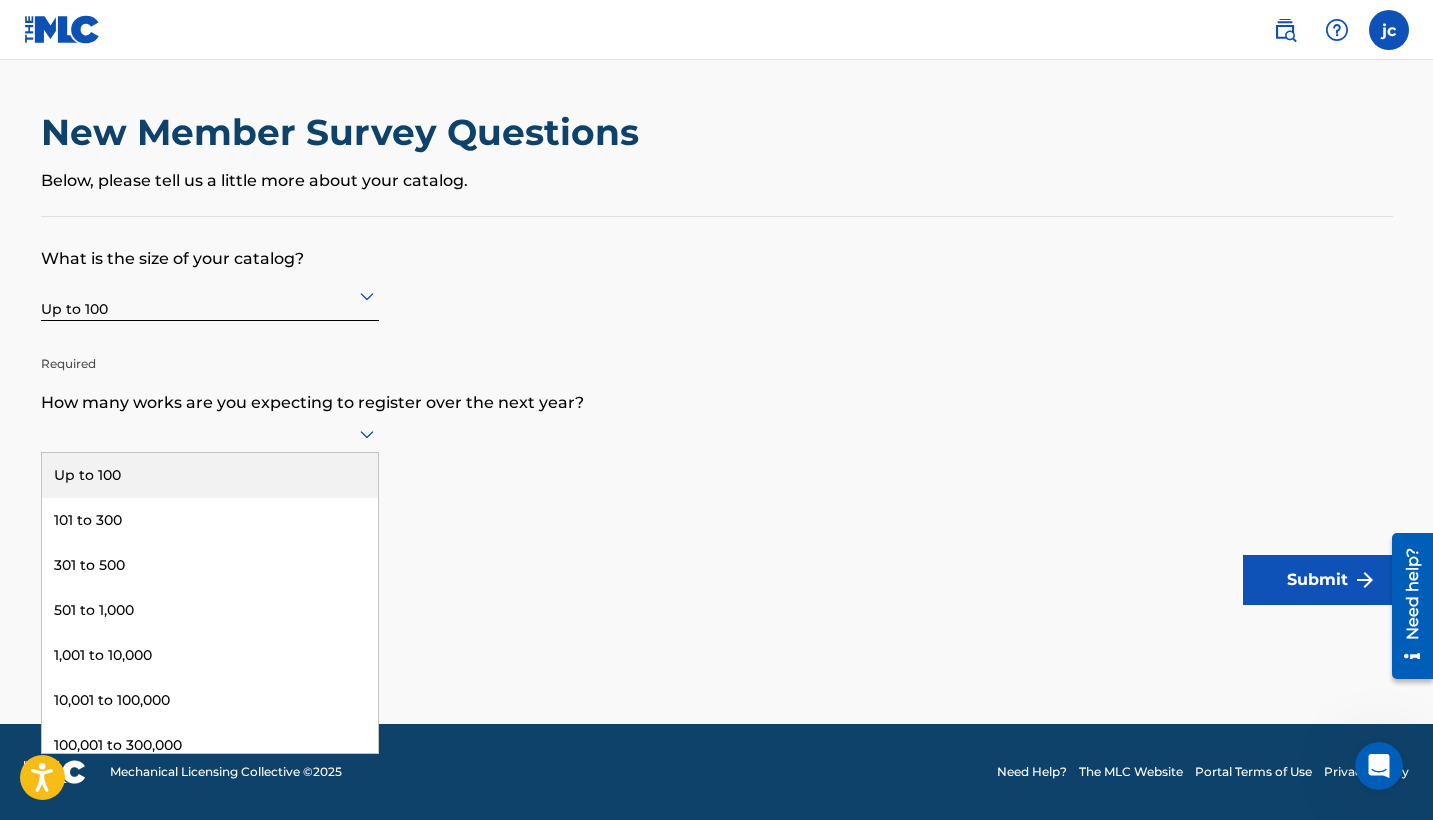 click at bounding box center [210, 433] 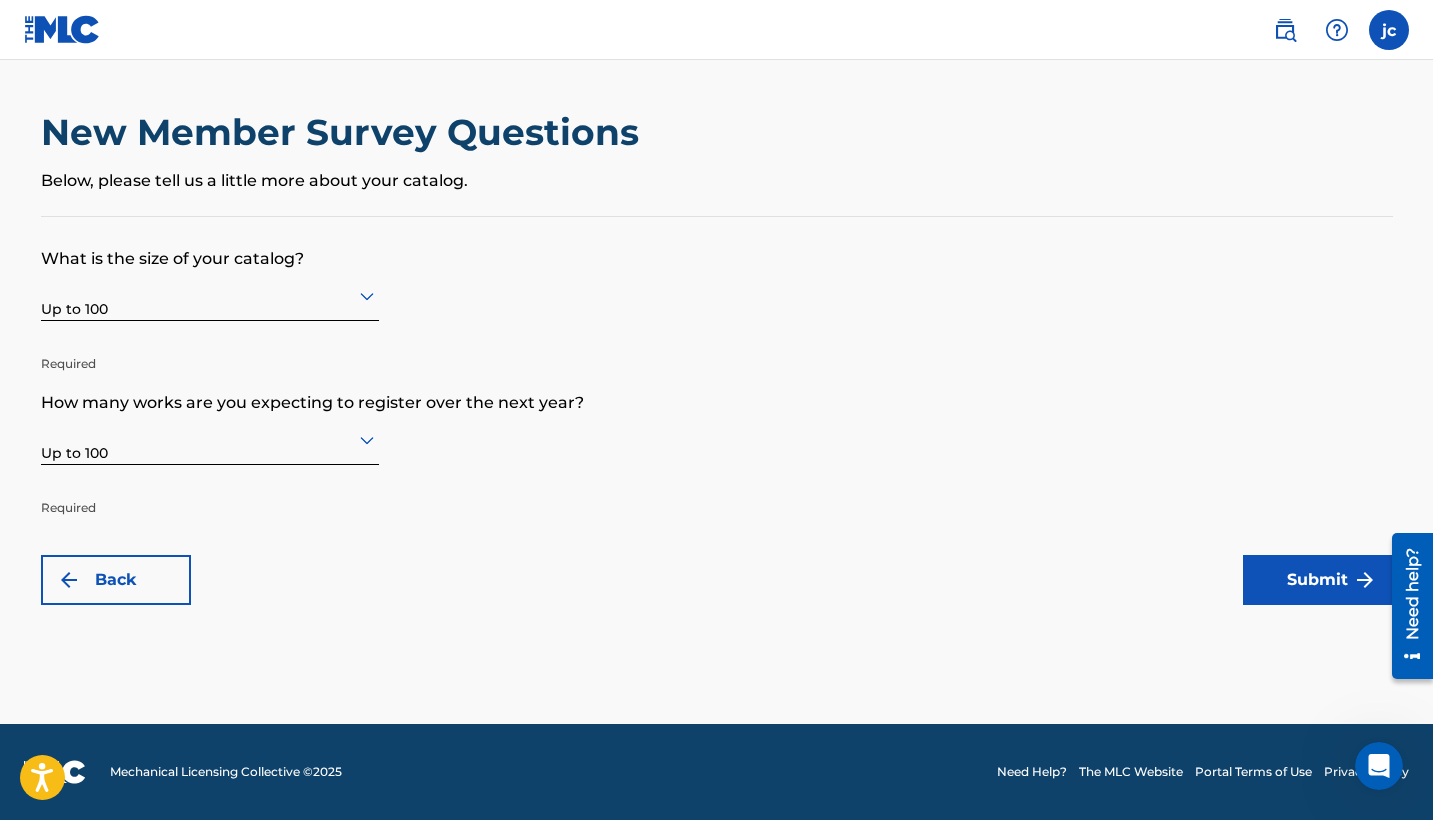 click on "Submit" at bounding box center (1318, 580) 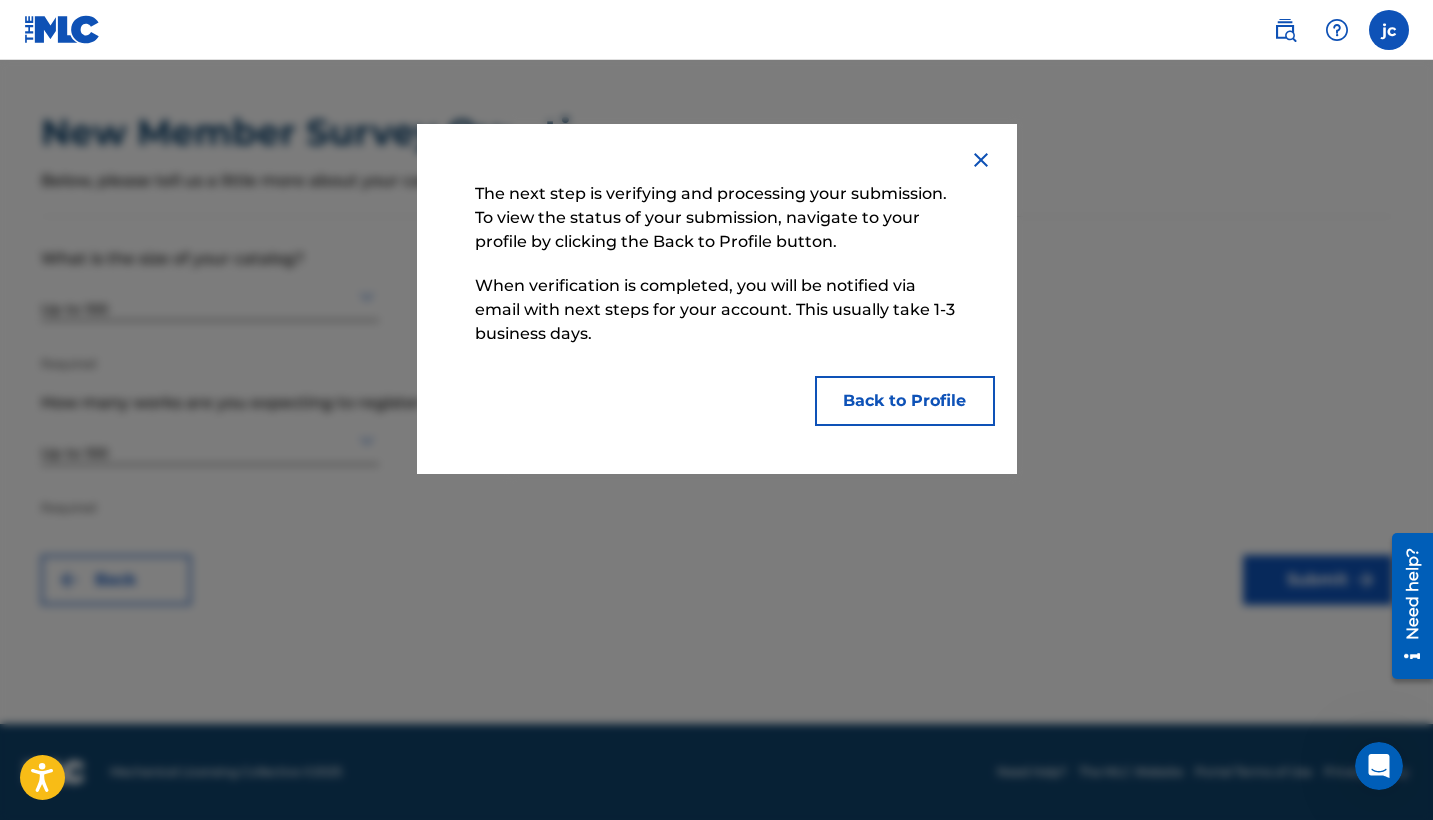 click on "Back to Profile" at bounding box center (905, 401) 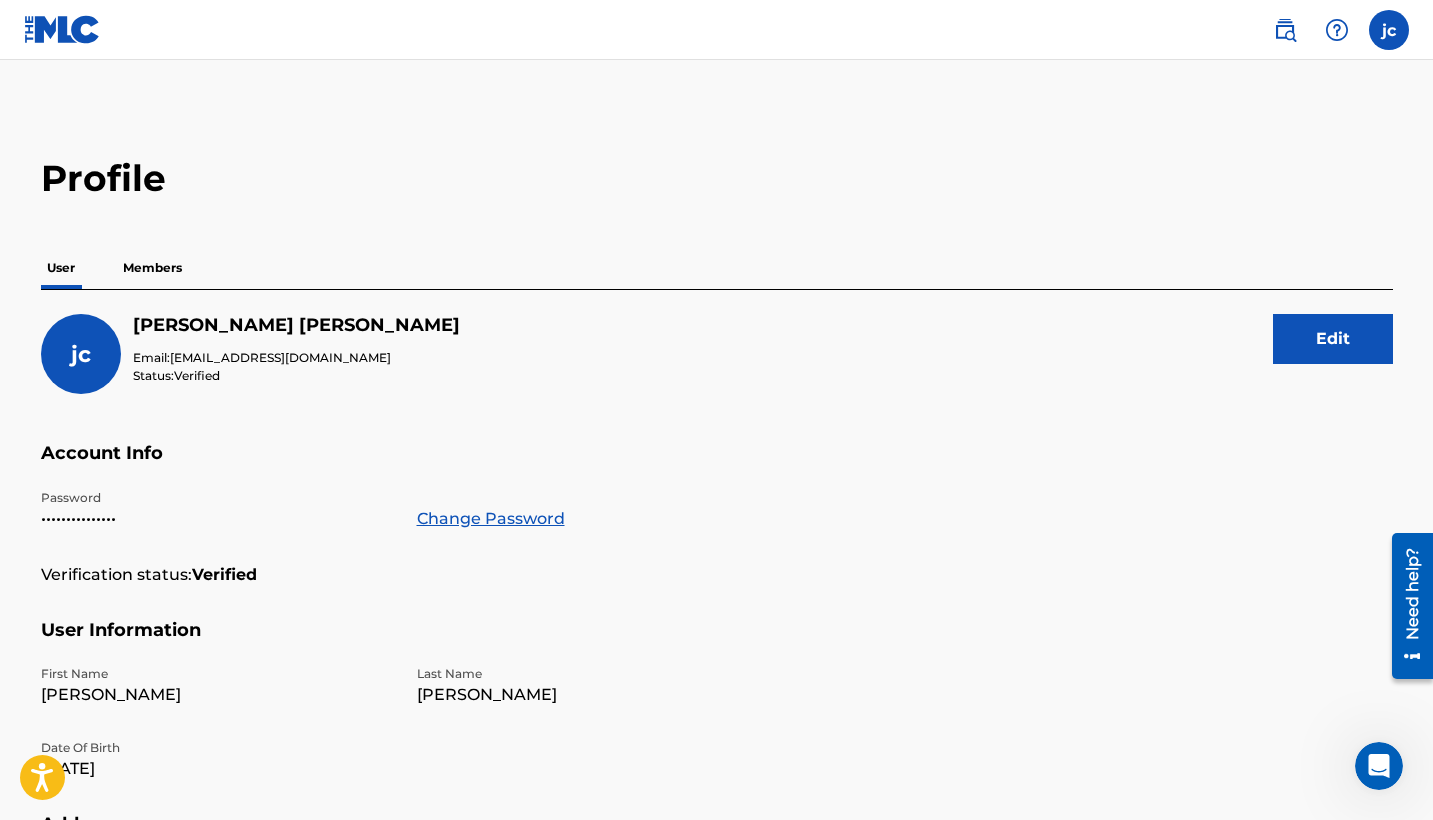 scroll, scrollTop: 0, scrollLeft: 0, axis: both 